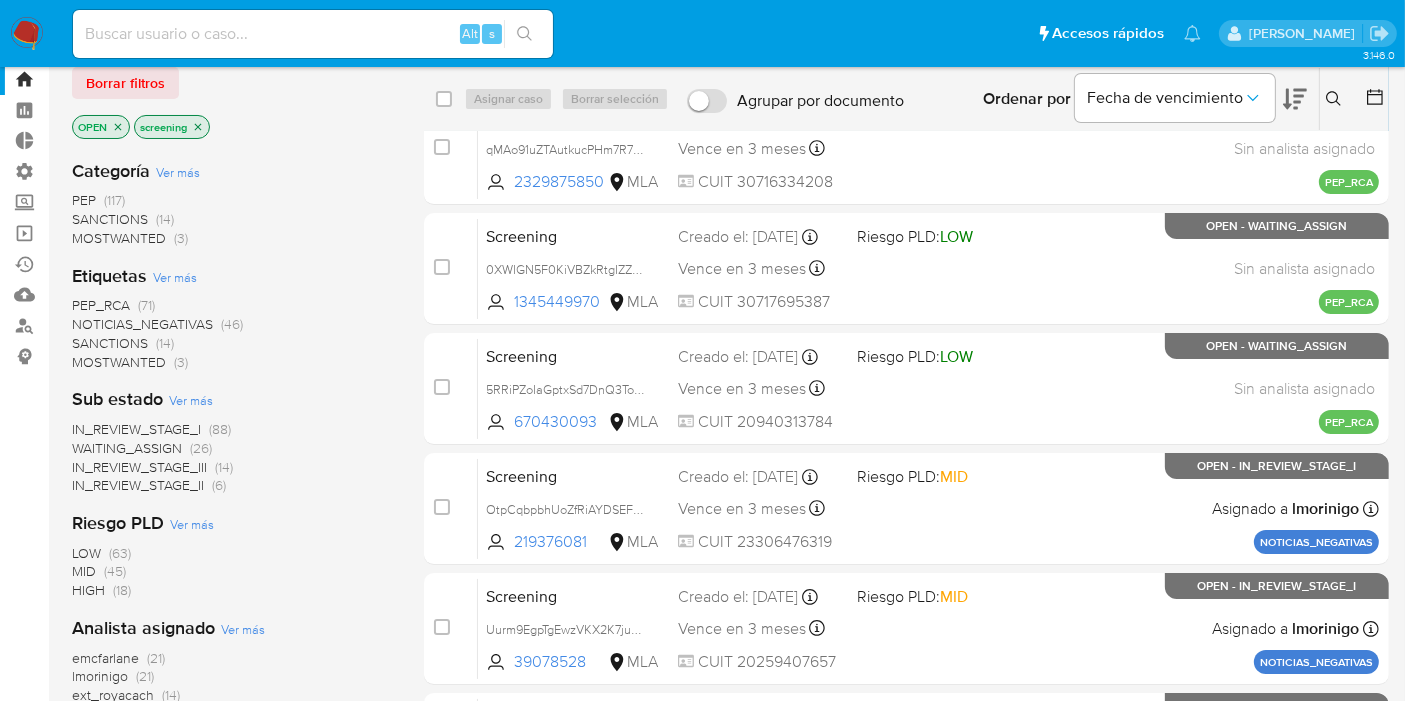 scroll, scrollTop: 0, scrollLeft: 0, axis: both 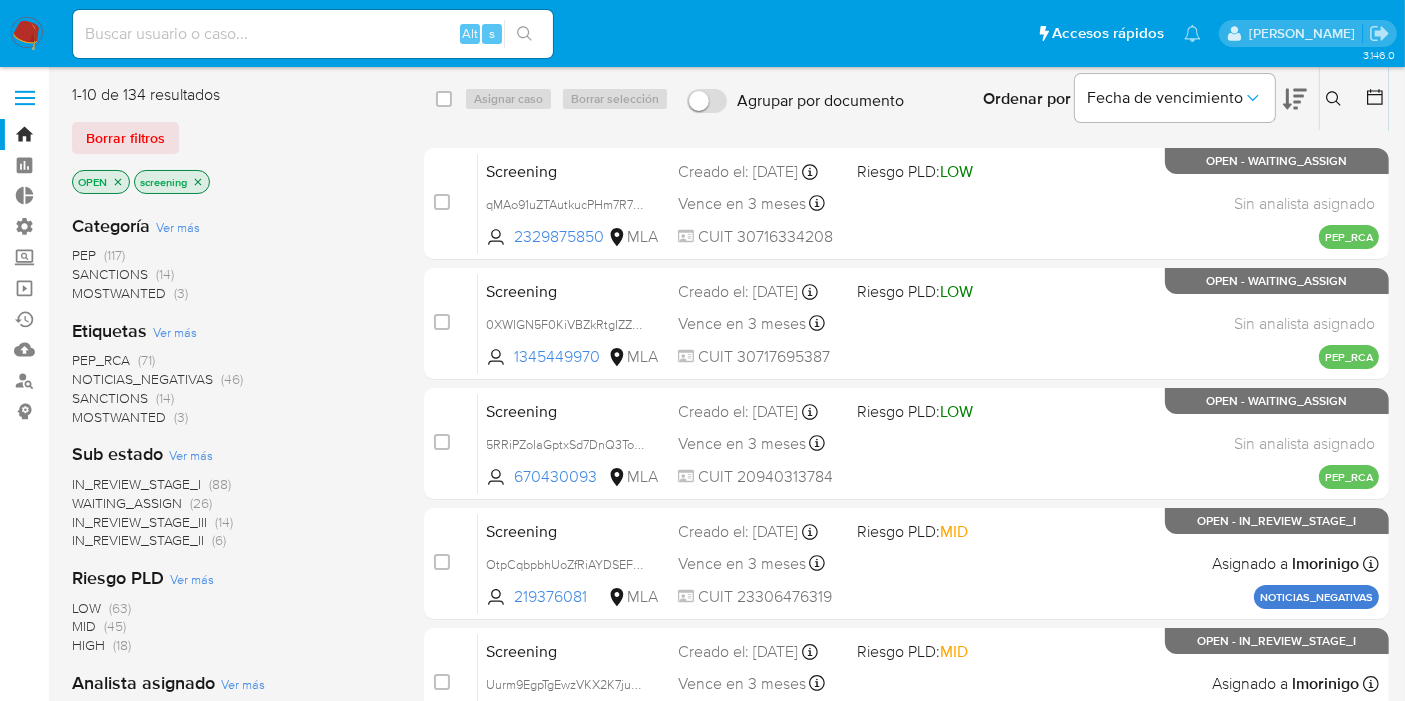 click at bounding box center [27, 34] 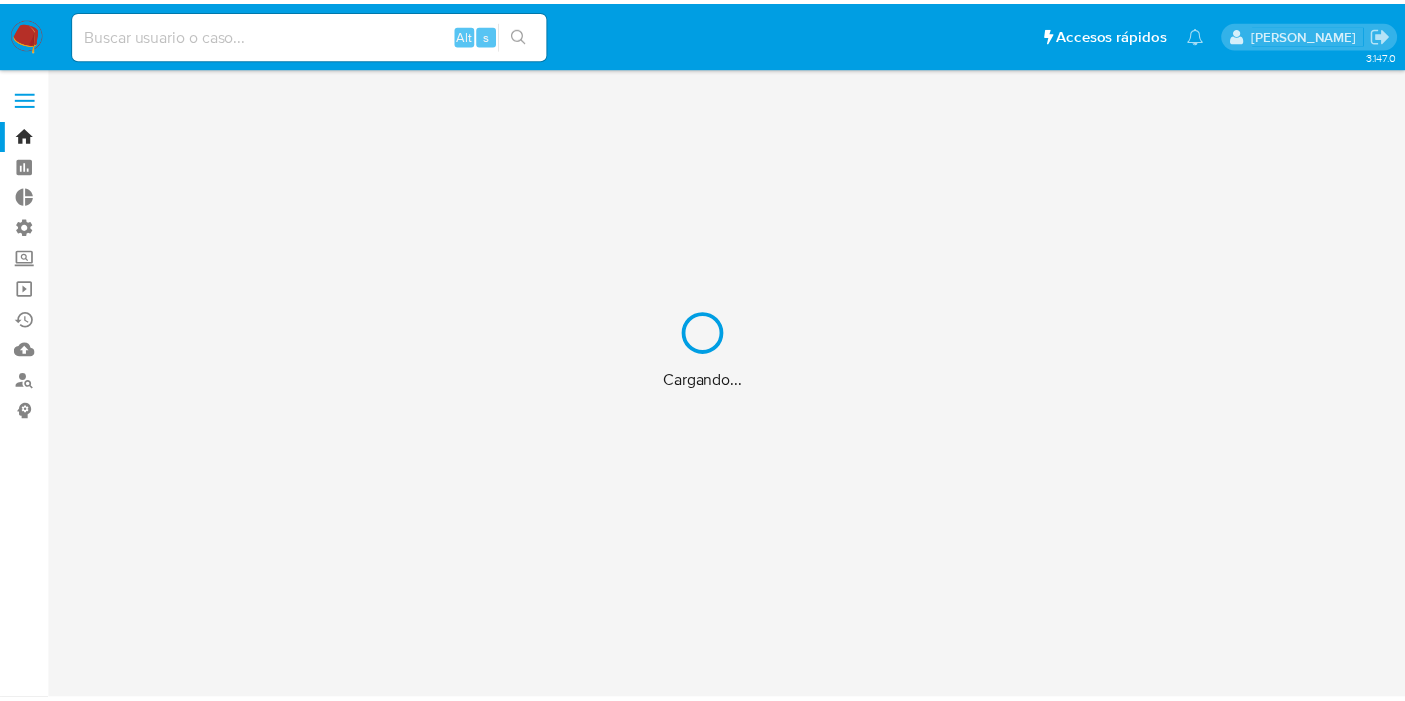 scroll, scrollTop: 0, scrollLeft: 0, axis: both 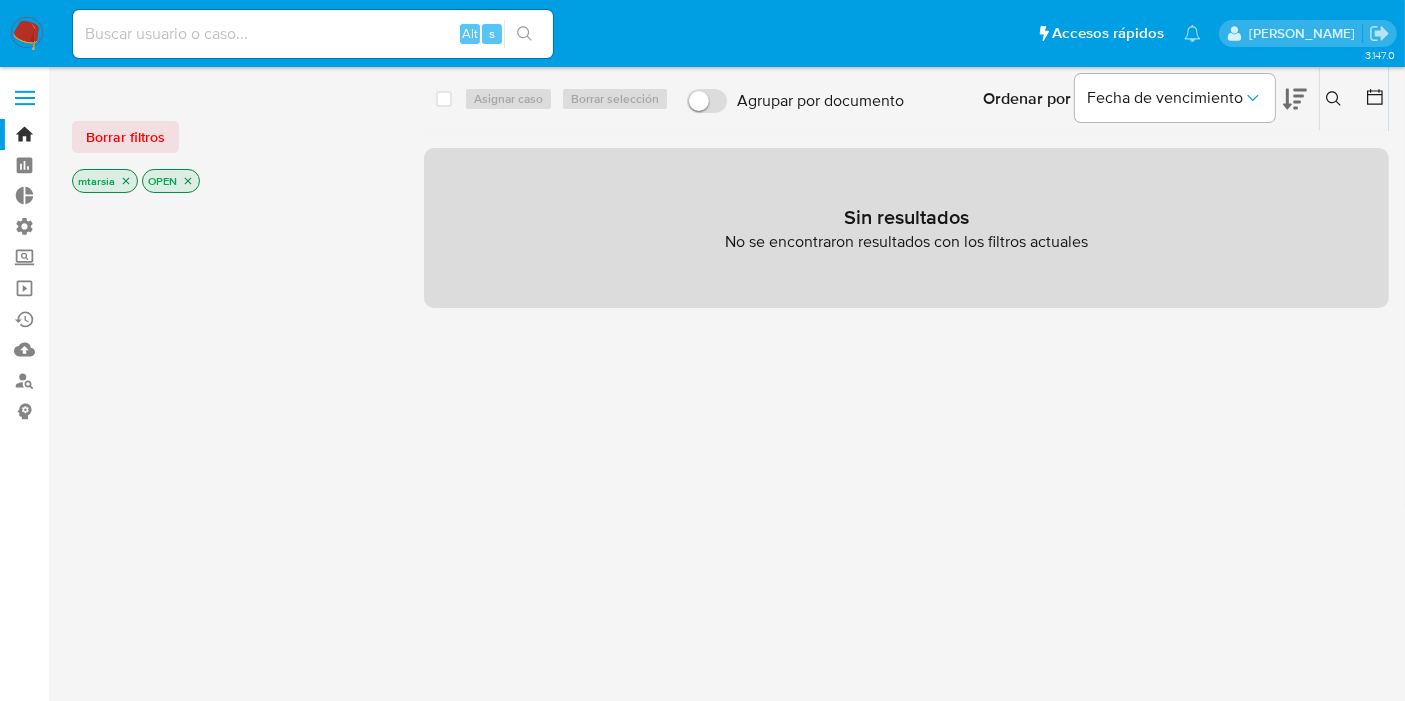 click at bounding box center [27, 34] 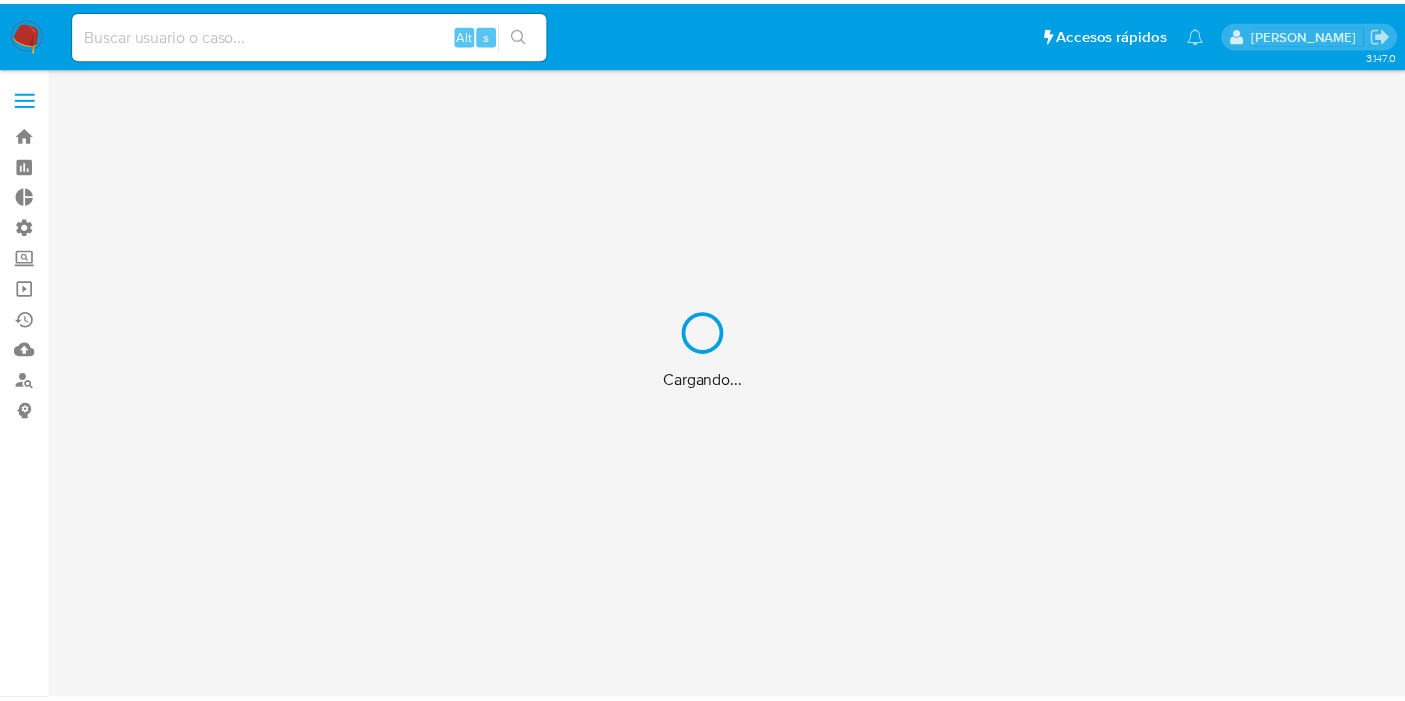 scroll, scrollTop: 0, scrollLeft: 0, axis: both 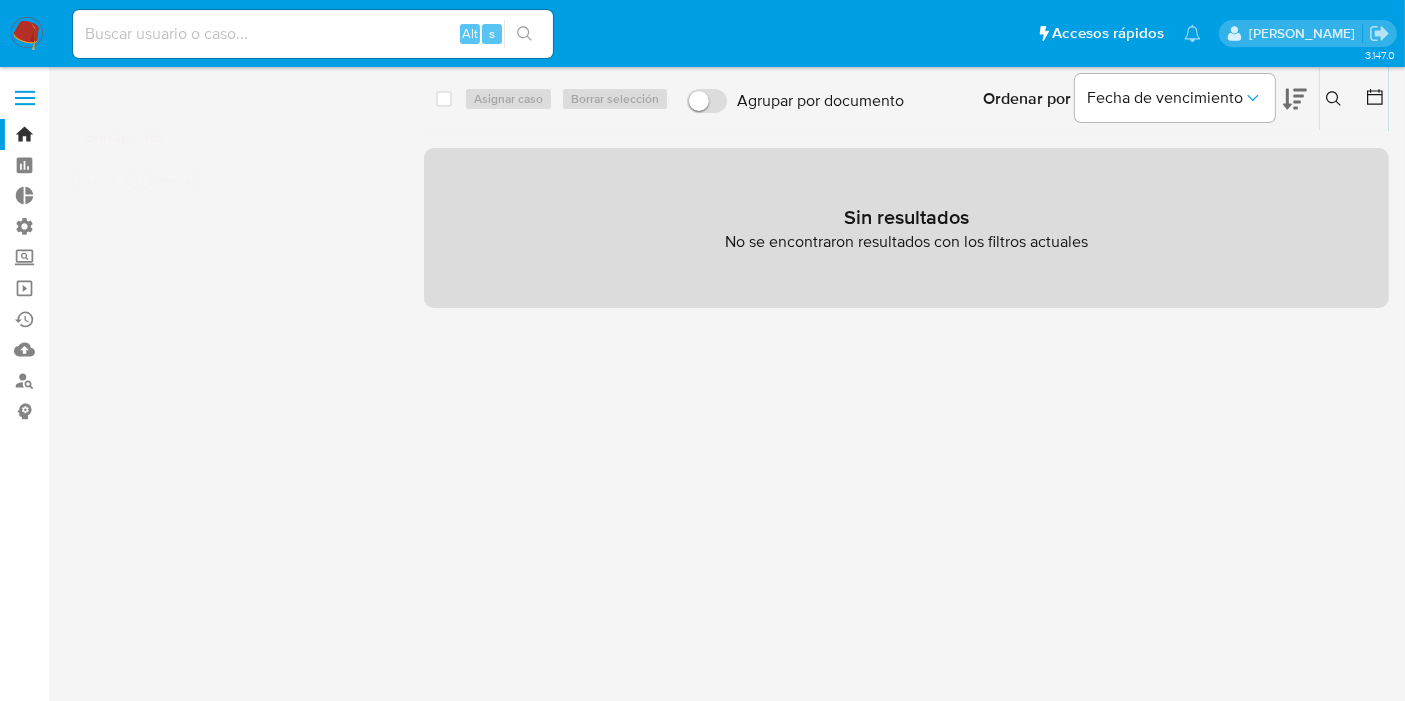 click on "Borrar filtros" at bounding box center (125, 137) 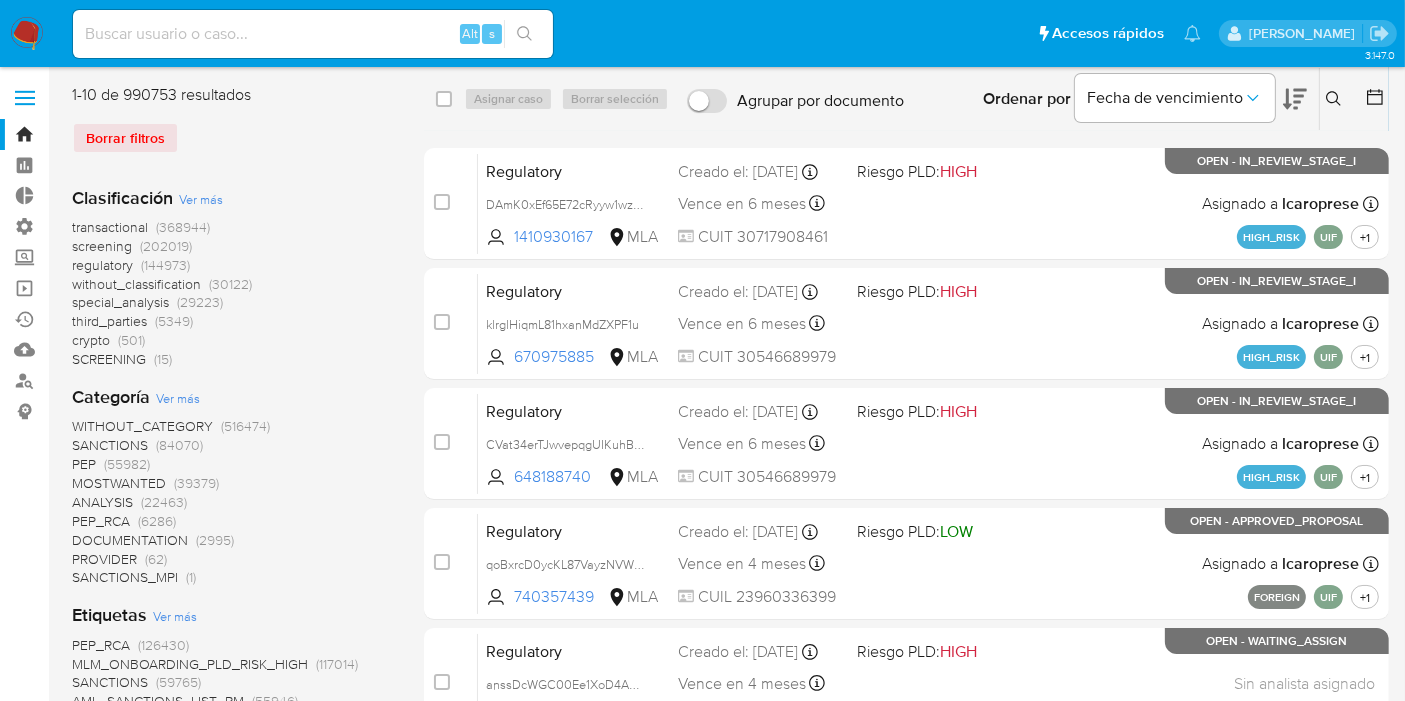 click on "screening" at bounding box center [102, 246] 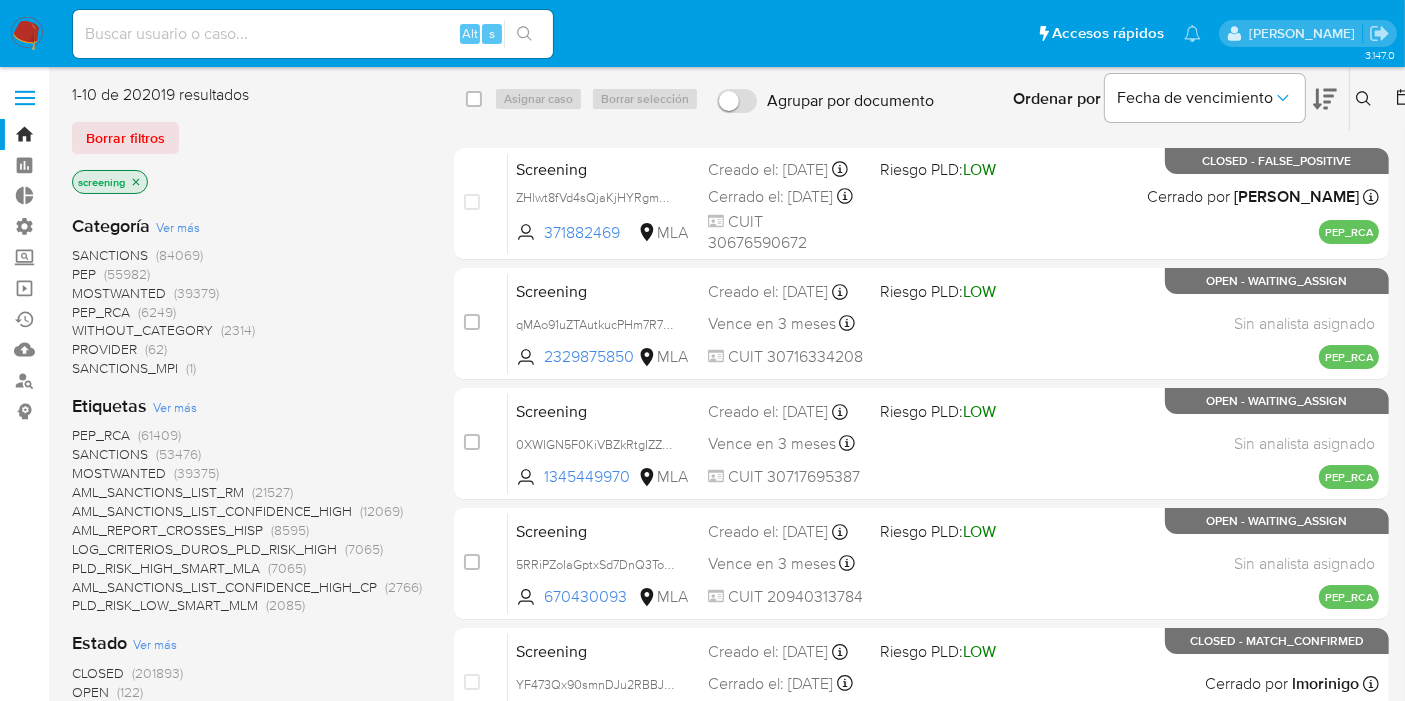 click on "OPEN" at bounding box center [90, 692] 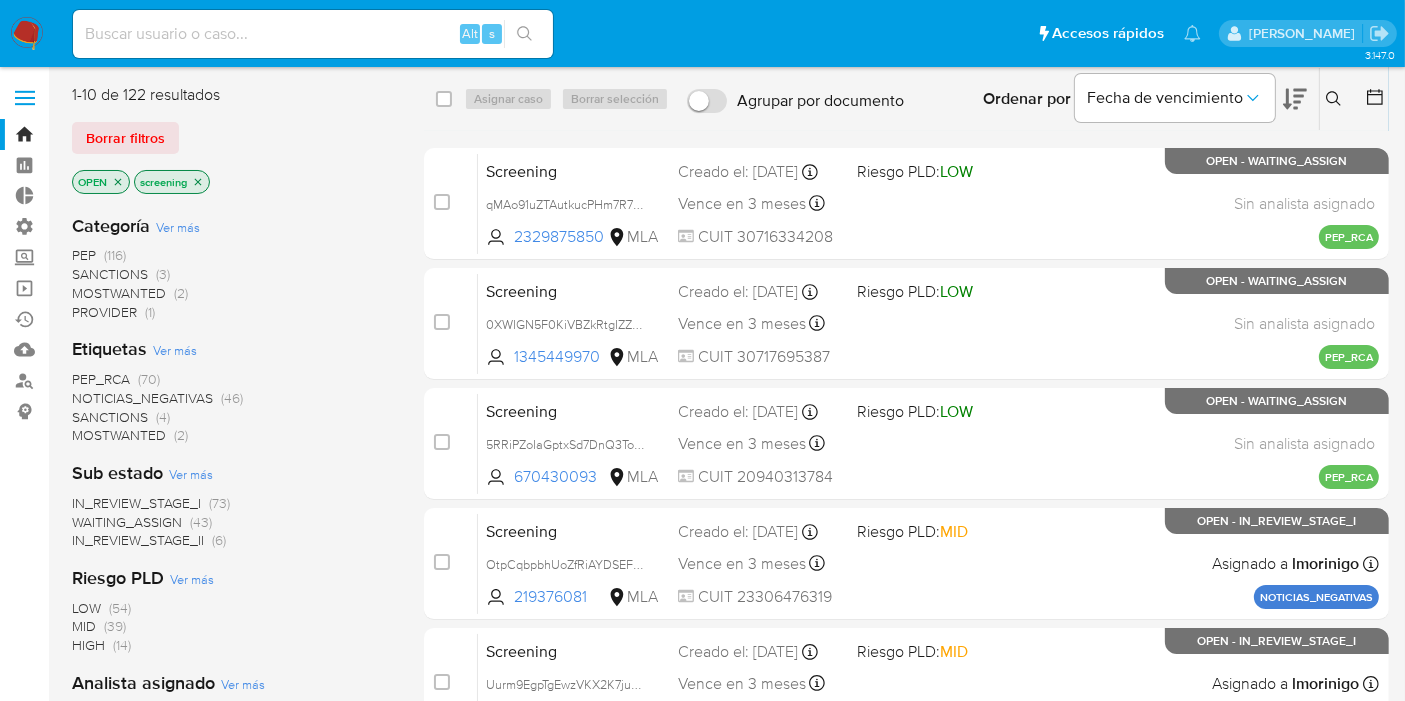 click on "SANCTIONS" at bounding box center (110, 417) 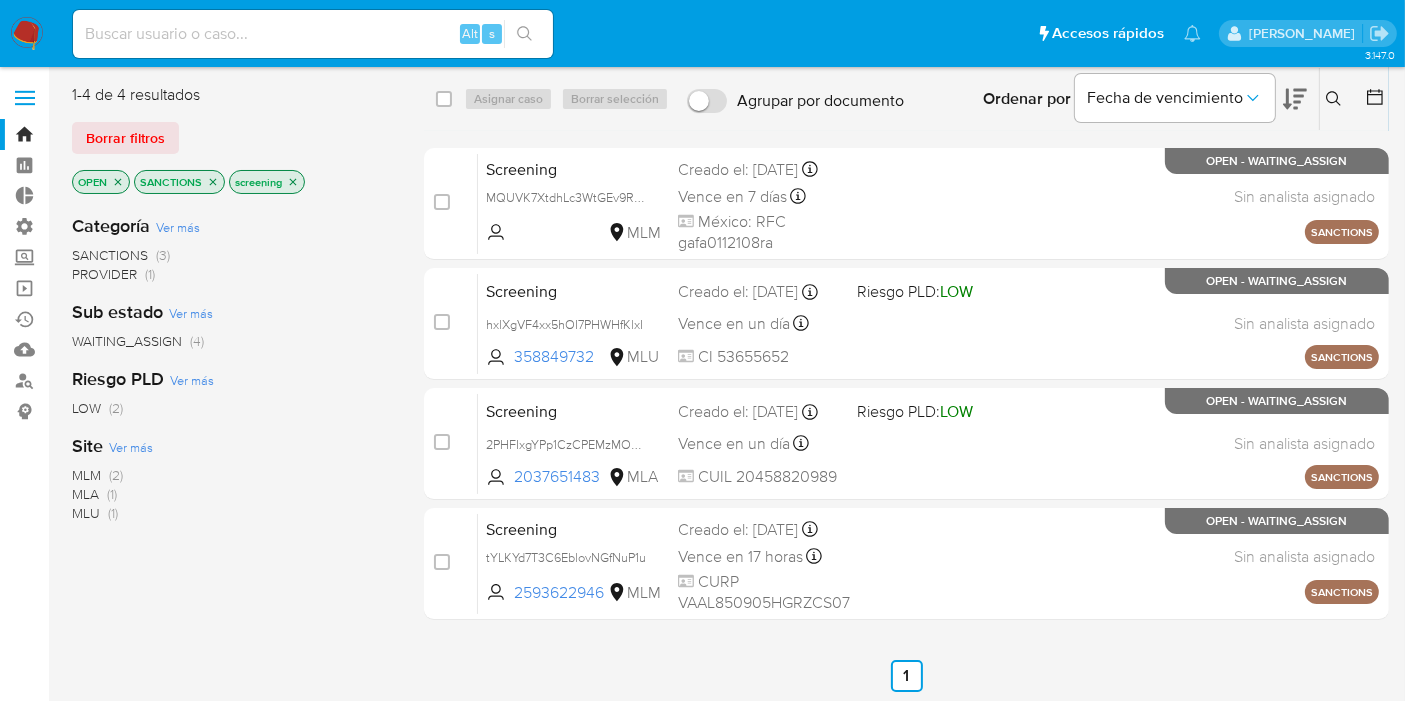 click at bounding box center [1295, 99] 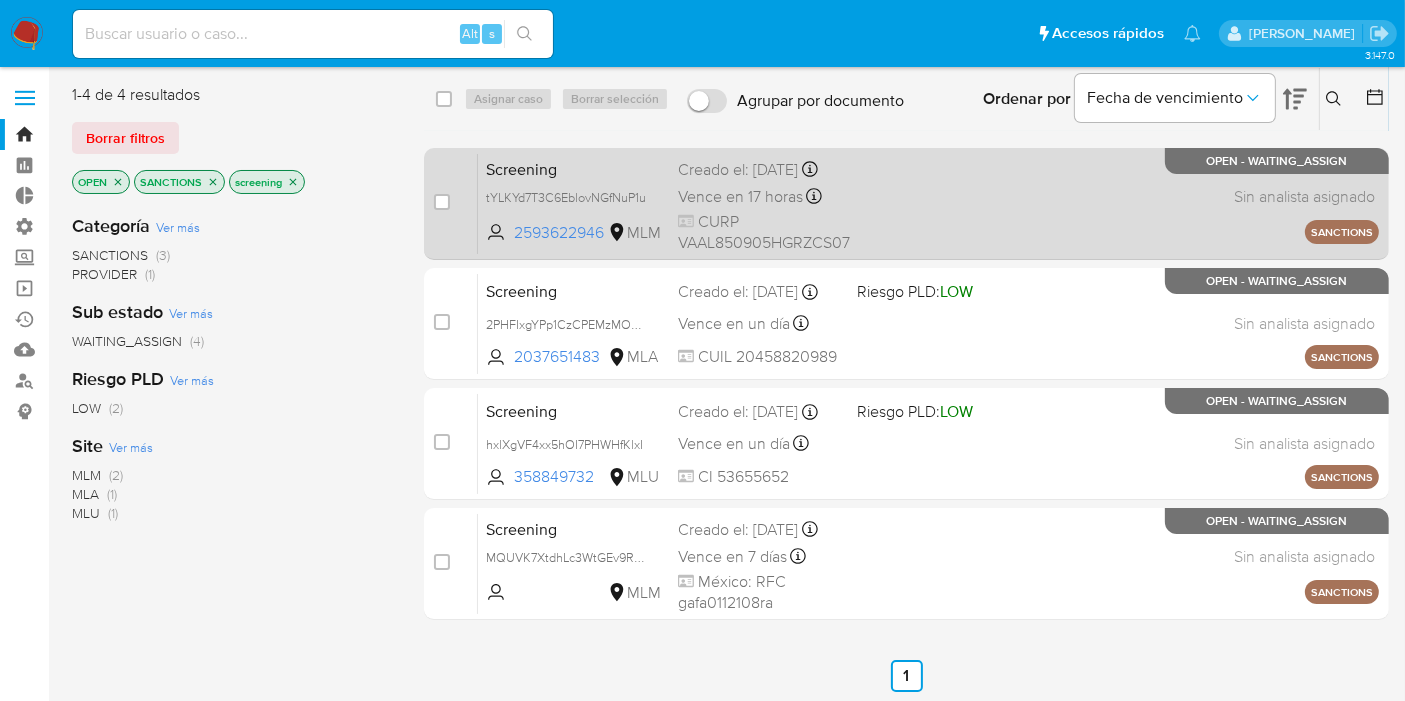 click on "Screening" at bounding box center (574, 168) 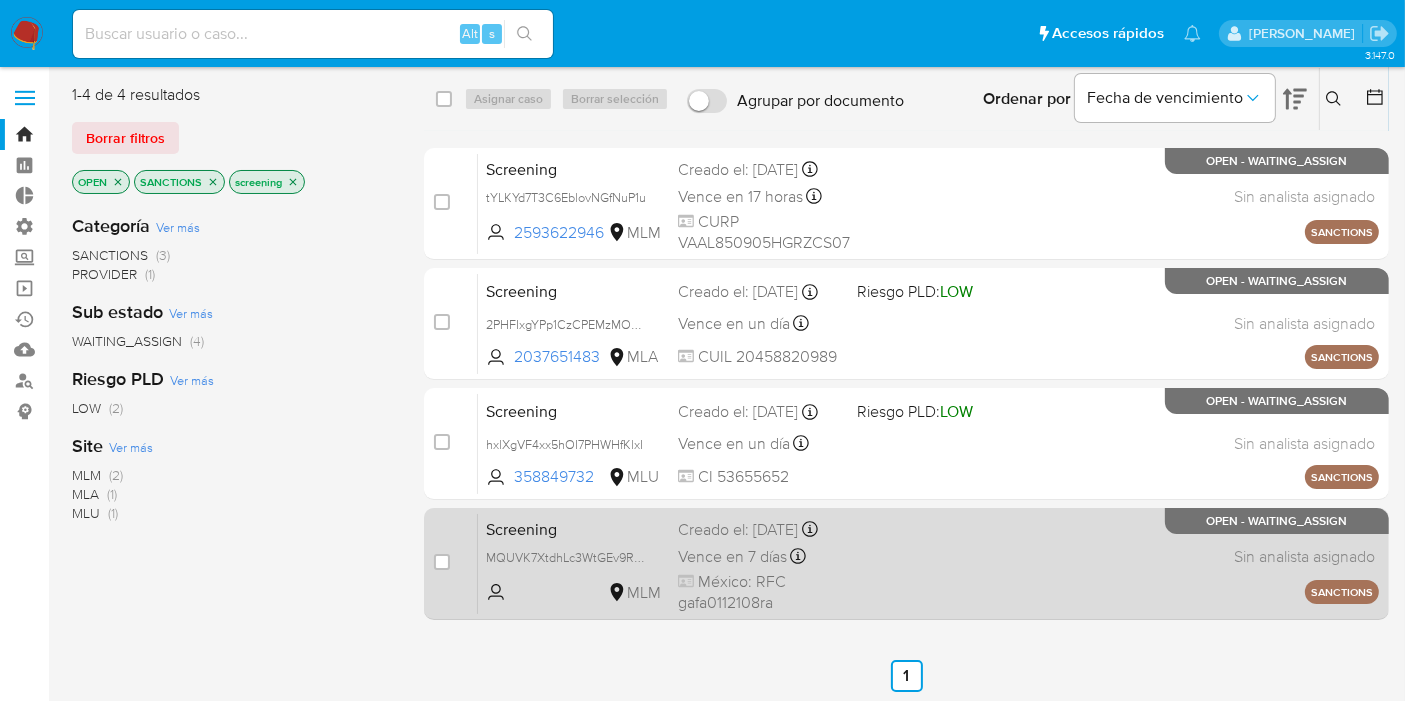 click on "Screening" at bounding box center (574, 528) 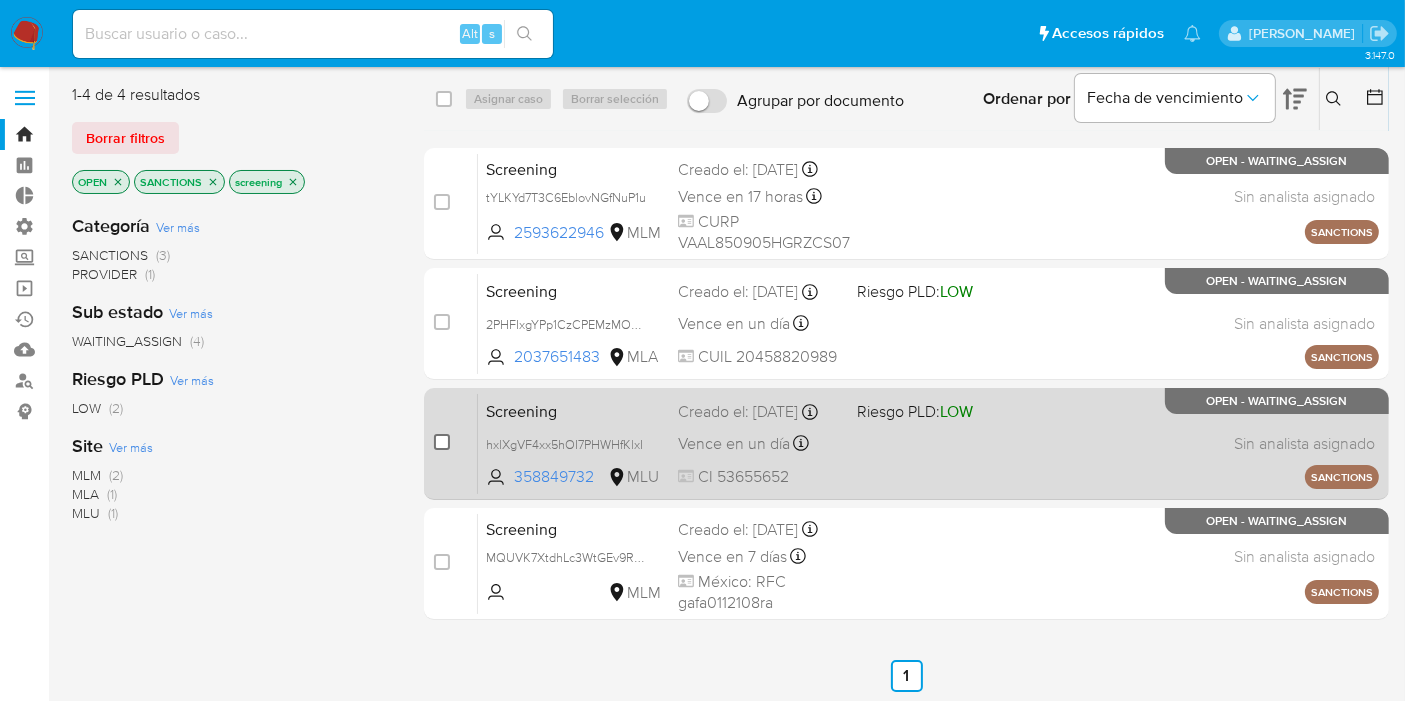 click at bounding box center (442, 442) 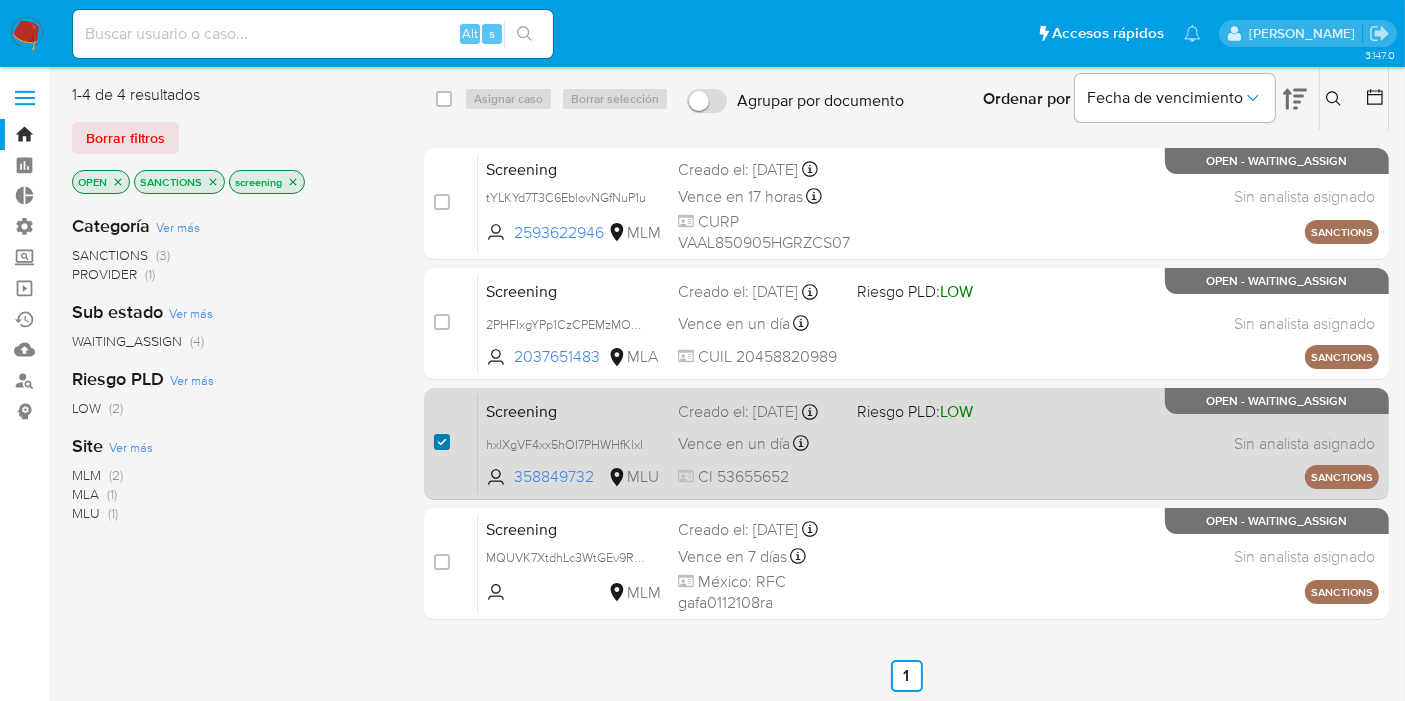 checkbox on "true" 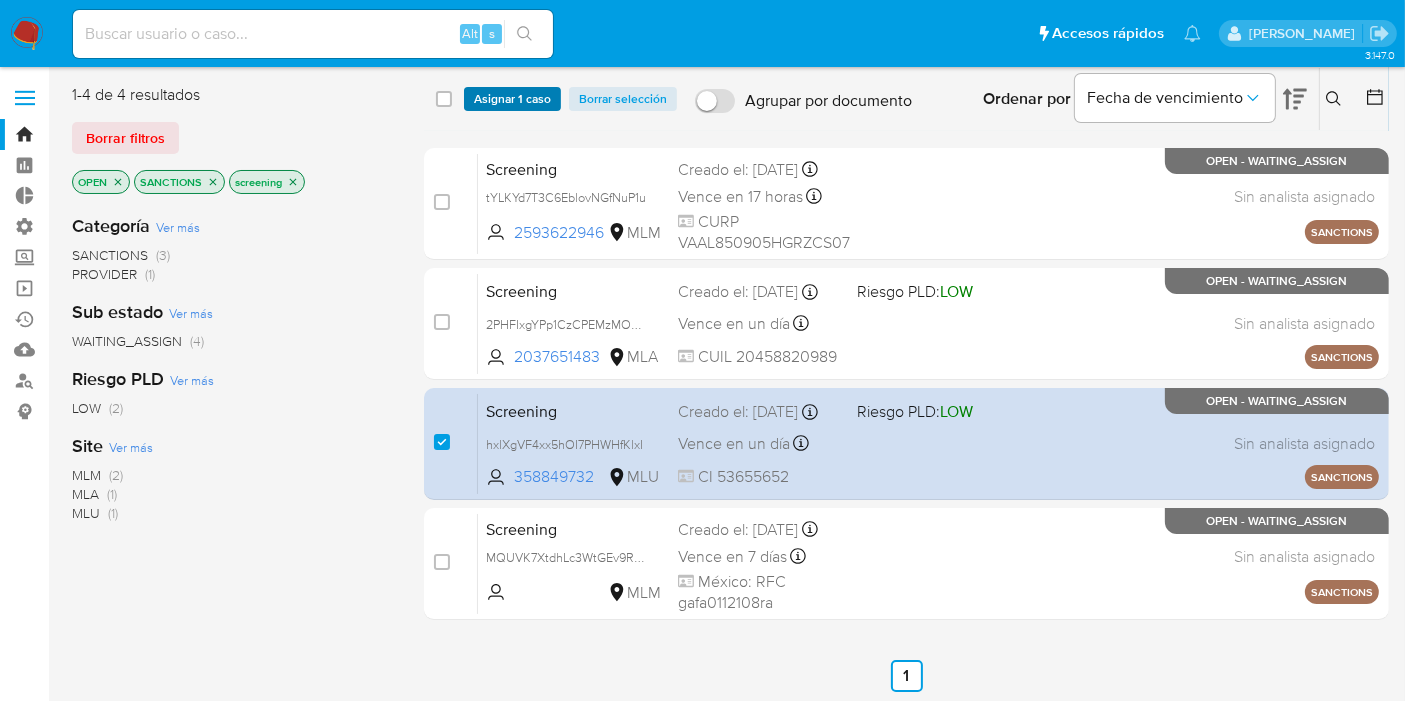 click on "Asignar 1 caso" at bounding box center (512, 99) 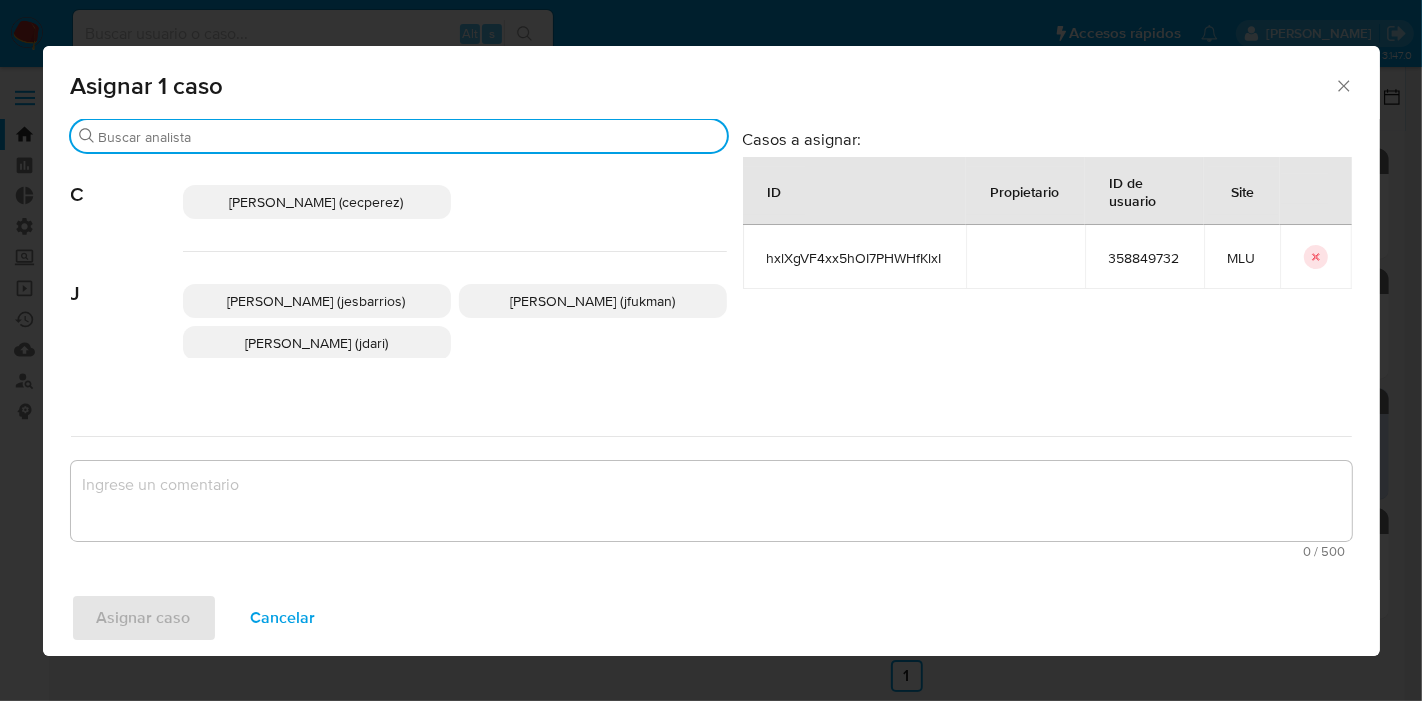click on "Buscar" at bounding box center (409, 137) 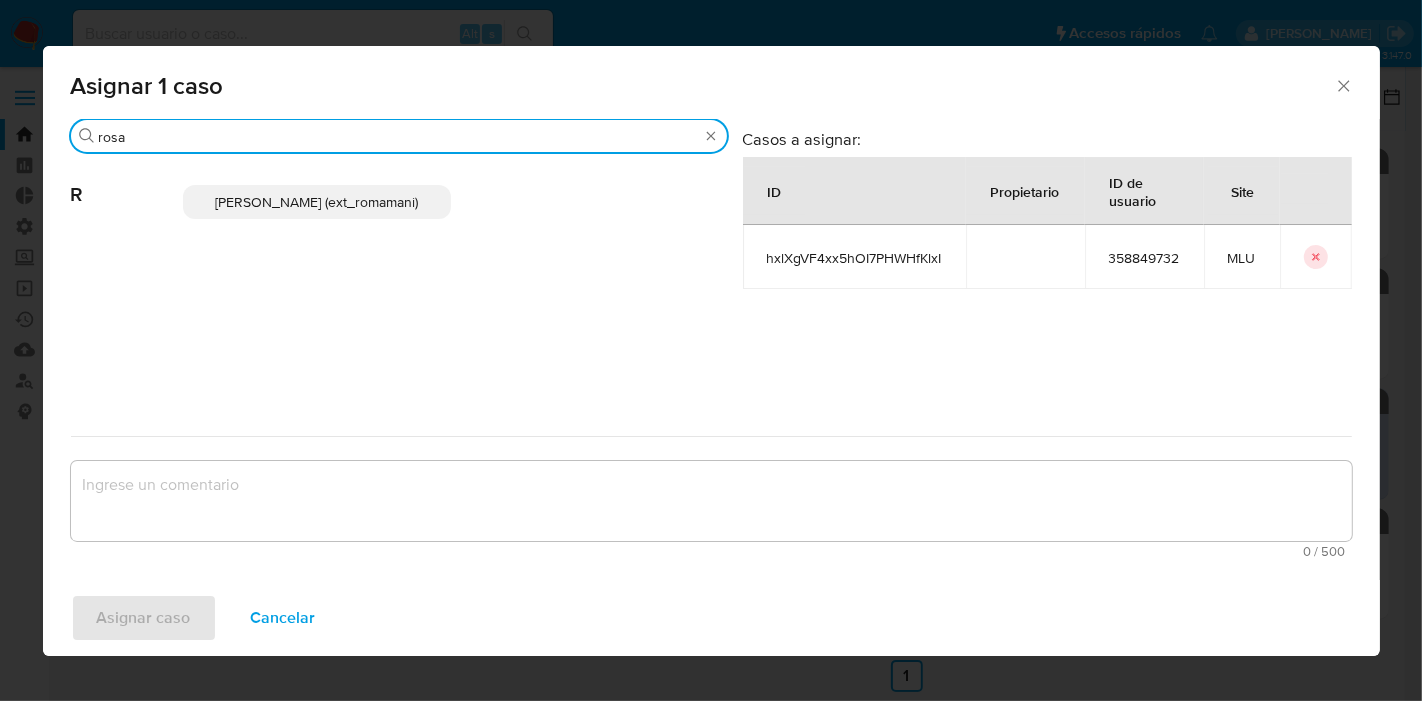 type on "rosa" 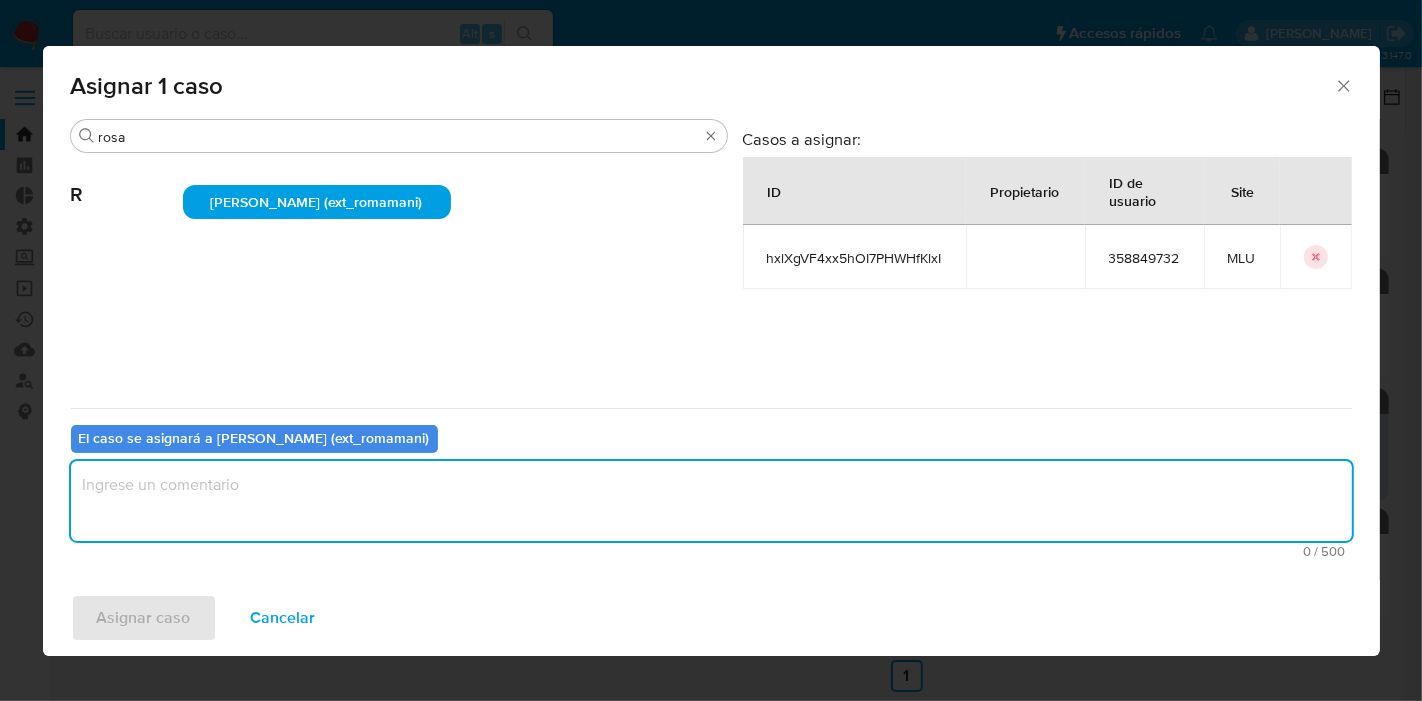 click at bounding box center [711, 501] 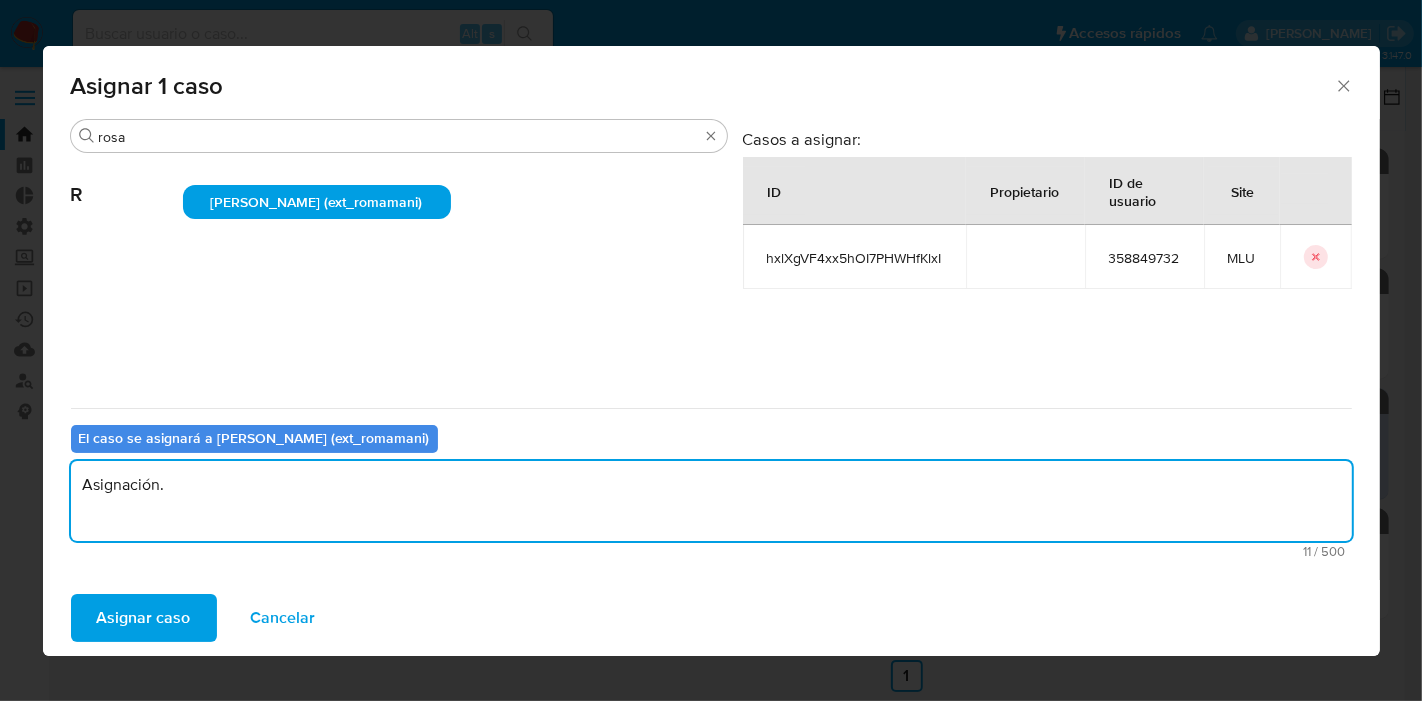 drag, startPoint x: 202, startPoint y: 475, endPoint x: 71, endPoint y: 487, distance: 131.54848 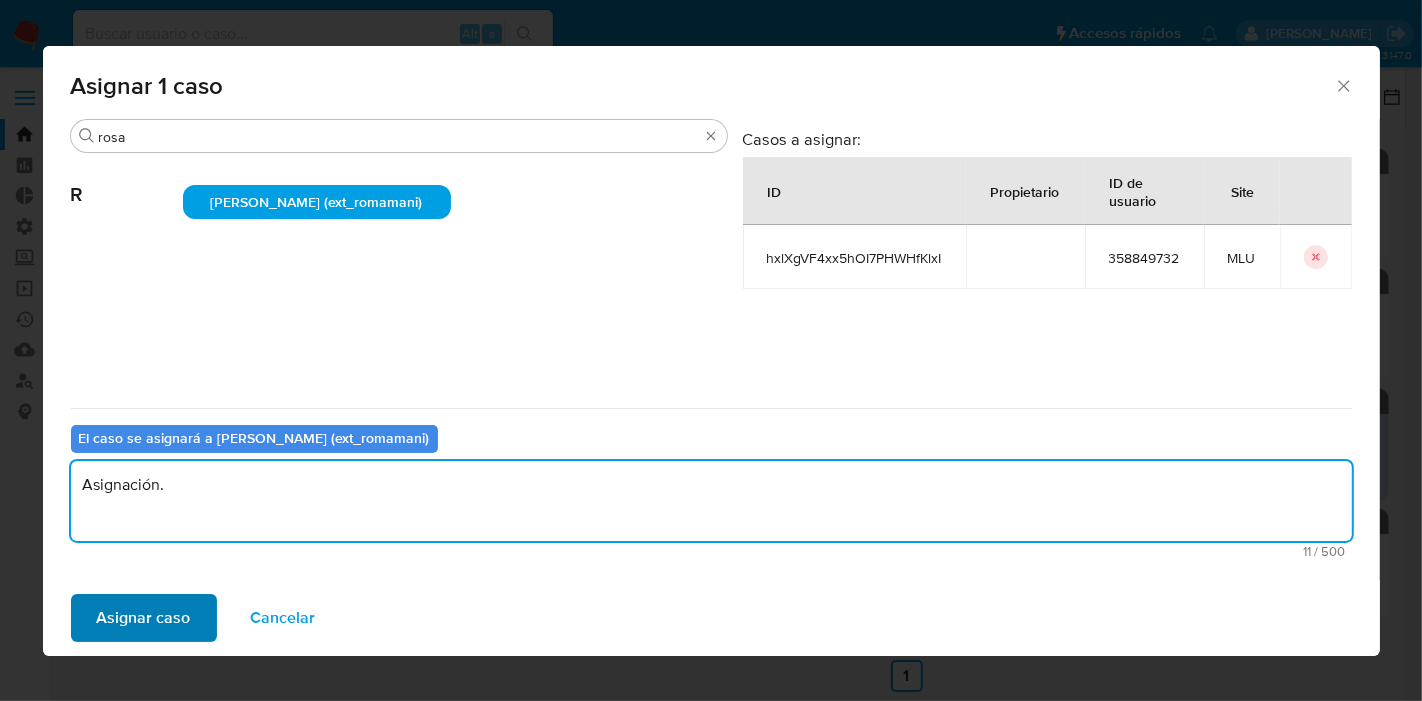type on "Asignación." 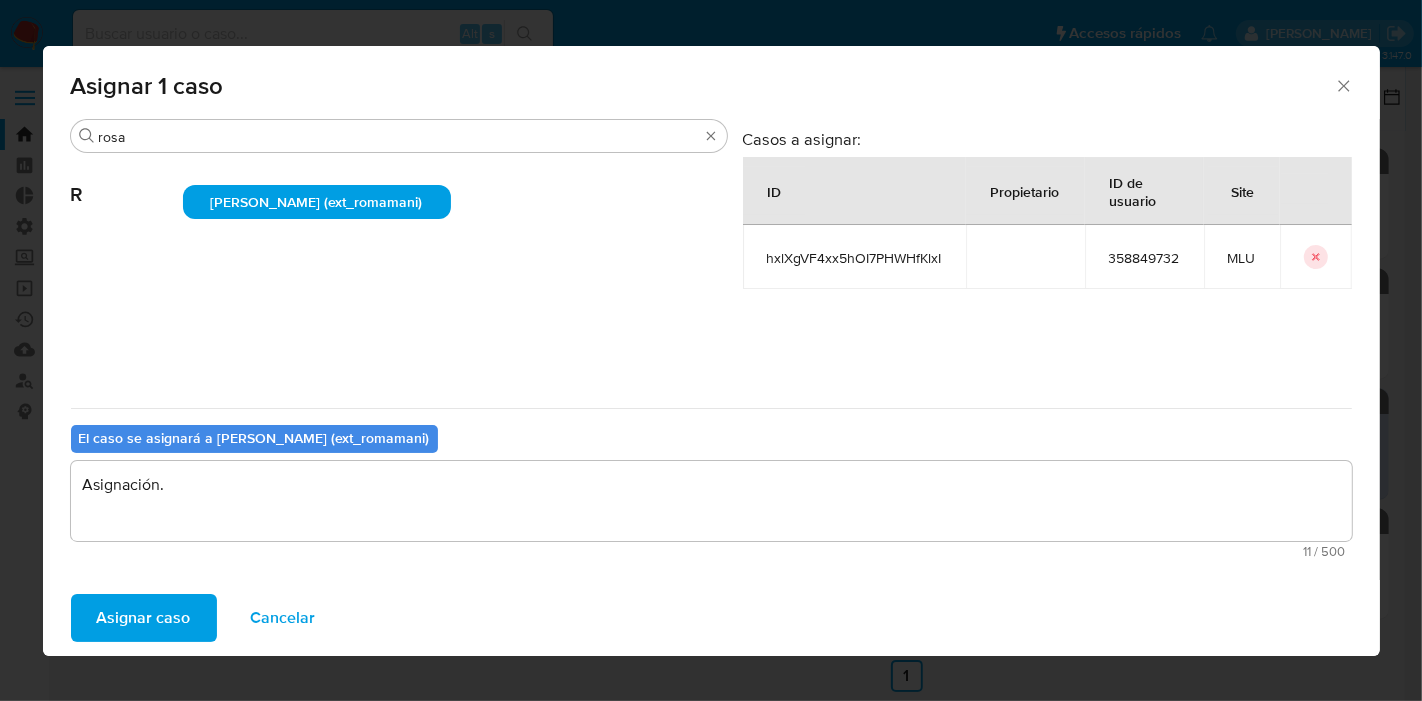 click on "Asignar caso" at bounding box center (144, 618) 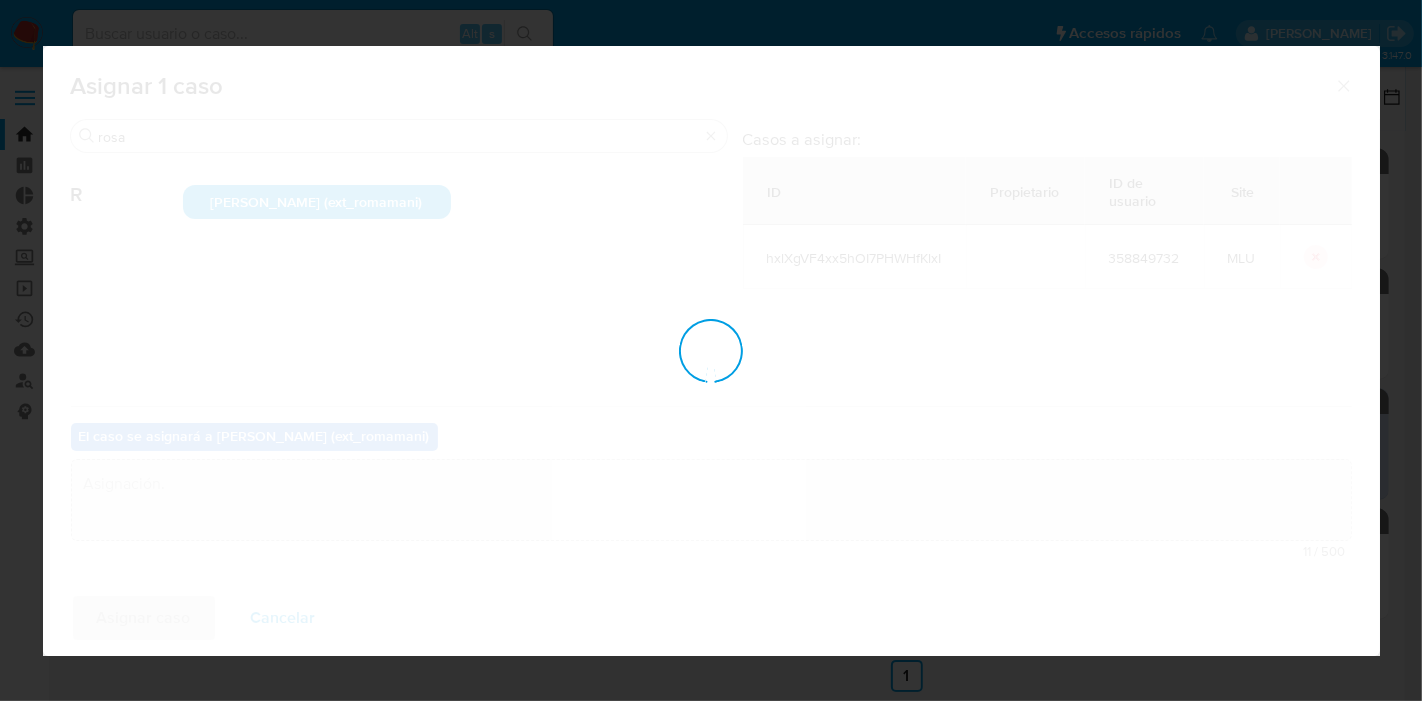 type 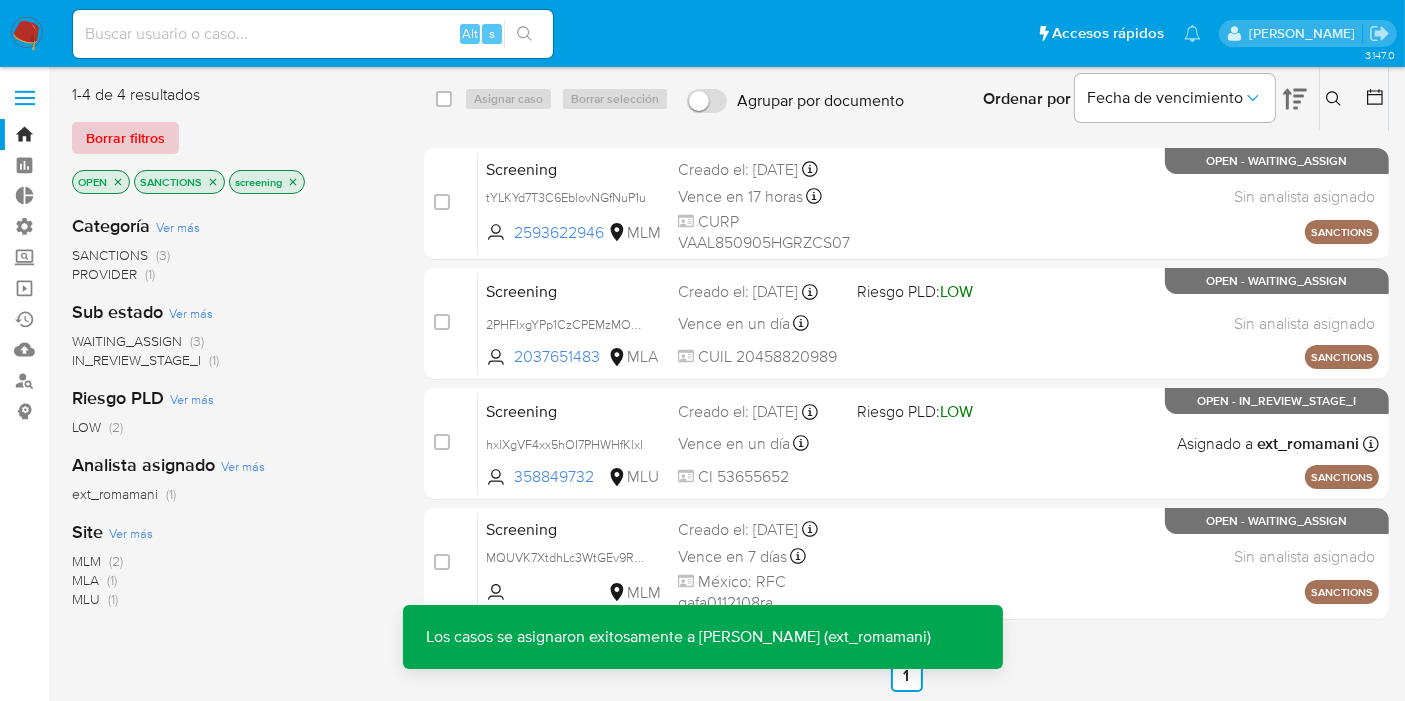 click on "Borrar filtros" at bounding box center (125, 138) 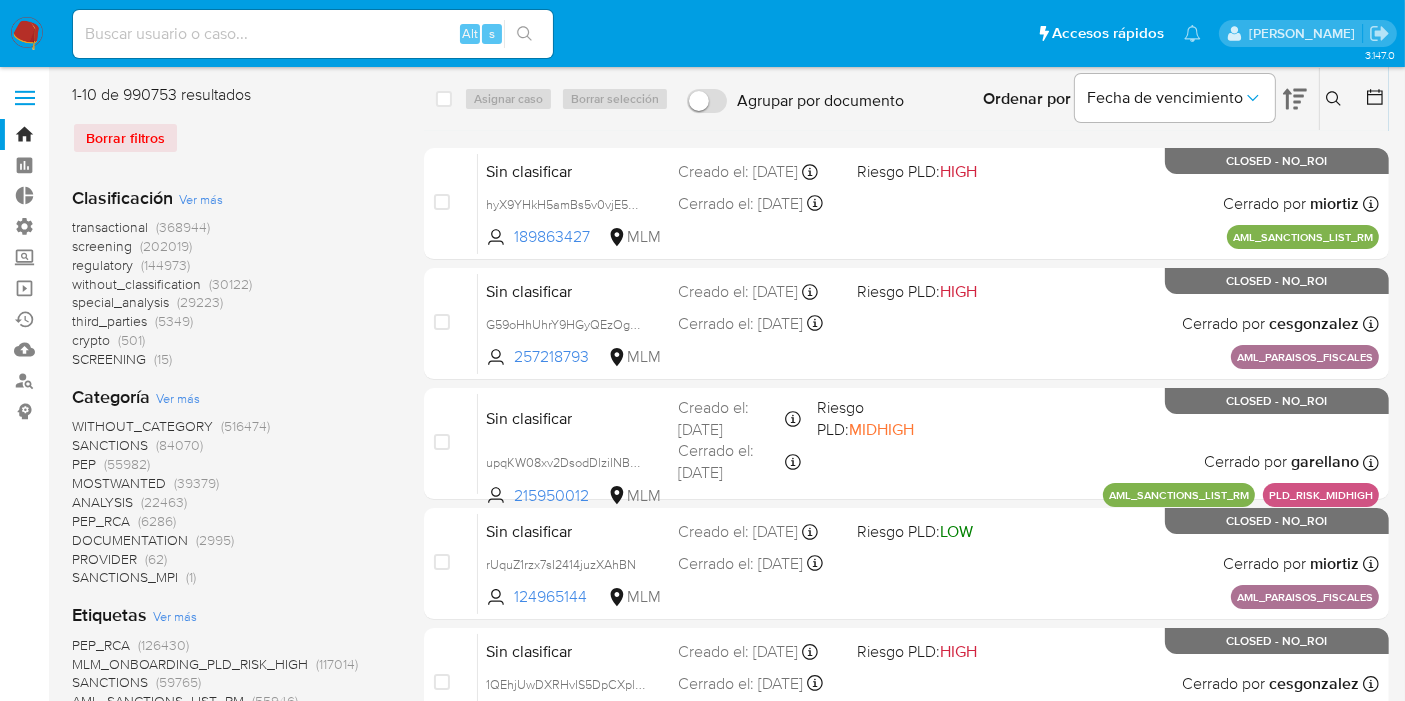 click on "regulatory" at bounding box center (102, 265) 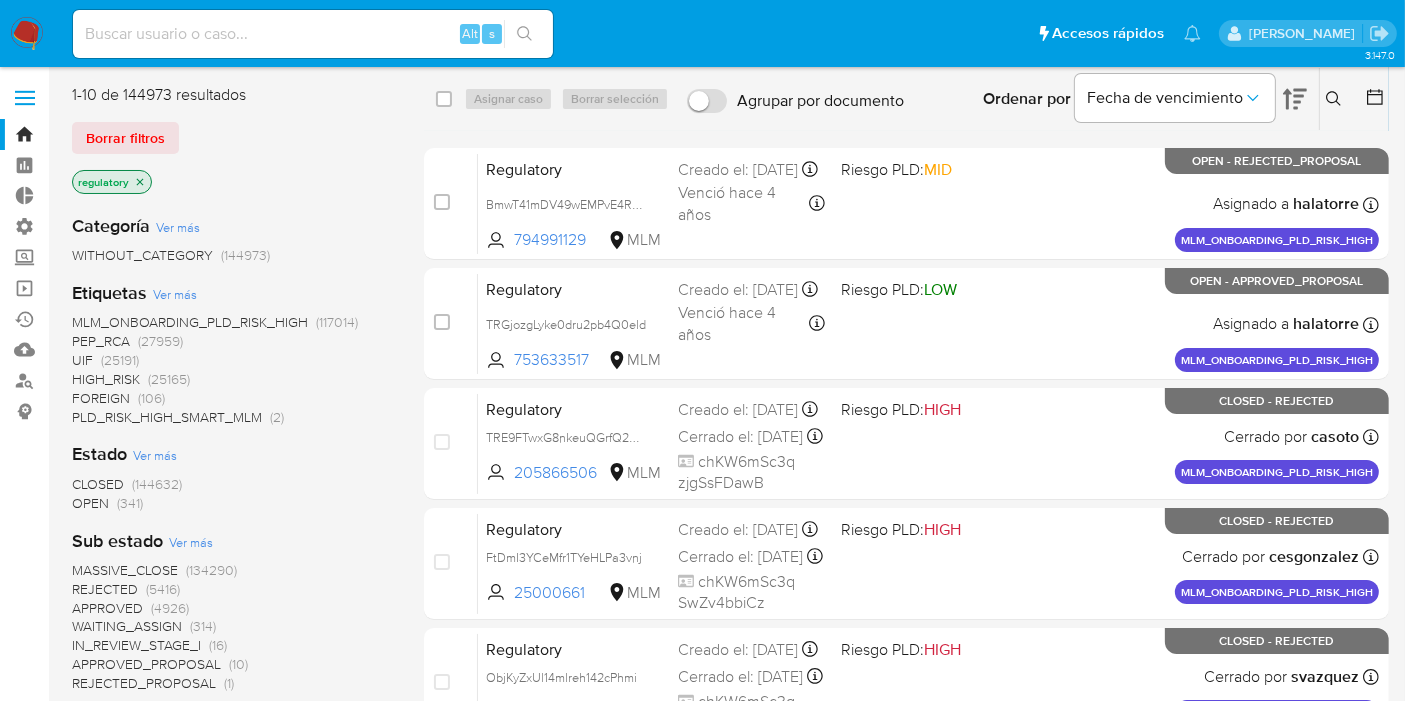 click on "OPEN" at bounding box center [90, 503] 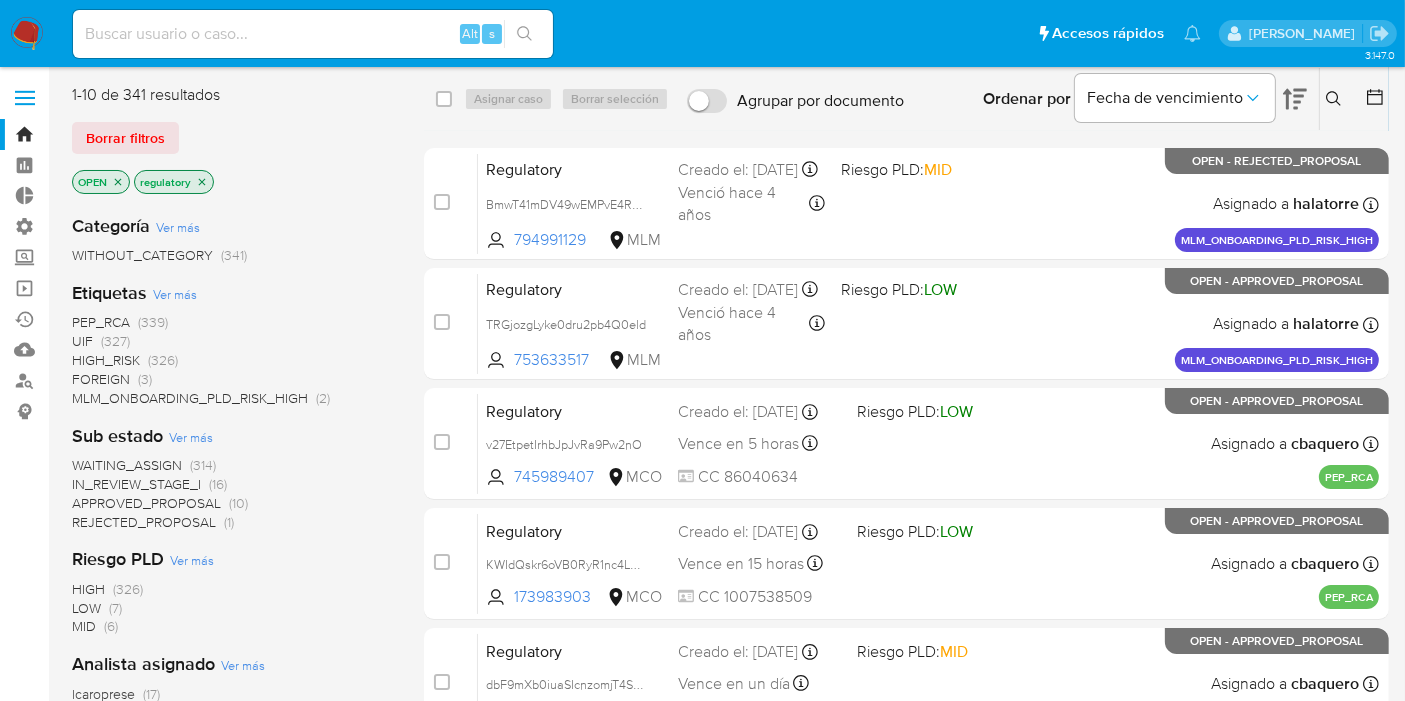 scroll, scrollTop: 613, scrollLeft: 0, axis: vertical 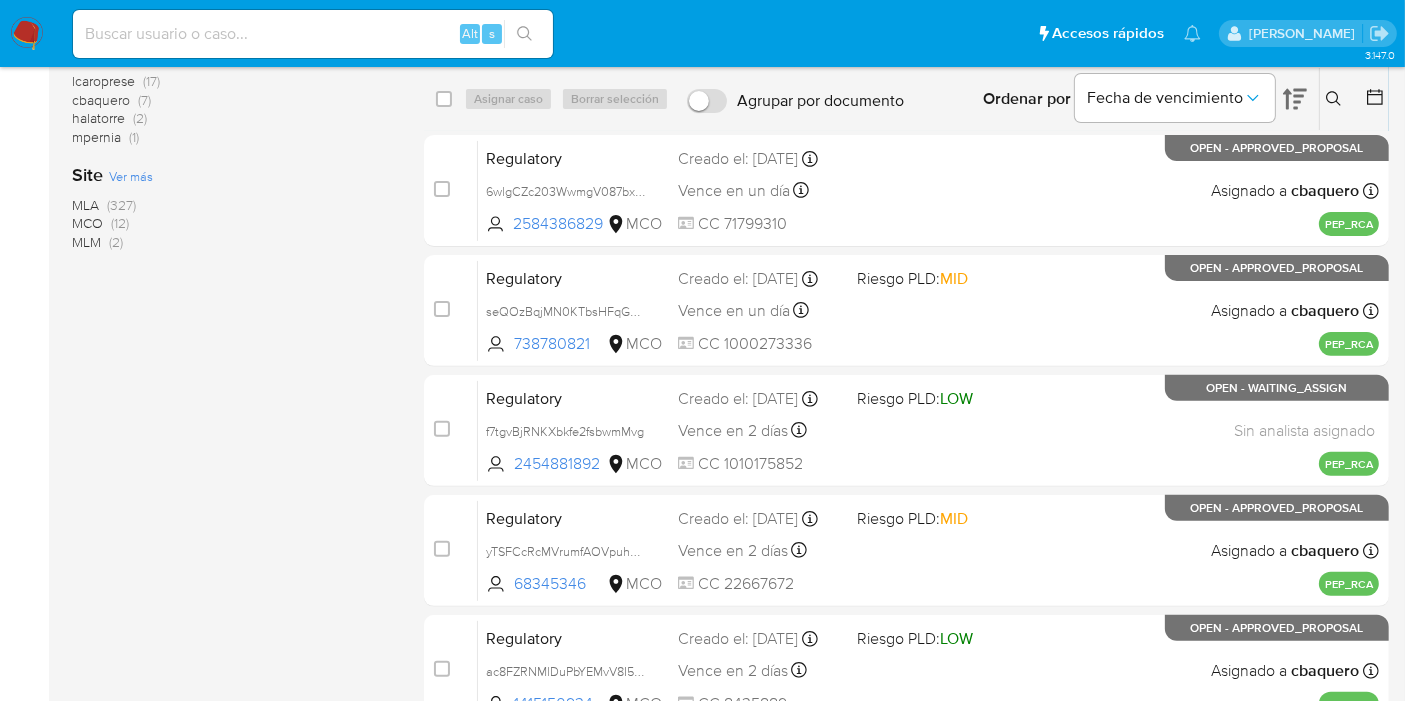 click on "MCO" at bounding box center (87, 223) 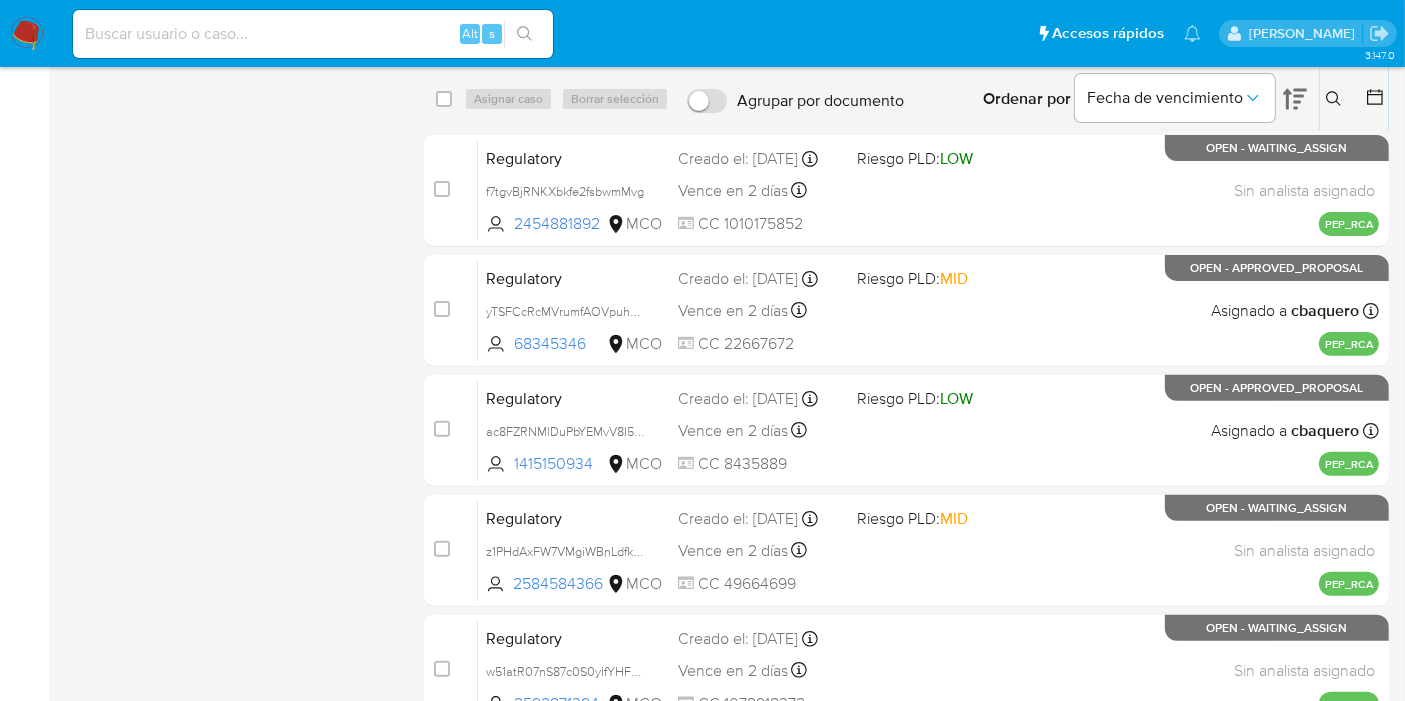scroll, scrollTop: 0, scrollLeft: 0, axis: both 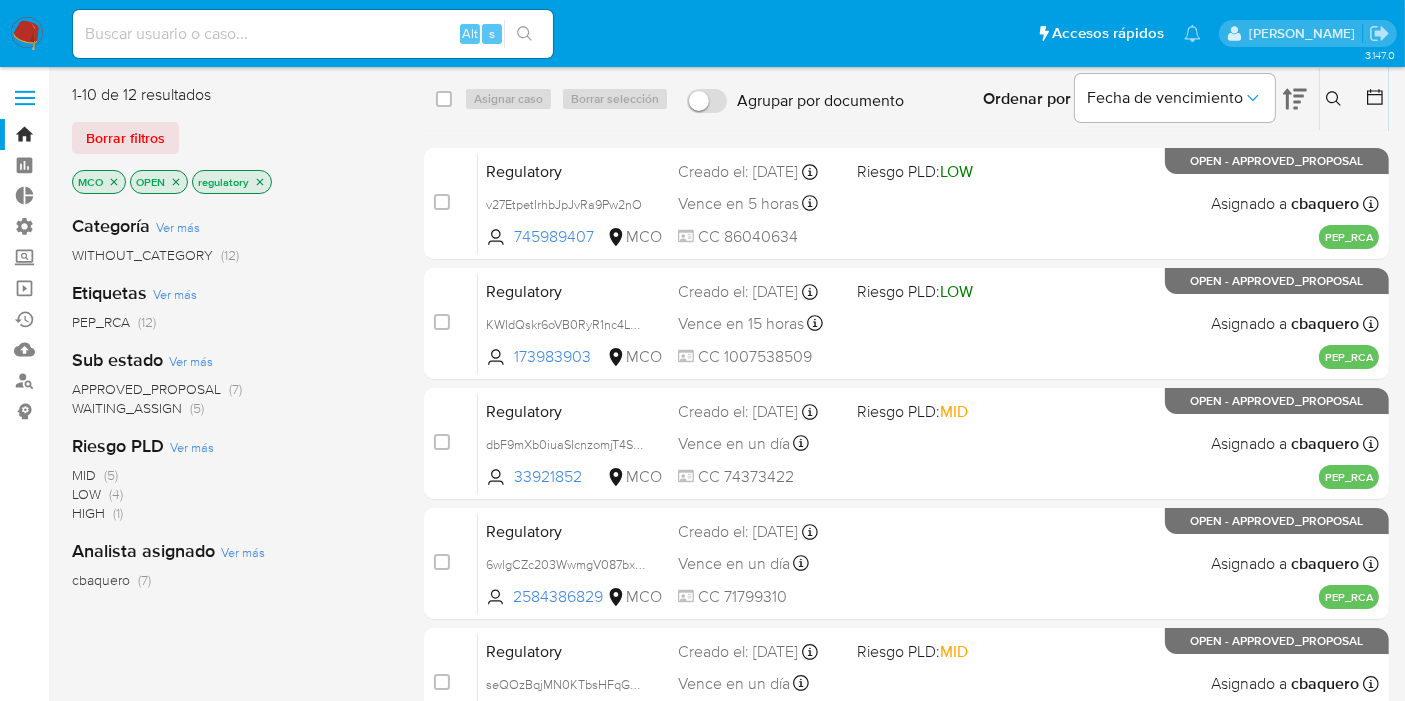 click on "WAITING_ASSIGN" at bounding box center [127, 408] 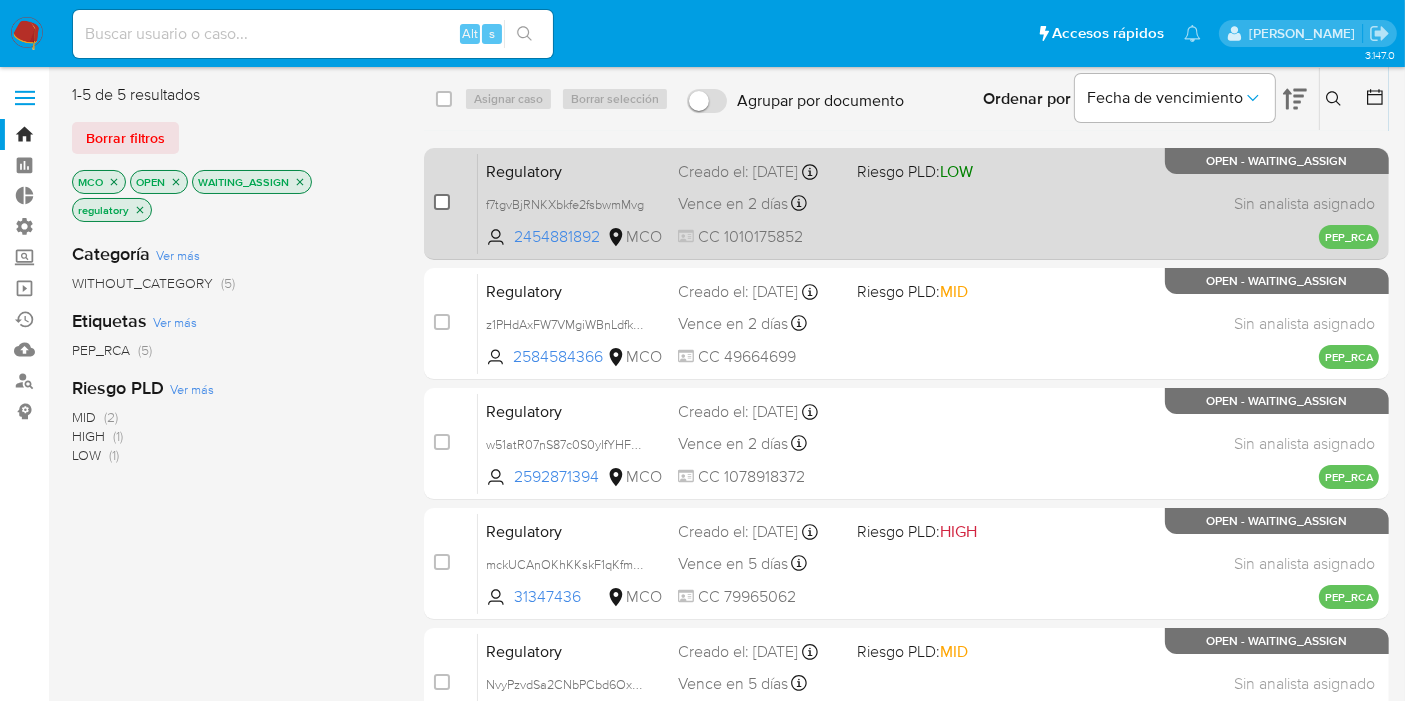 click at bounding box center (442, 202) 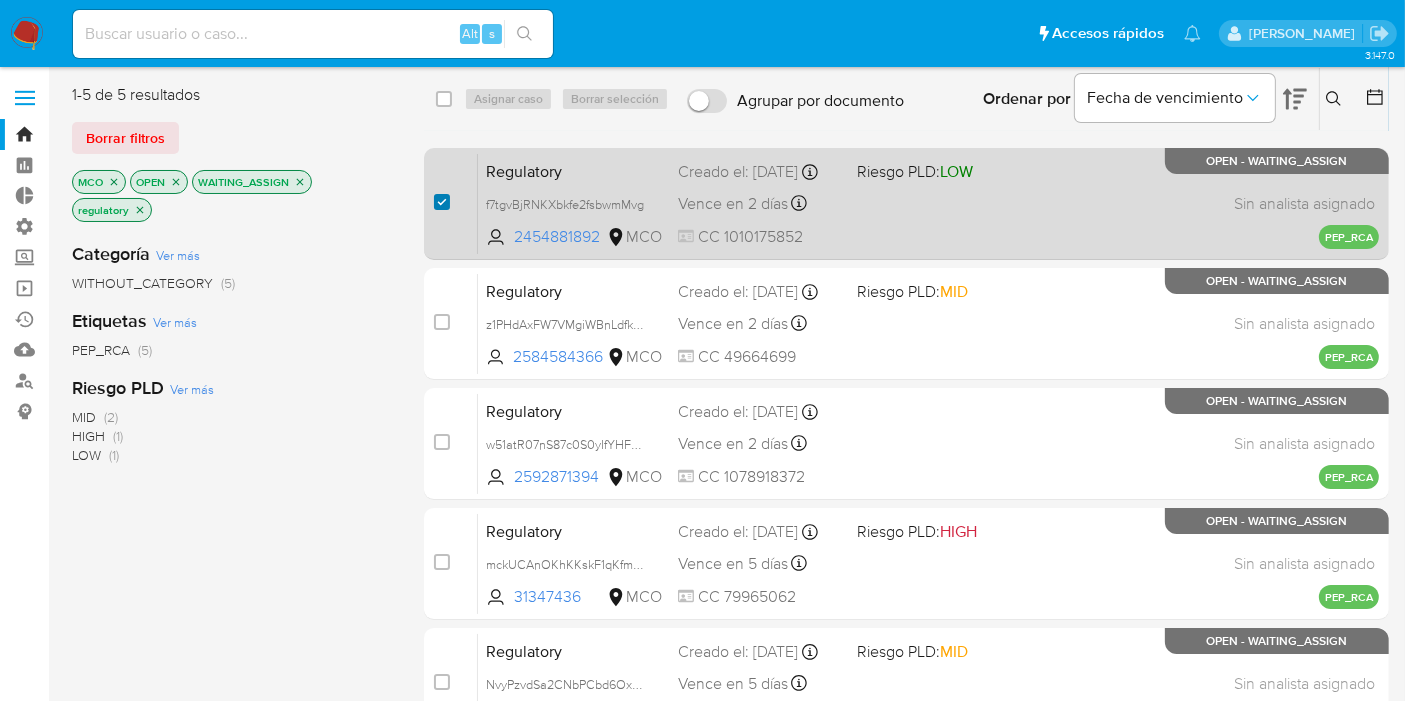checkbox on "true" 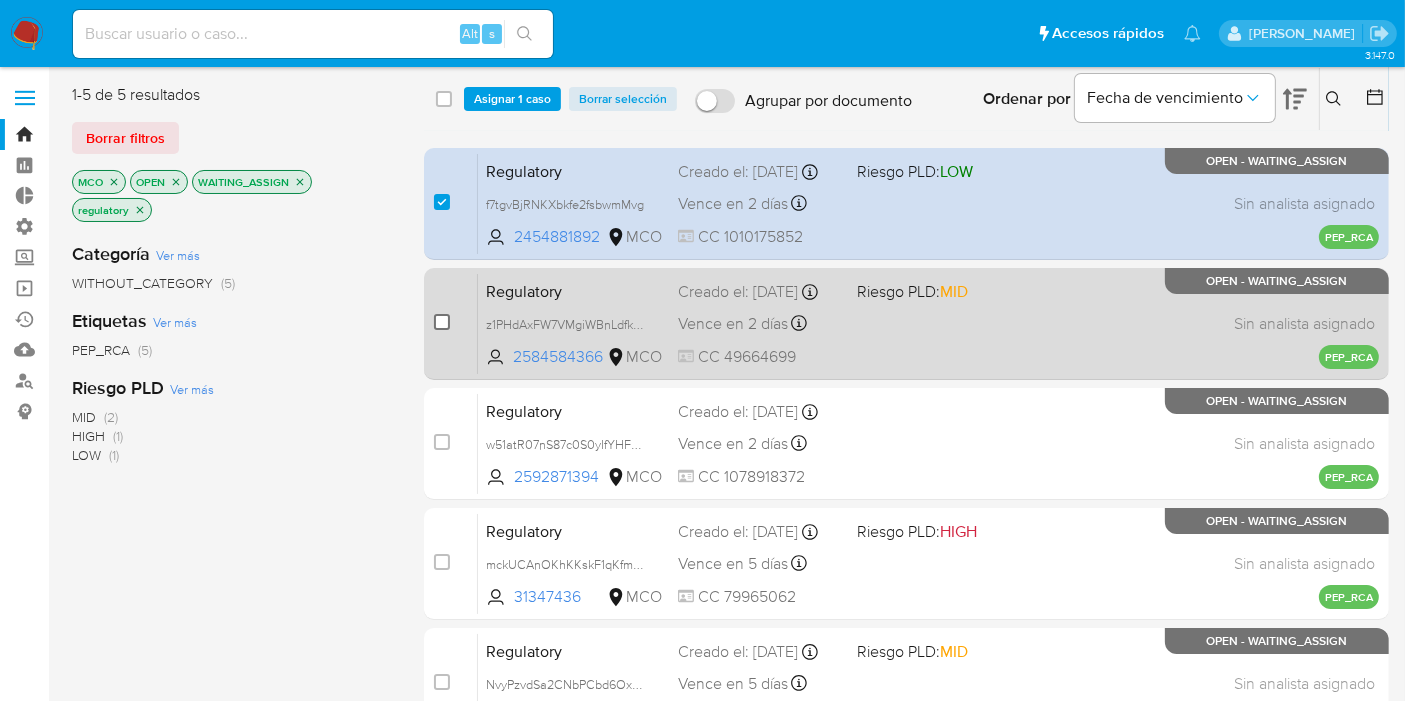 click at bounding box center (442, 322) 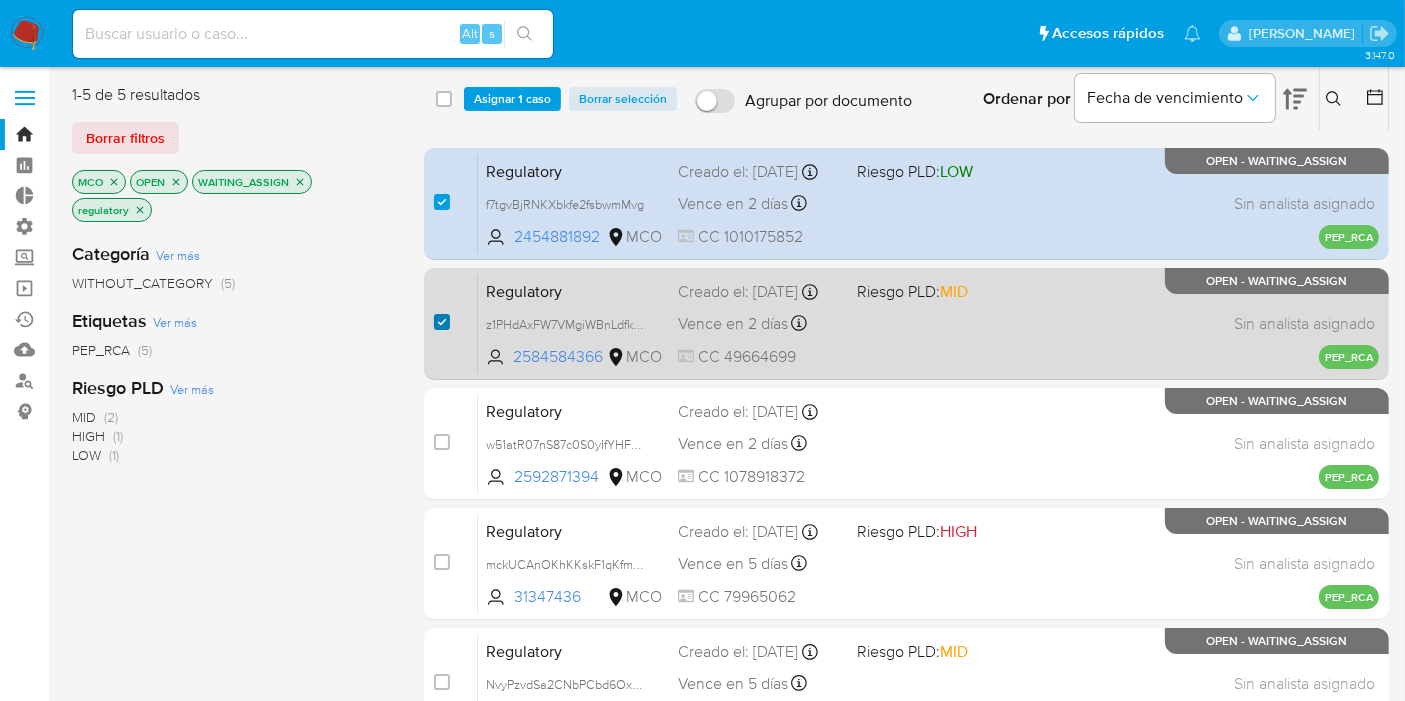 checkbox on "true" 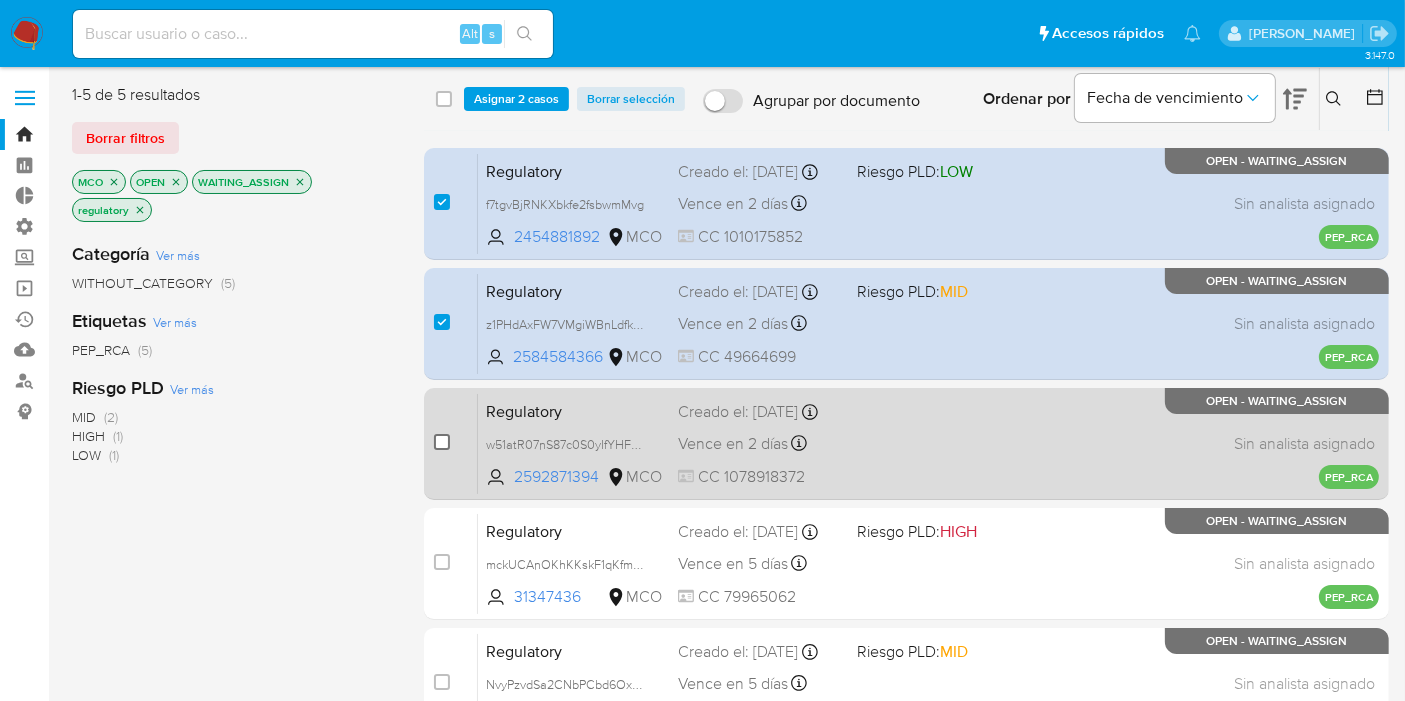 click at bounding box center (442, 442) 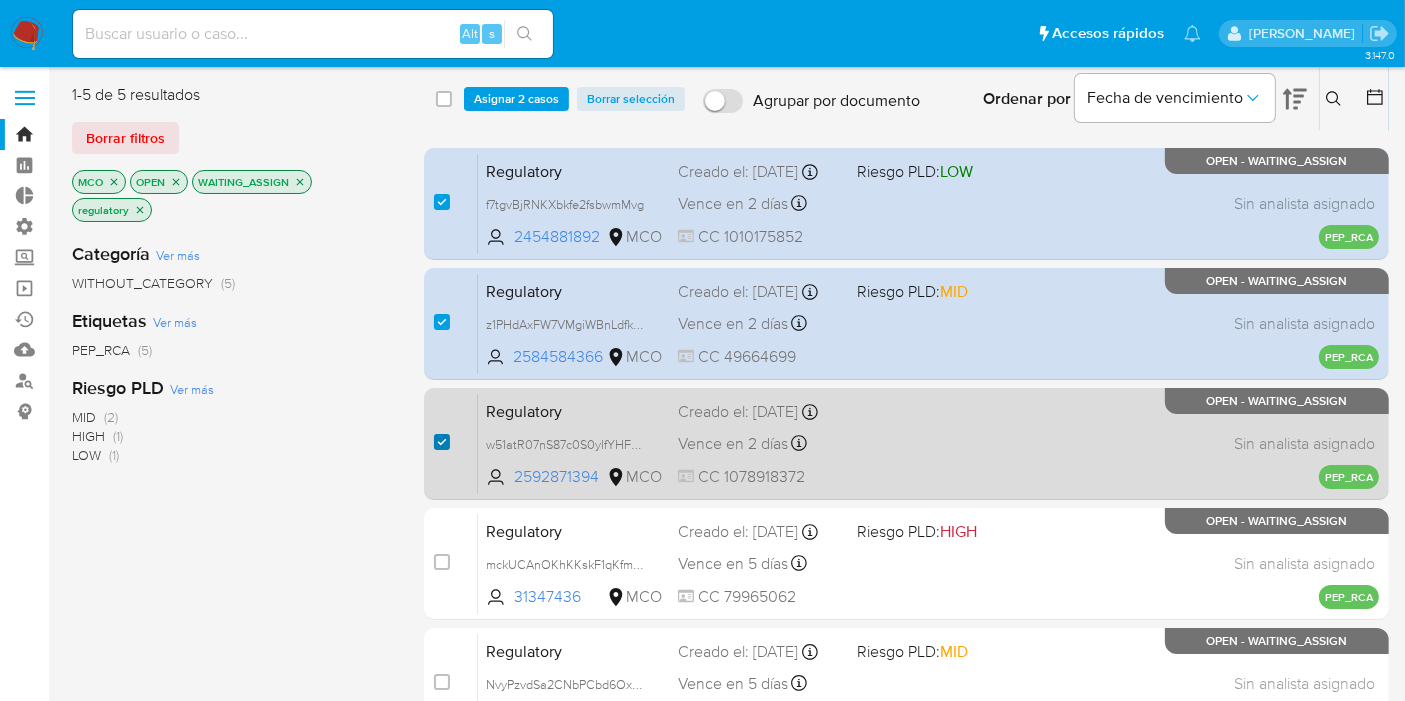 checkbox on "true" 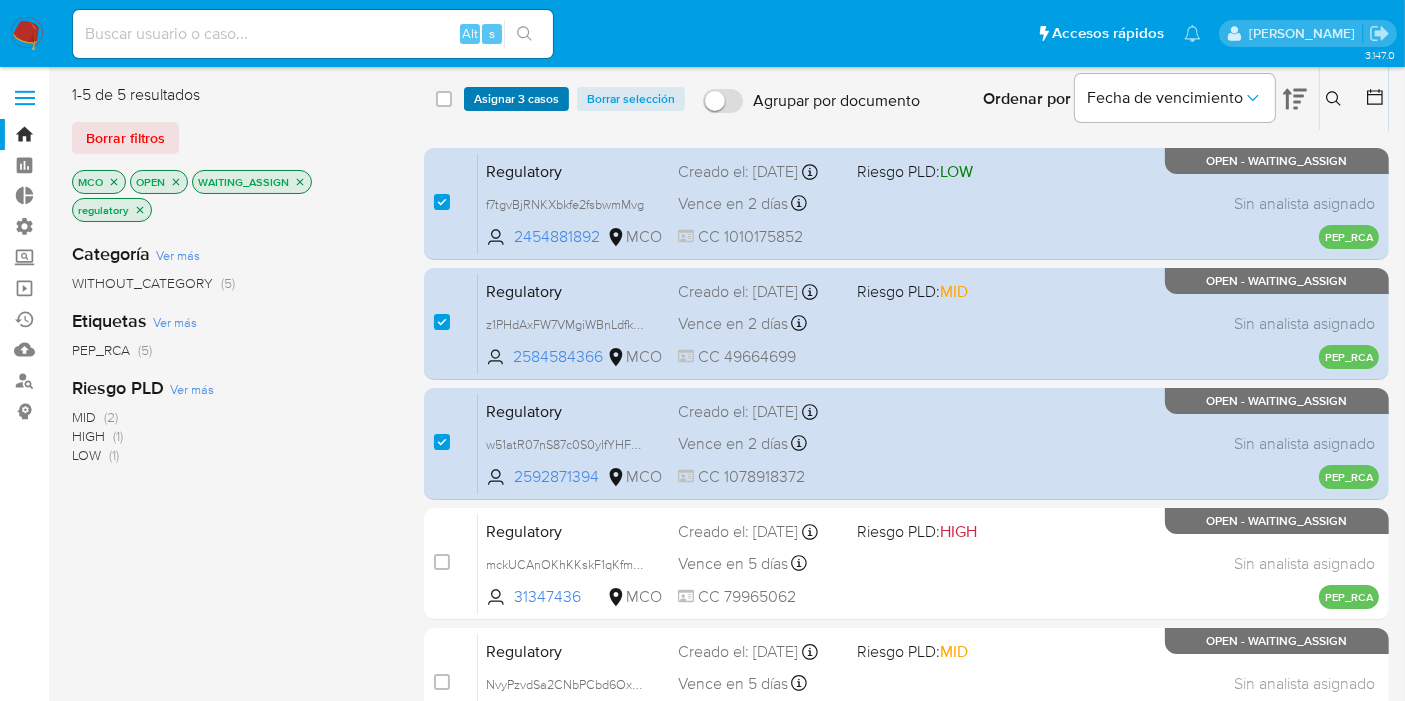 click on "Asignar 3 casos" at bounding box center [516, 99] 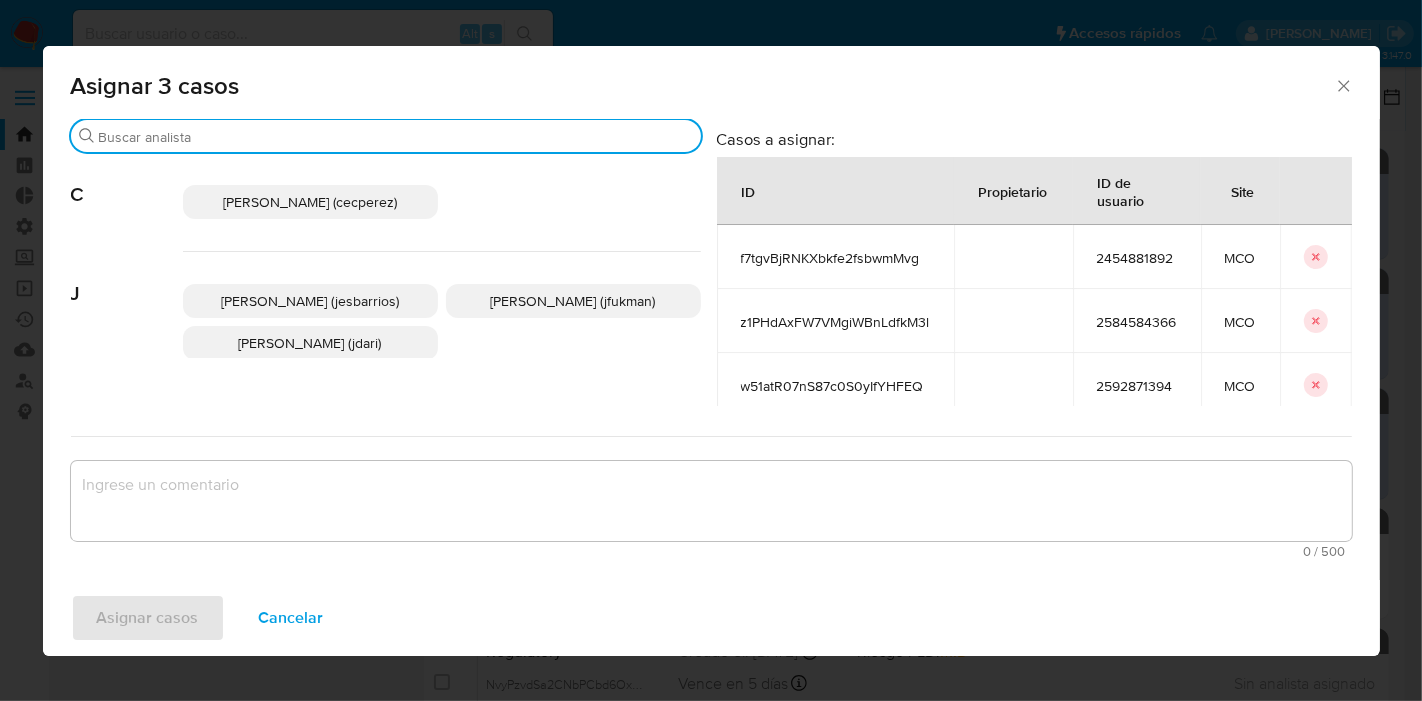 click on "Buscar" at bounding box center [396, 137] 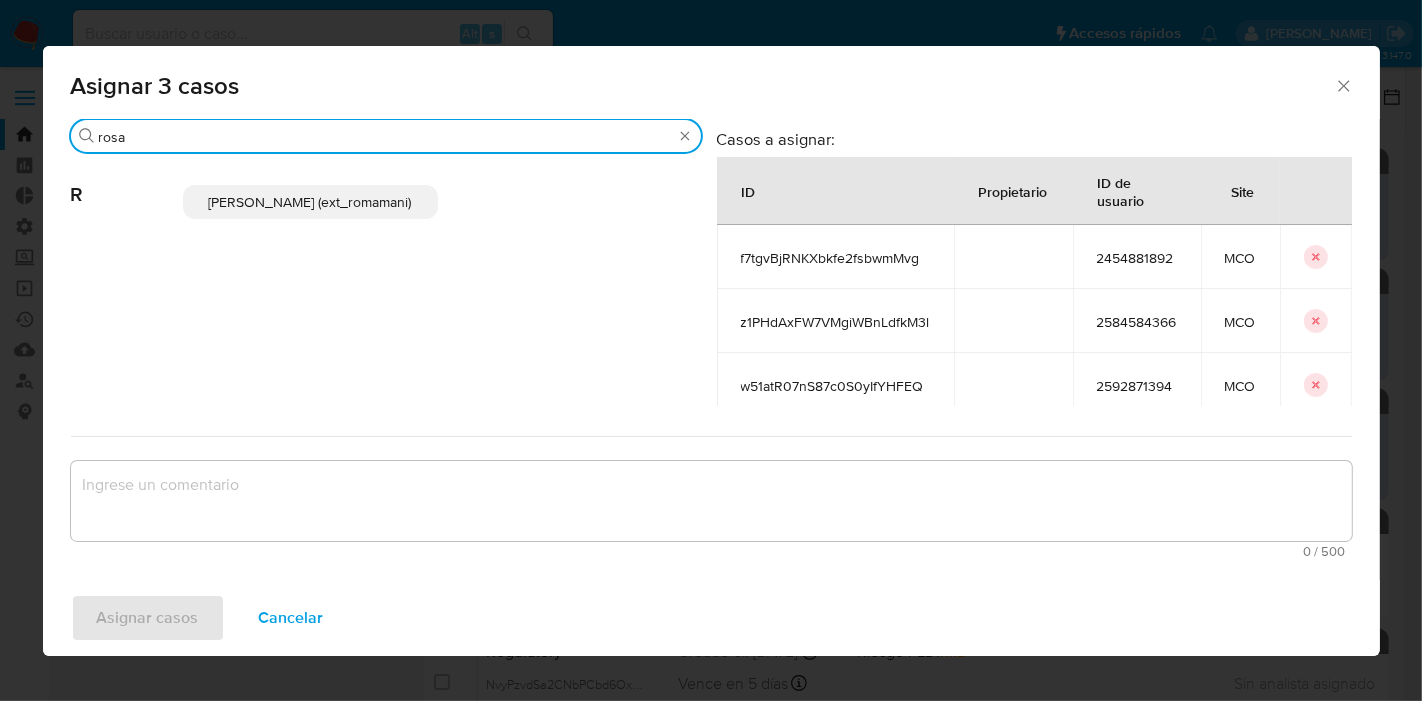 type on "rosa" 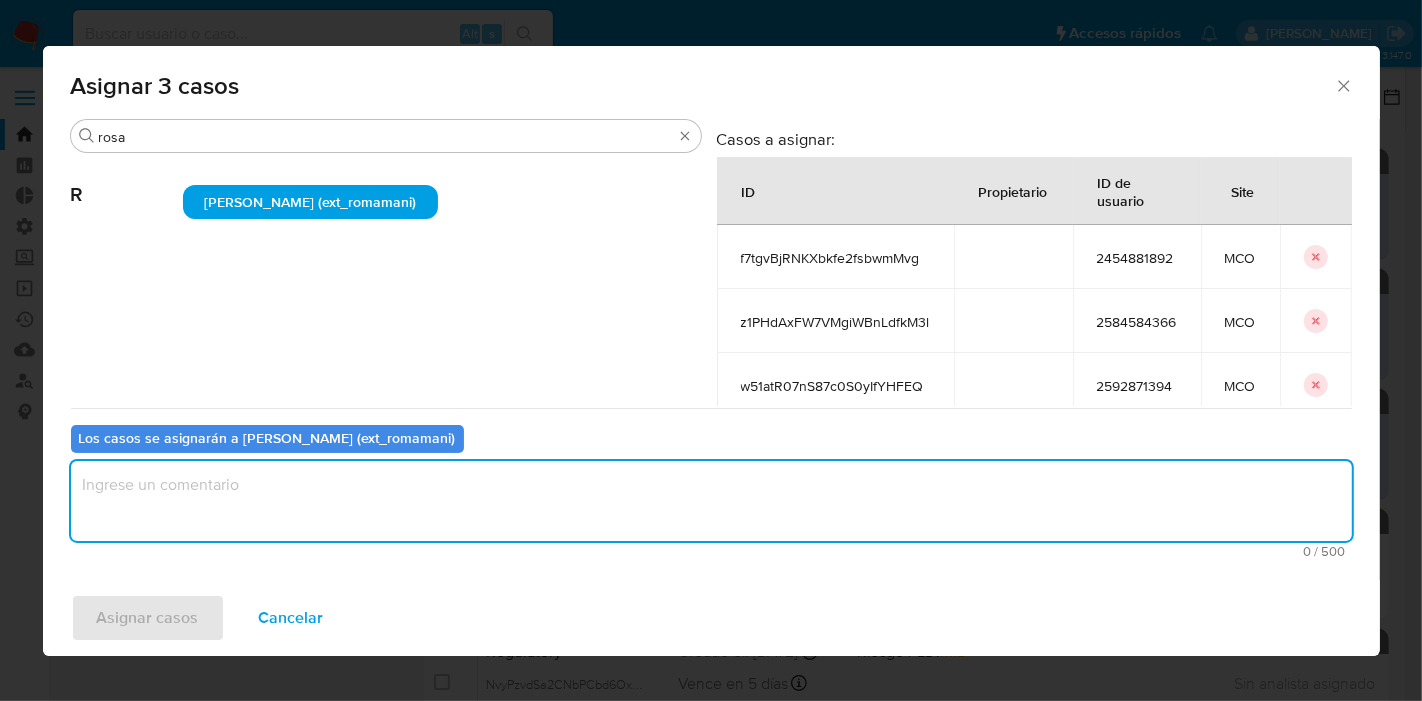 click at bounding box center (711, 501) 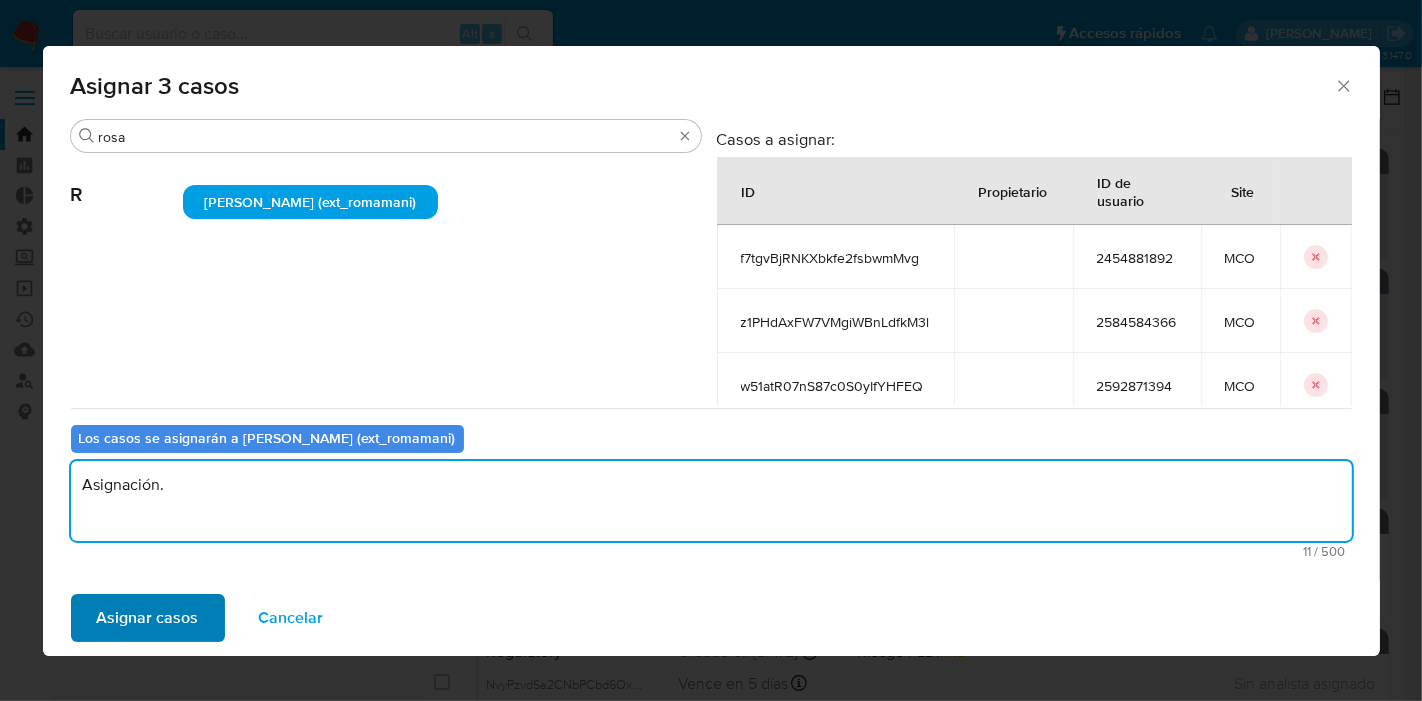 type on "Asignación." 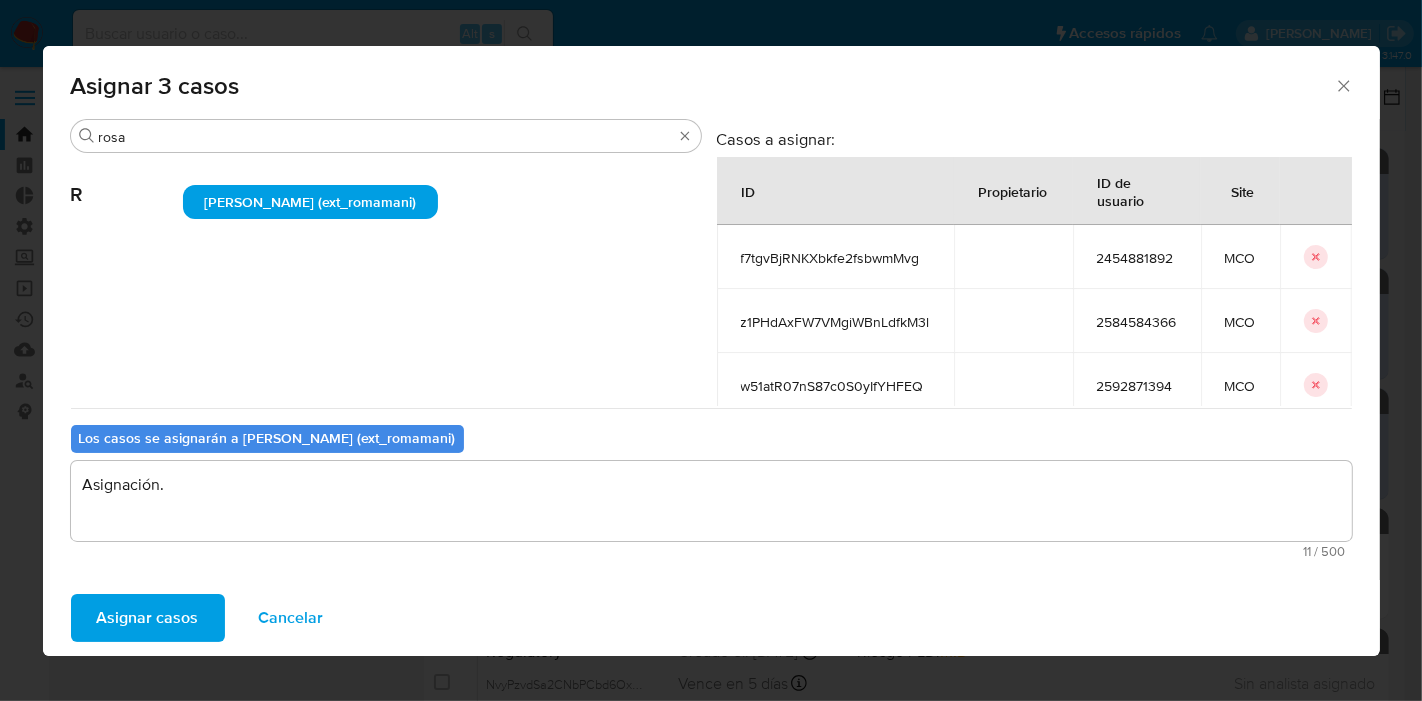 click on "Asignar casos" at bounding box center (148, 618) 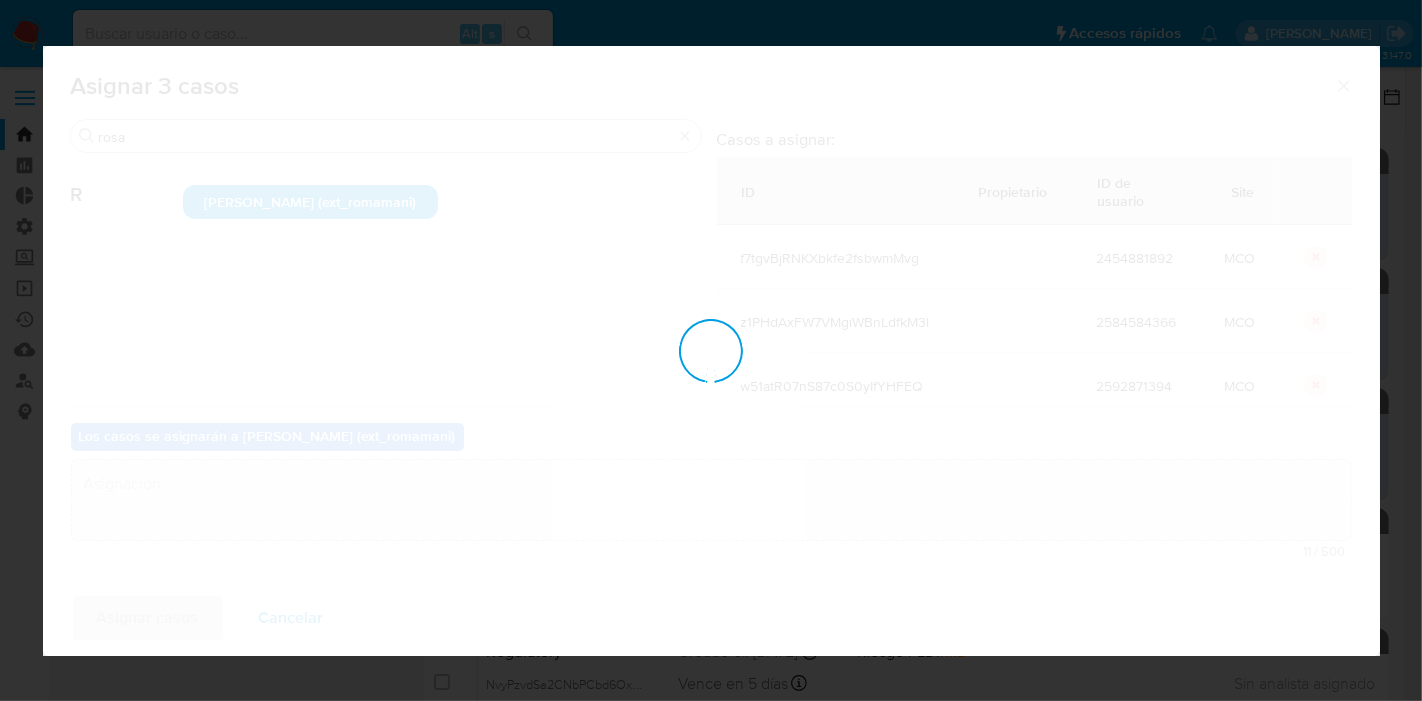 type 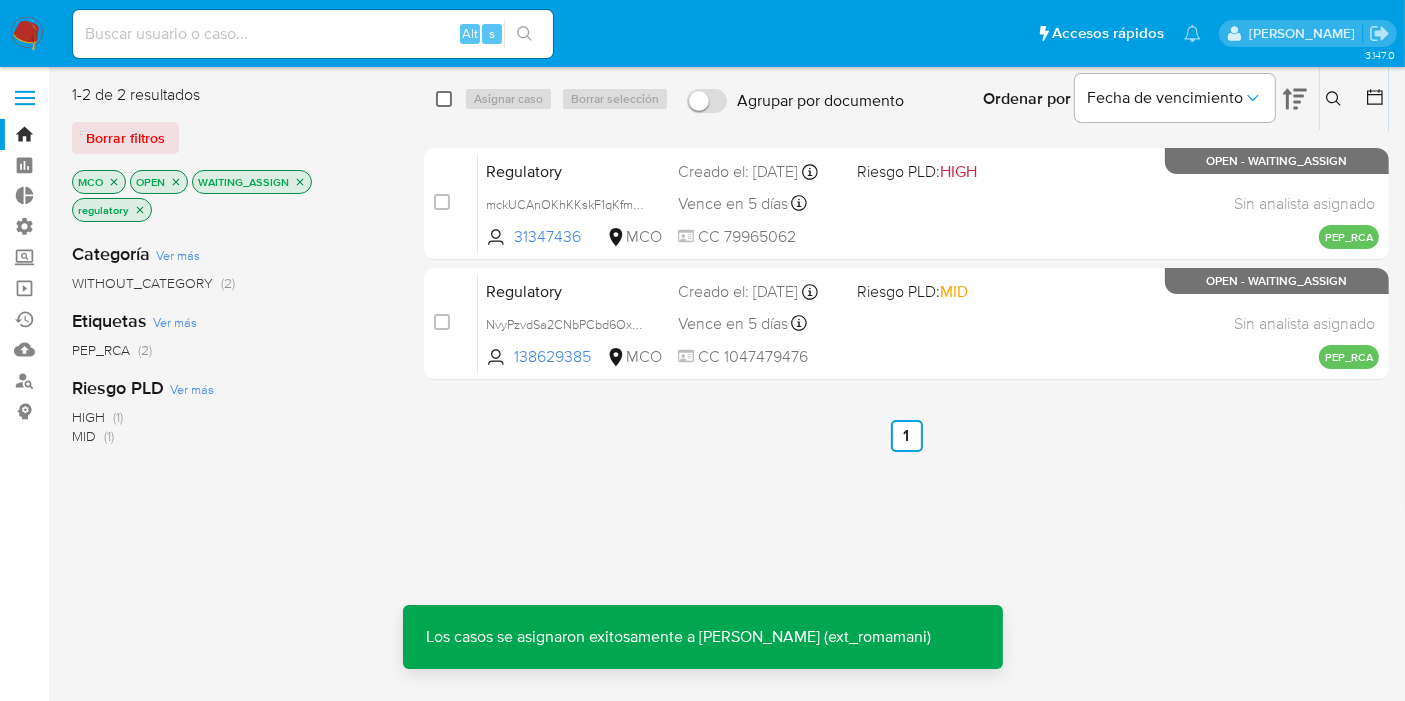 click at bounding box center (444, 99) 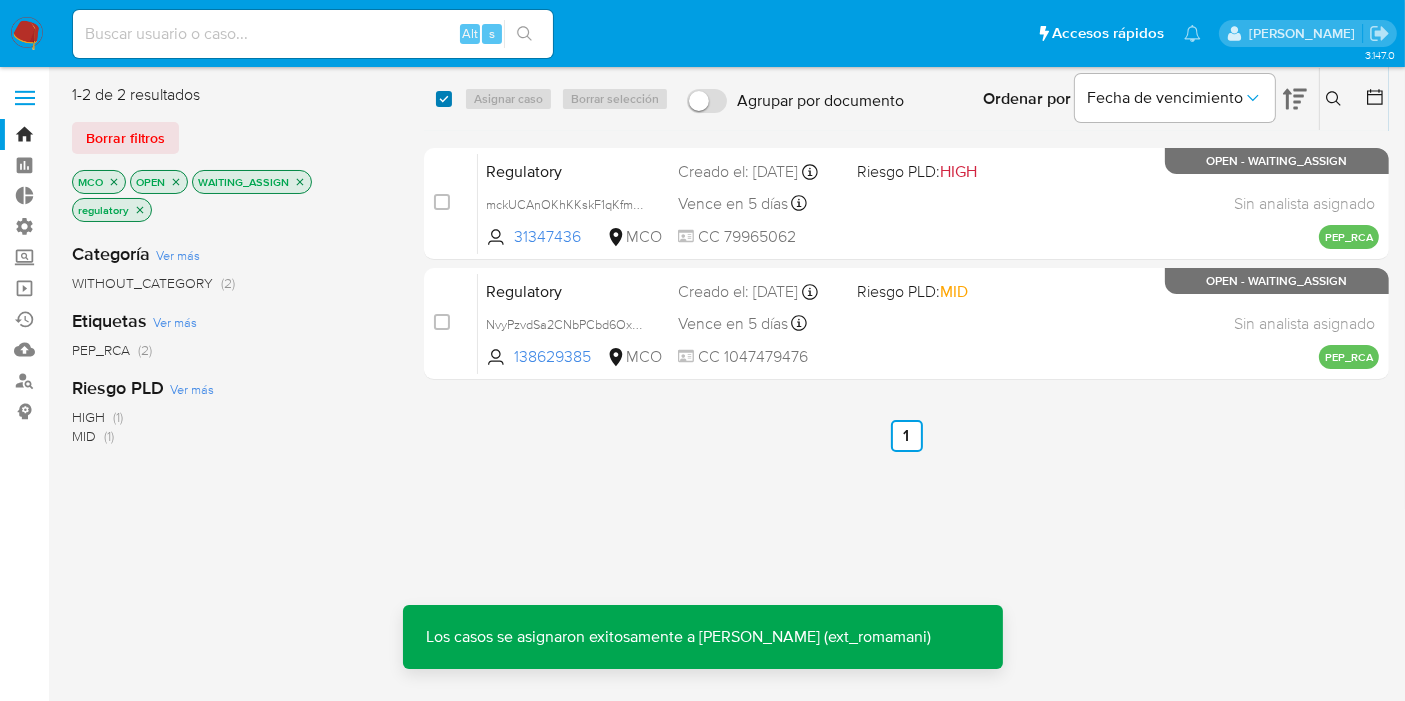 checkbox on "true" 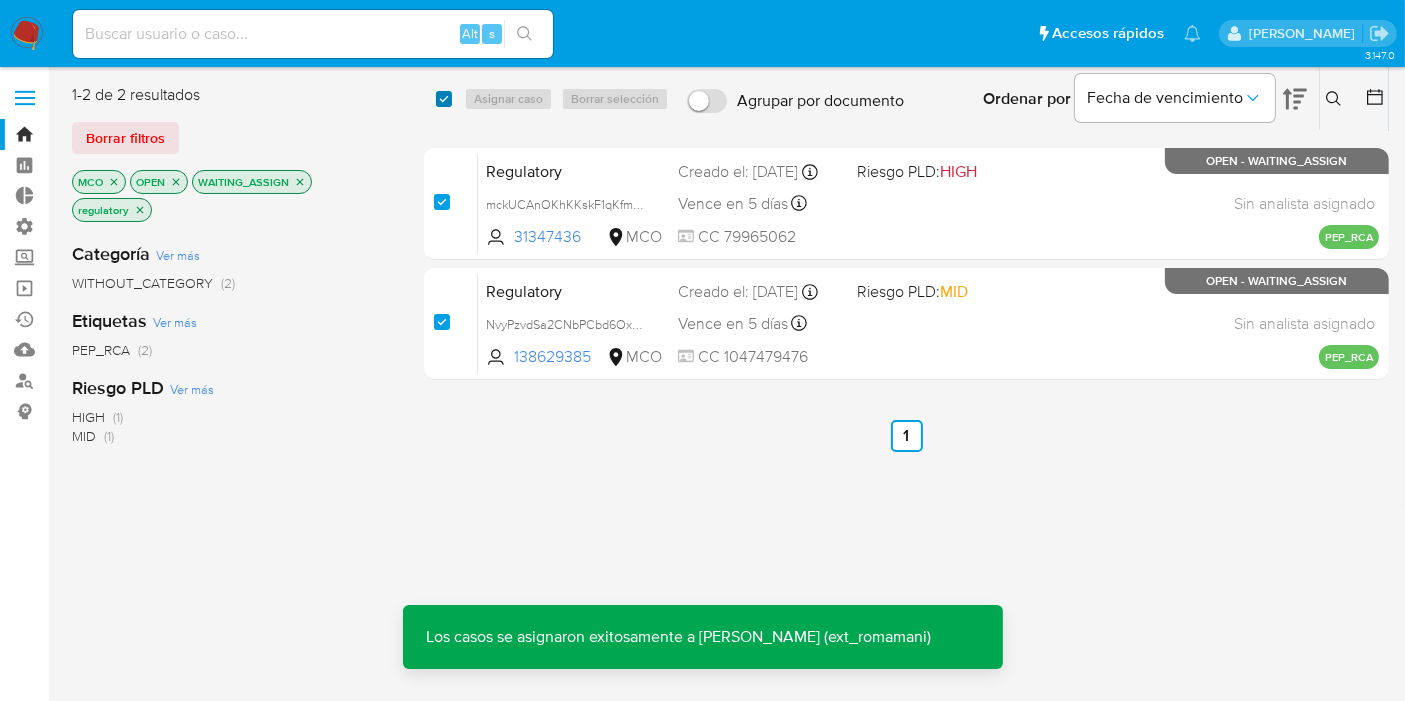 checkbox on "true" 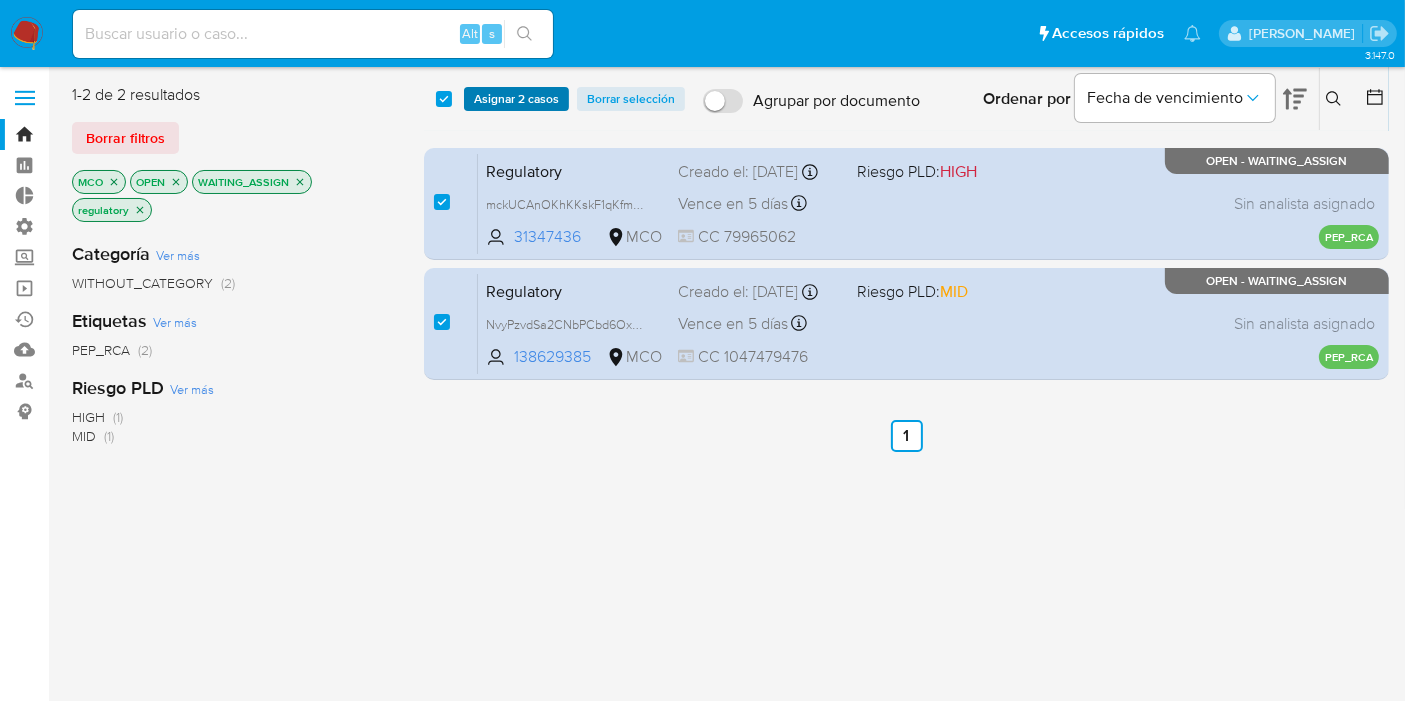 click on "Asignar 2 casos" at bounding box center [516, 99] 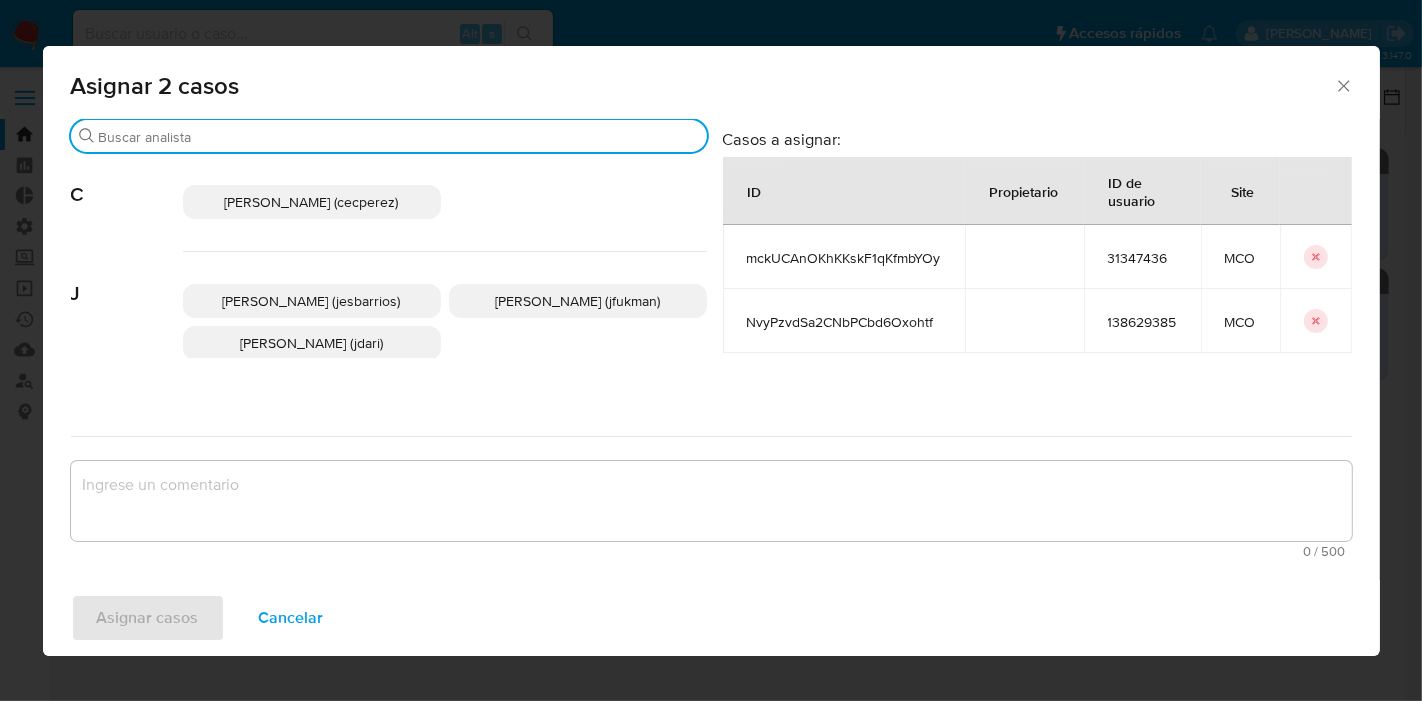 click on "Buscar" at bounding box center [399, 137] 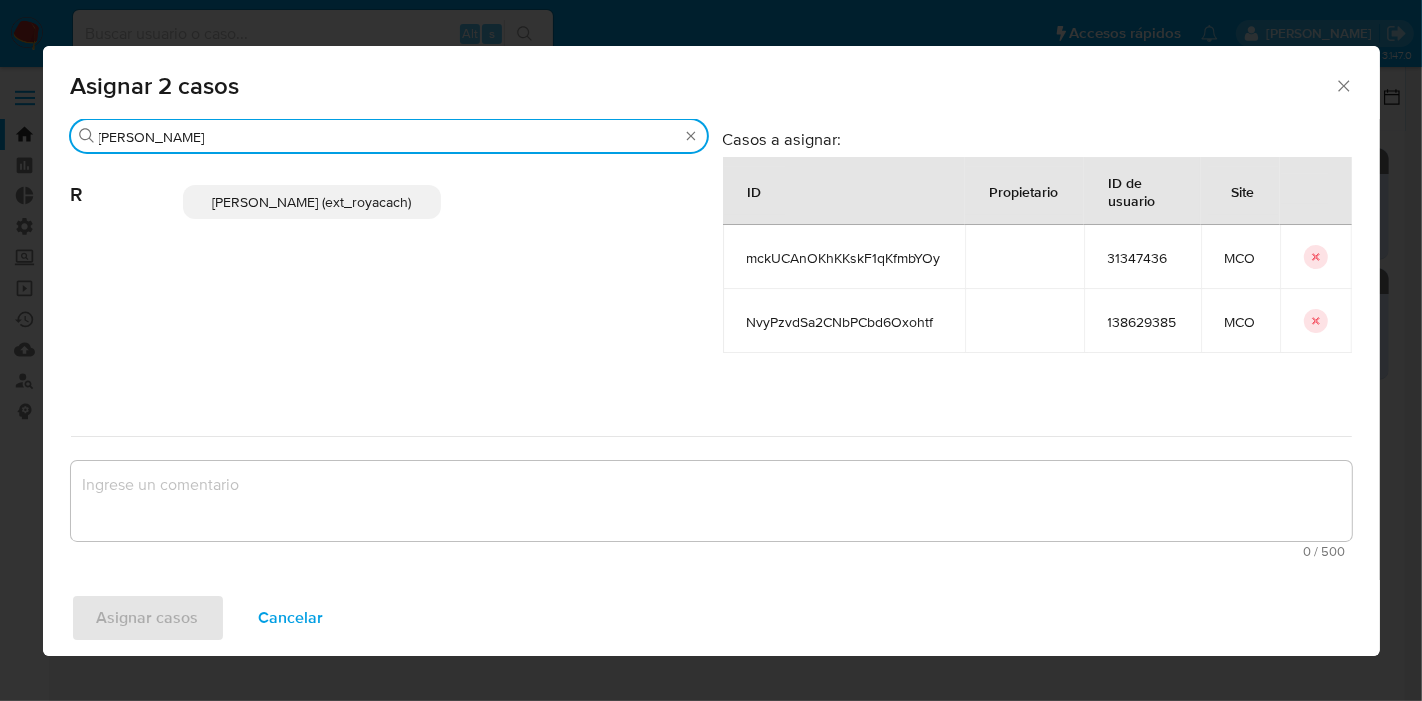 type on "romi" 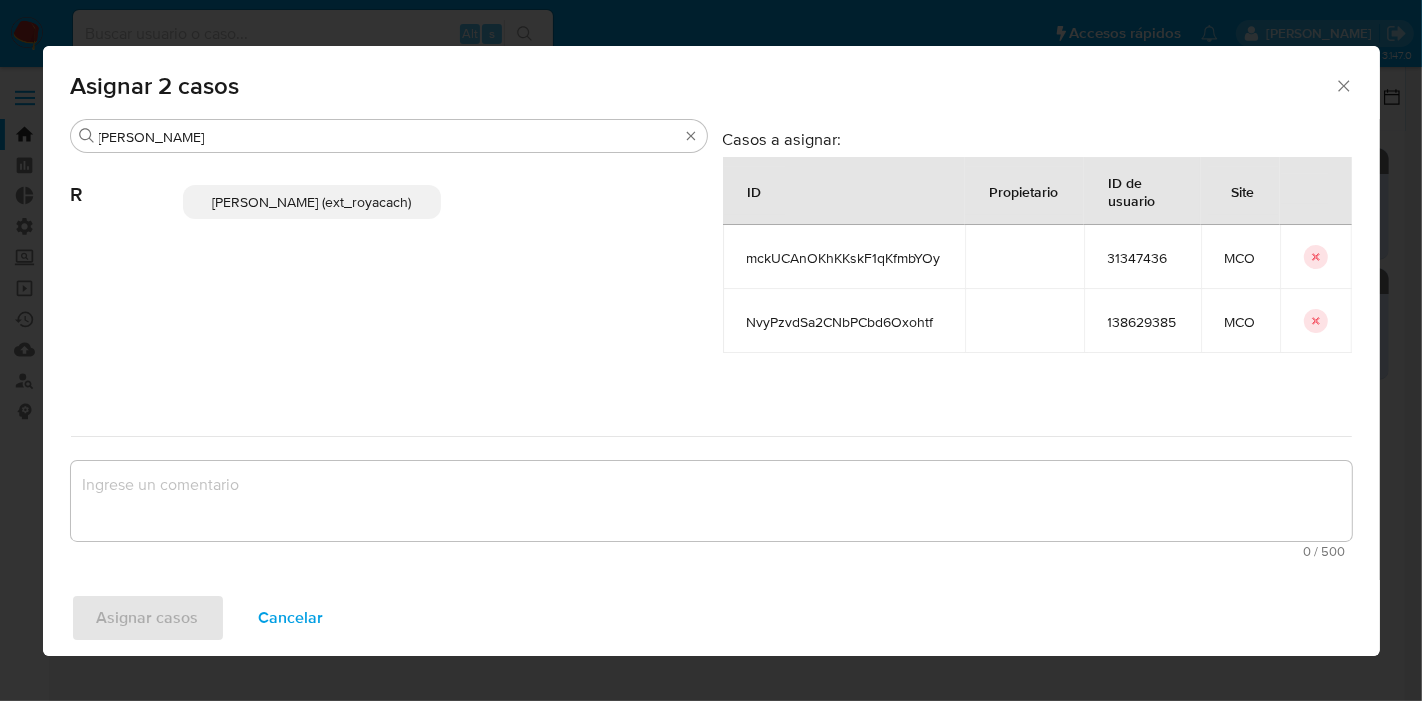 click on "Romina Isabel Yacachury (ext_royacach)" at bounding box center [312, 202] 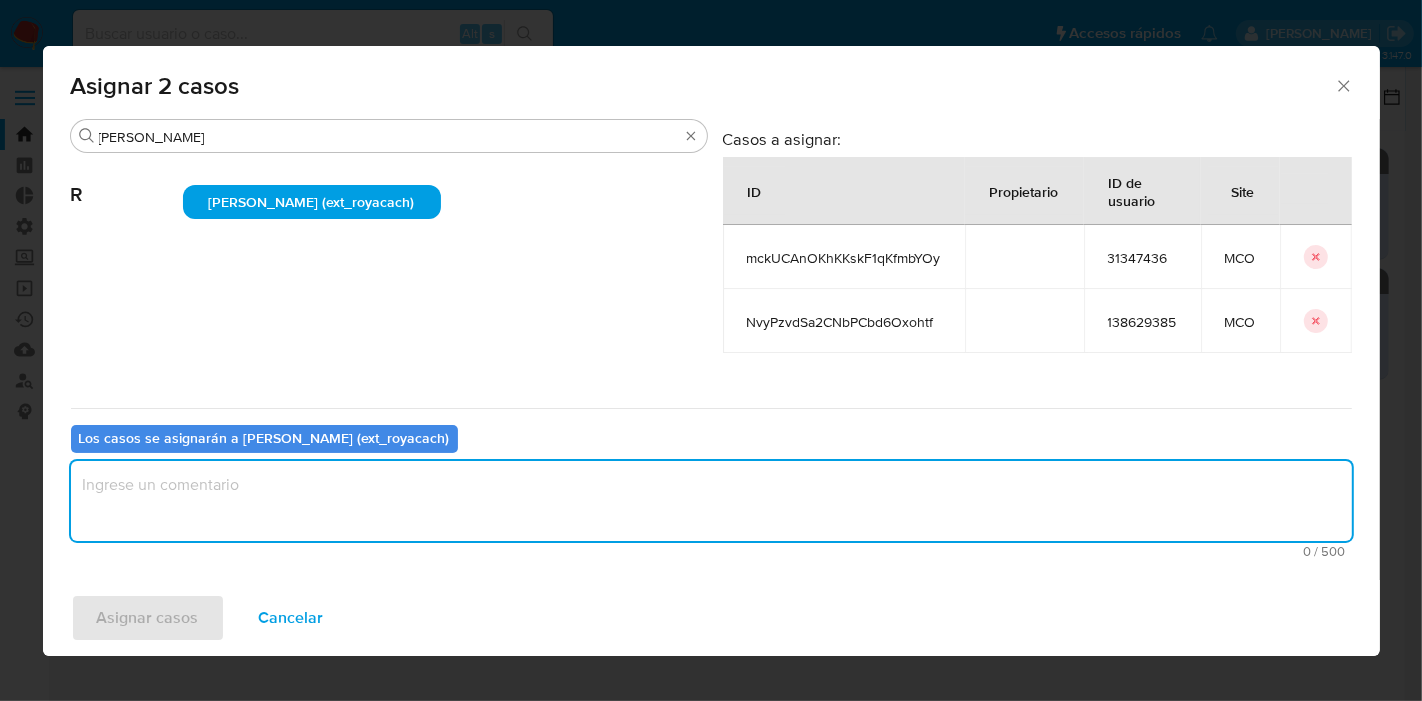 drag, startPoint x: 328, startPoint y: 541, endPoint x: 340, endPoint y: 489, distance: 53.366657 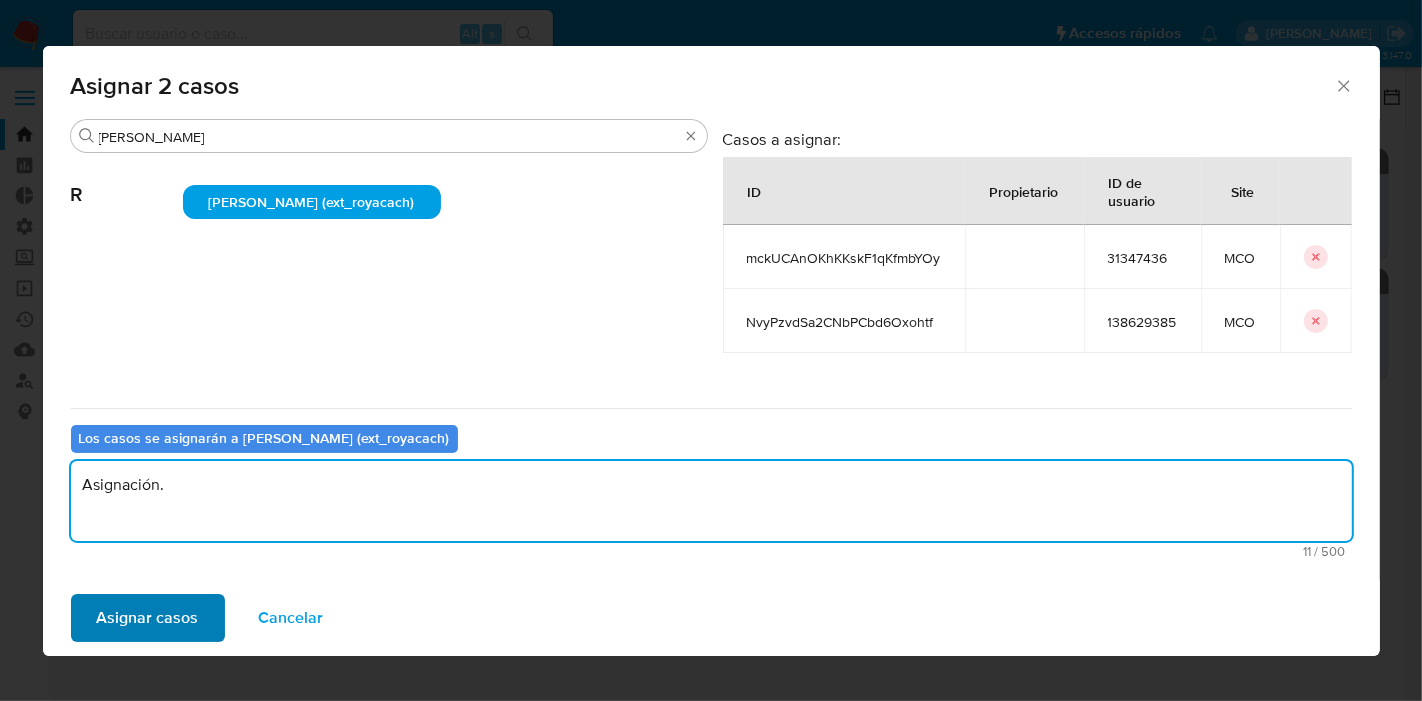 type on "Asignación." 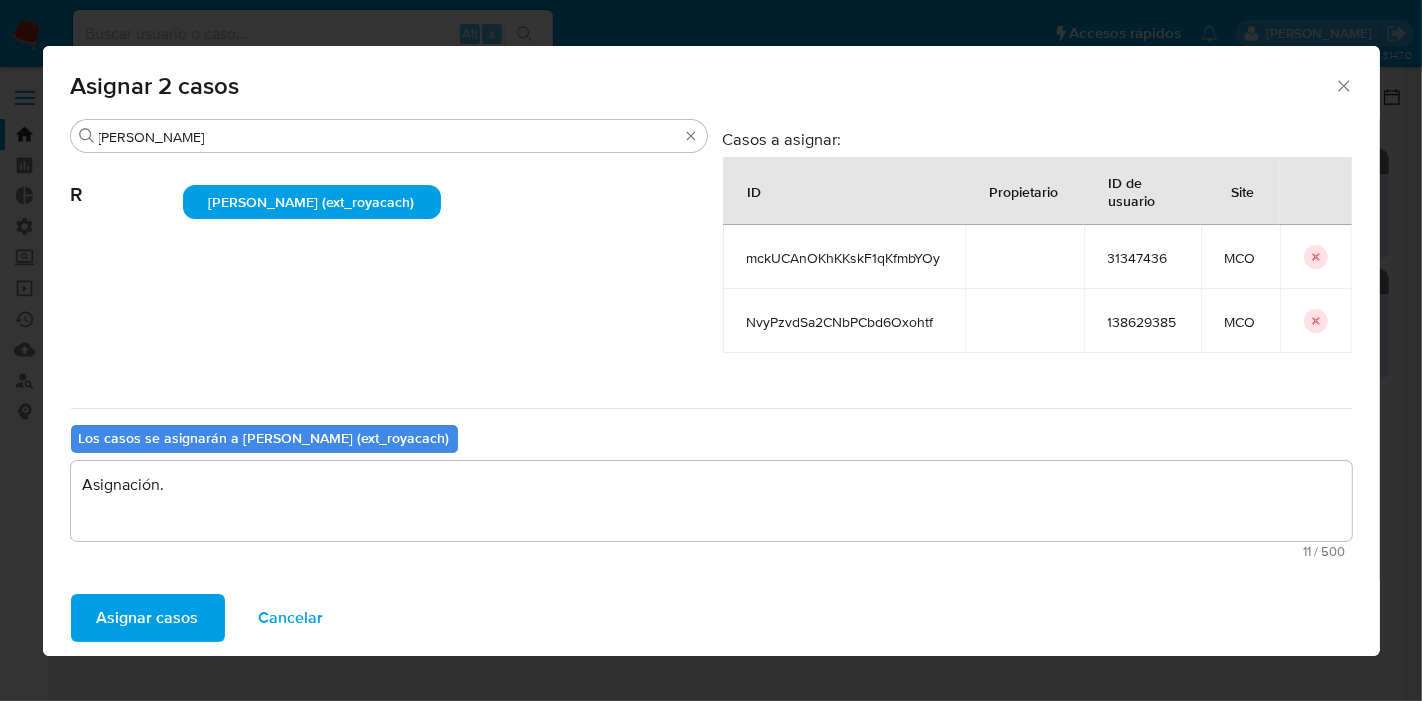 click on "Asignar casos" at bounding box center [148, 618] 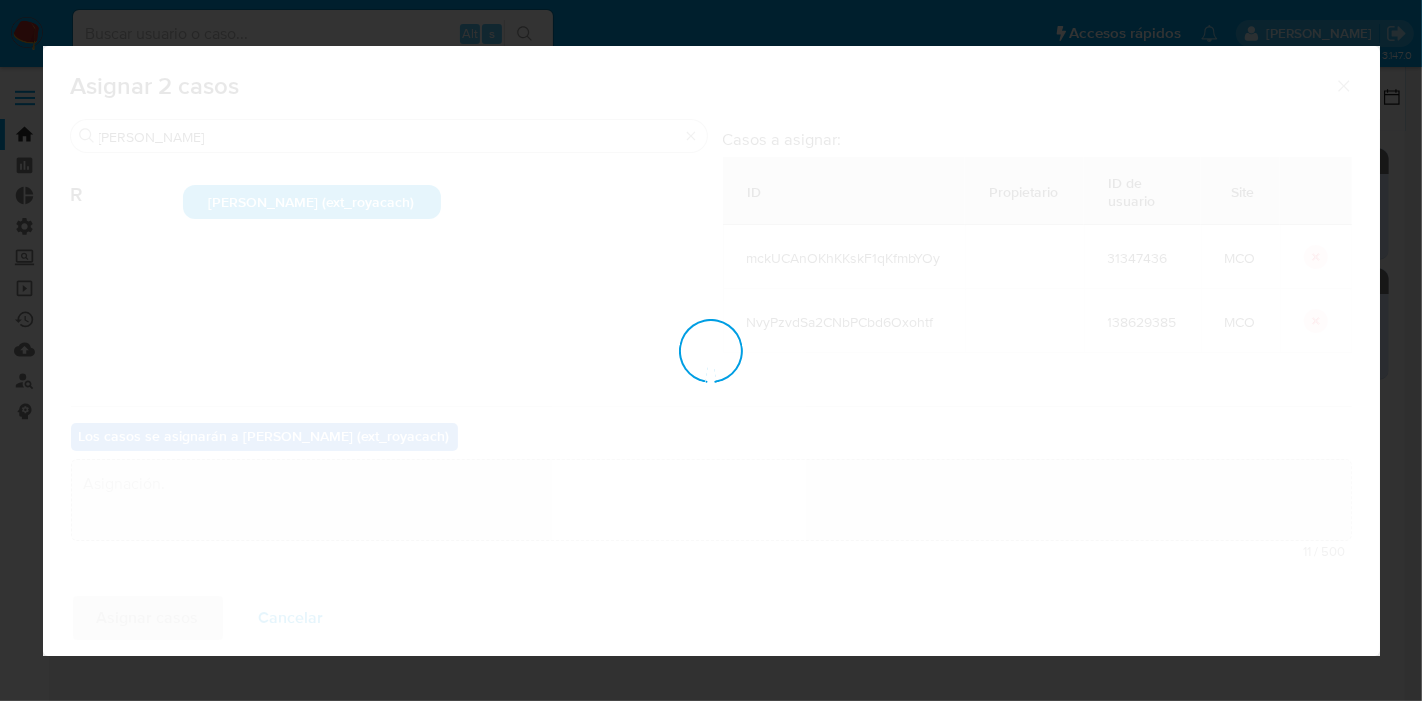 type 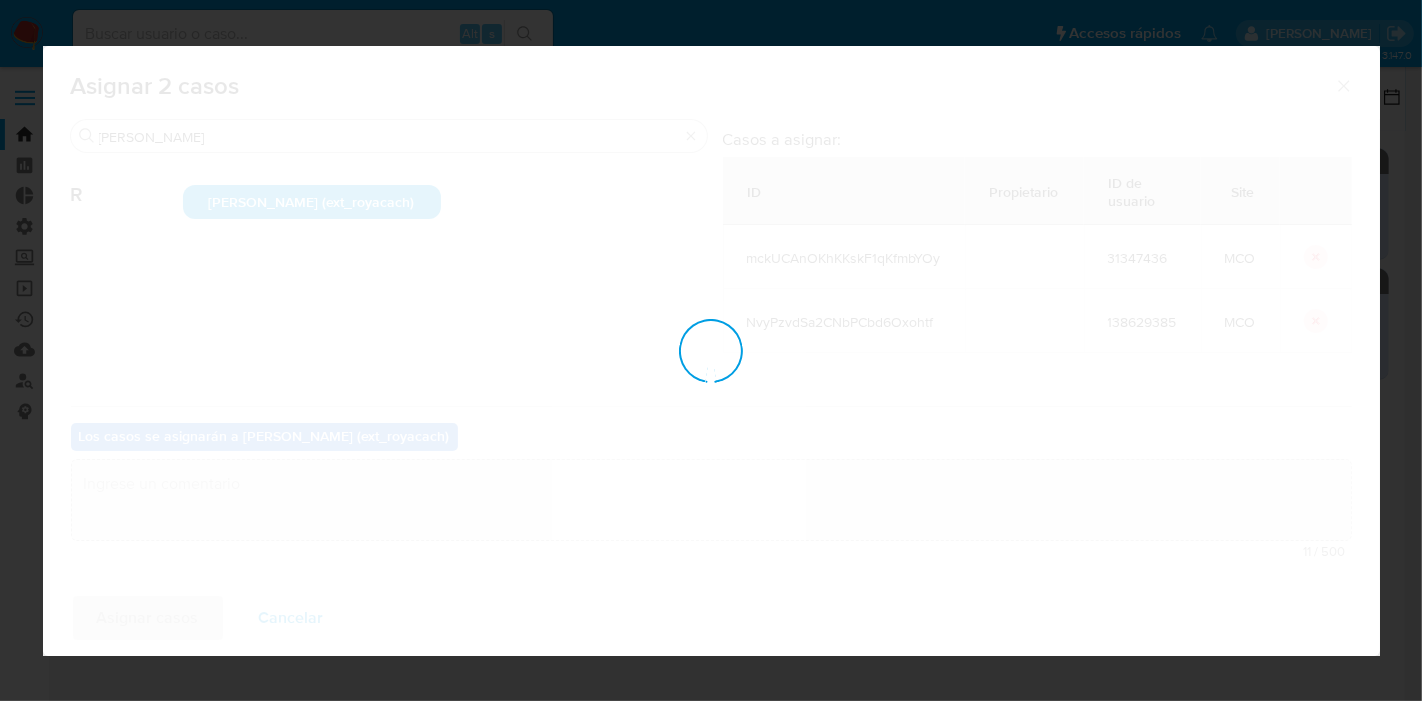 checkbox on "false" 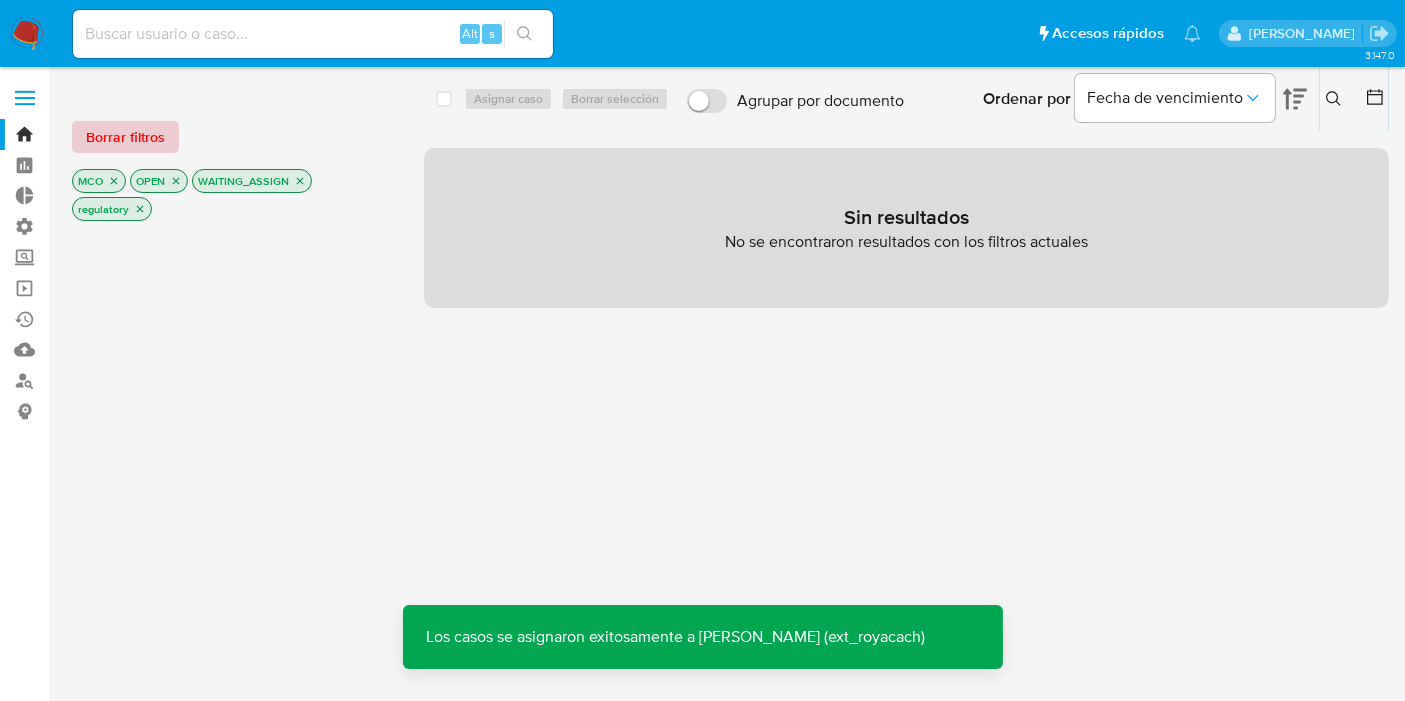 click on "Borrar filtros" at bounding box center [125, 137] 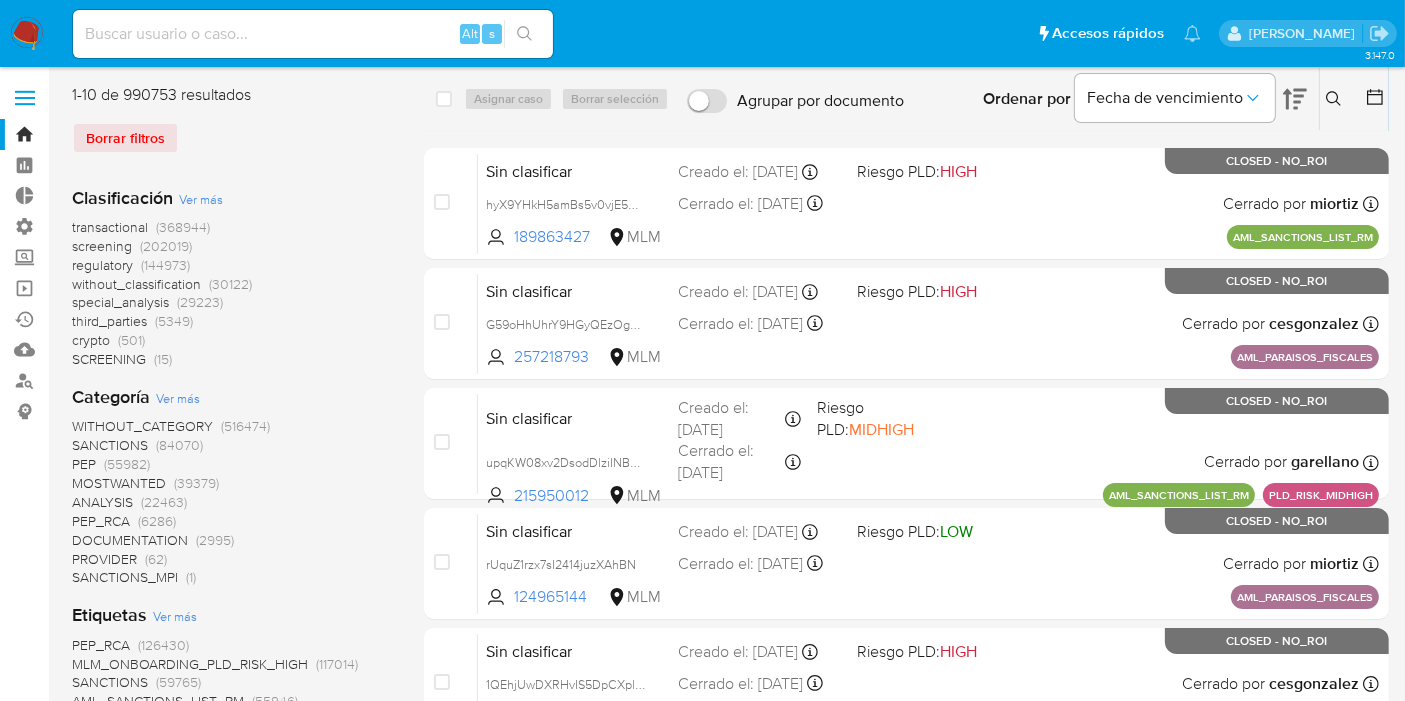 click on "screening" at bounding box center [102, 246] 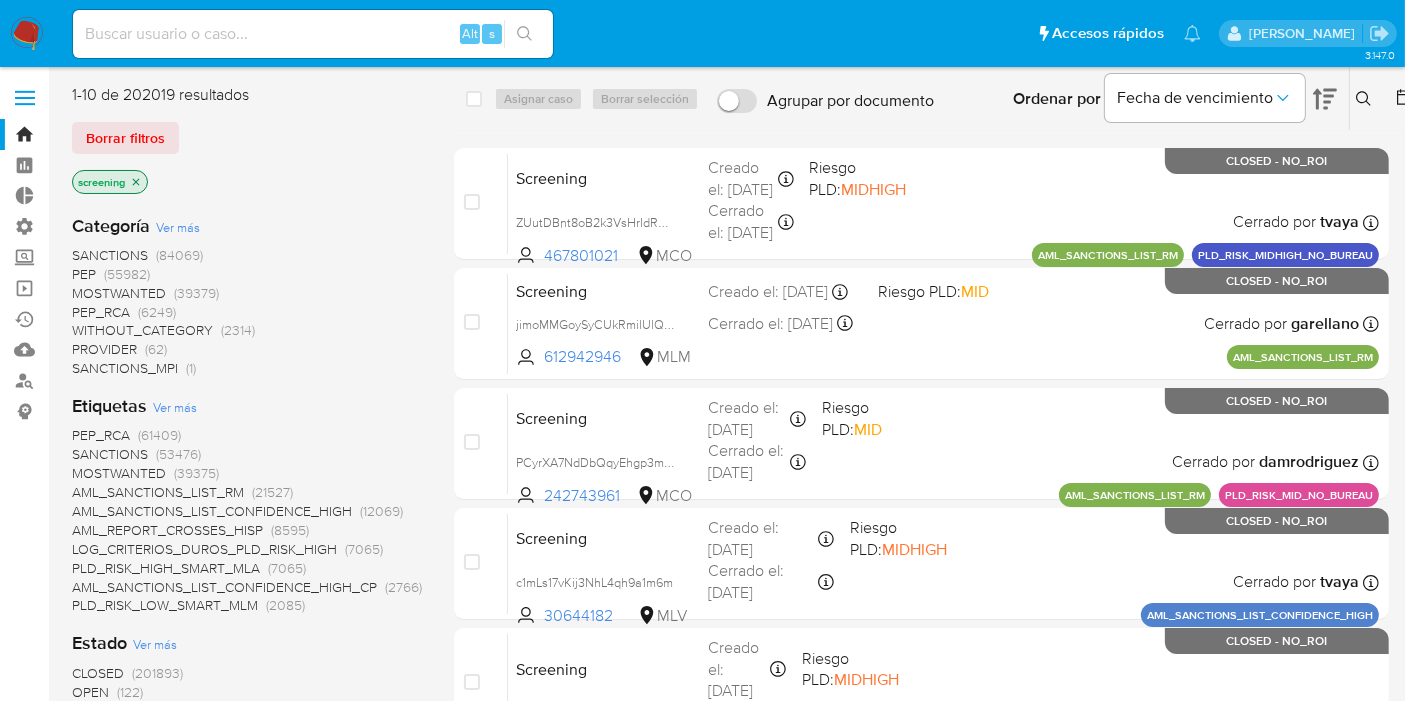 click on "OPEN" at bounding box center (90, 692) 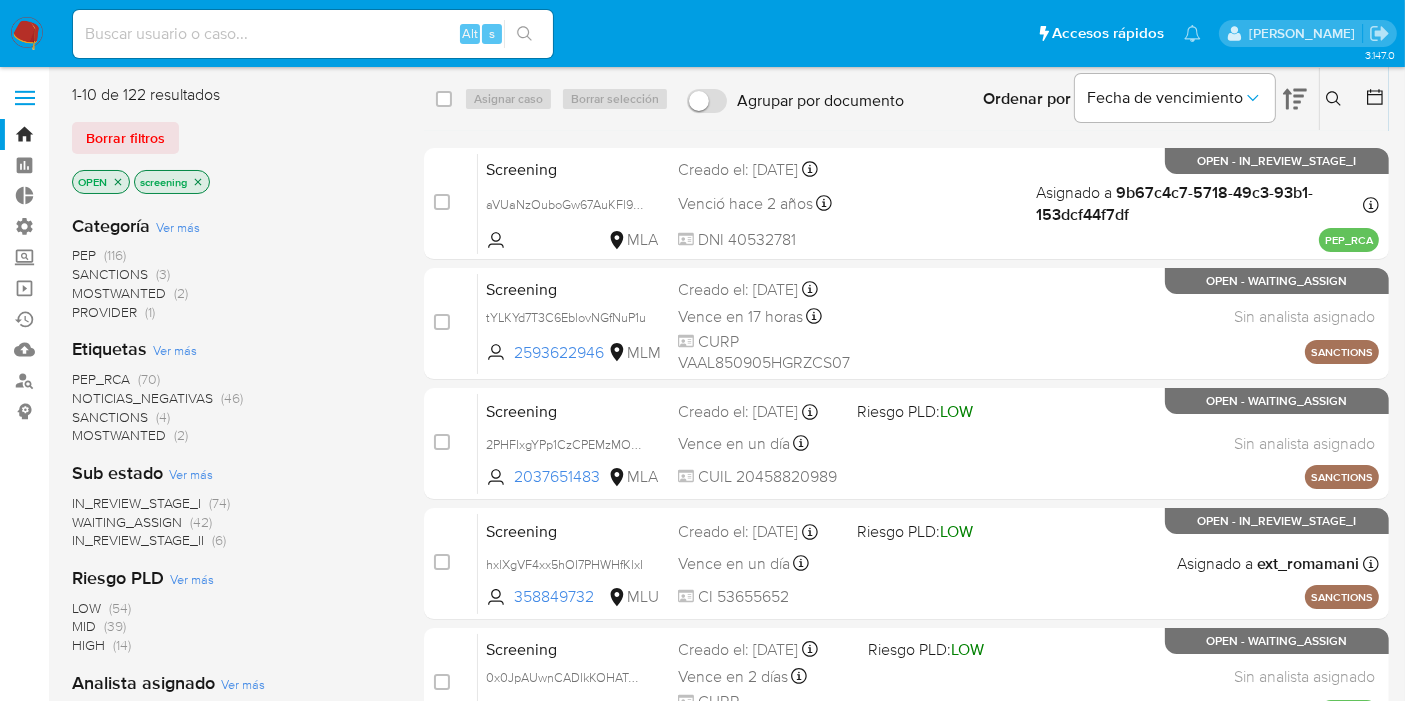 click on "MOSTWANTED" at bounding box center (119, 435) 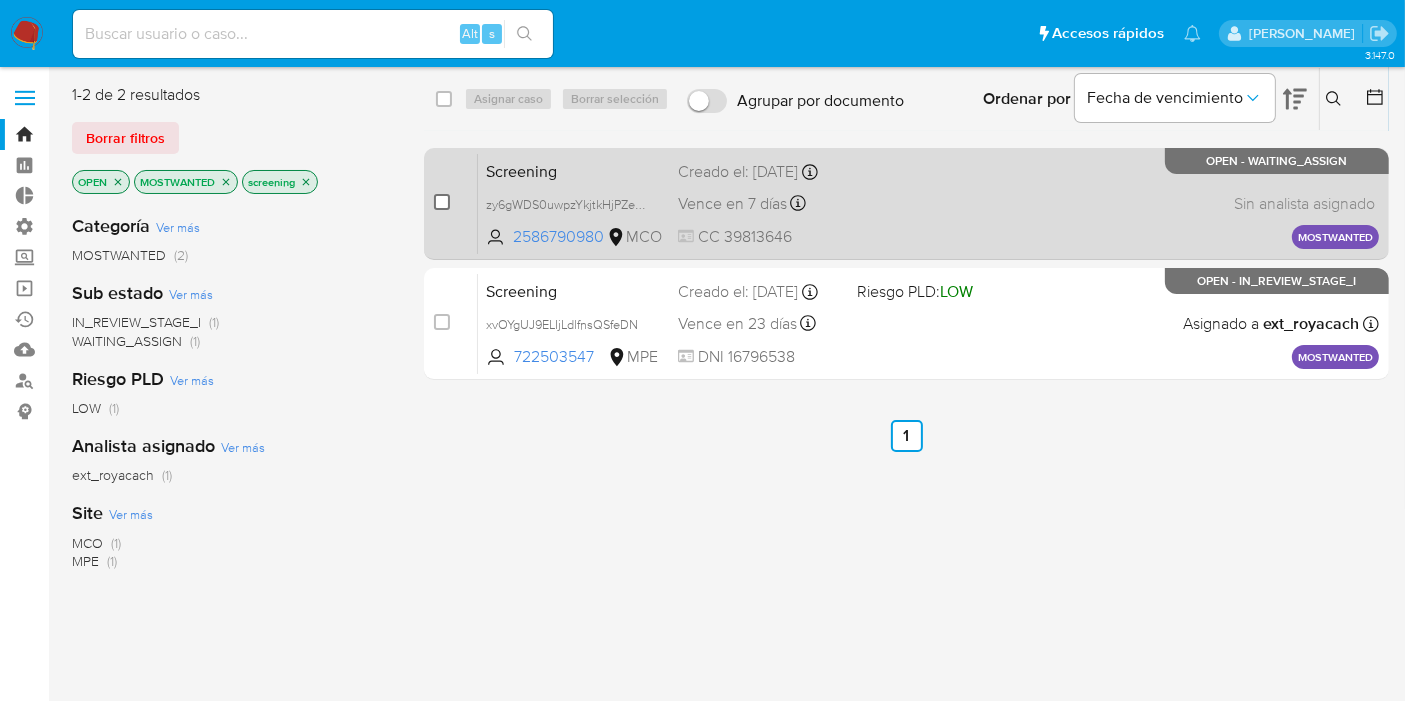 click at bounding box center (442, 202) 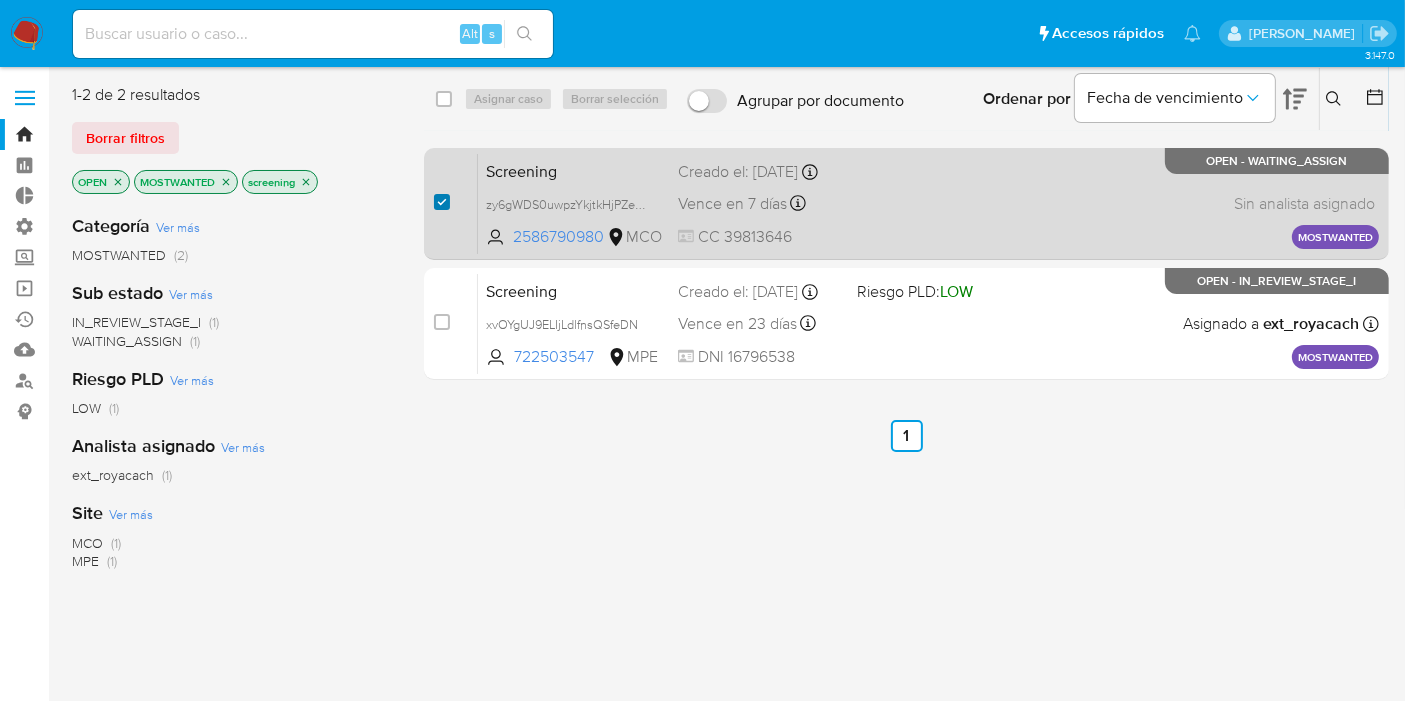 checkbox on "true" 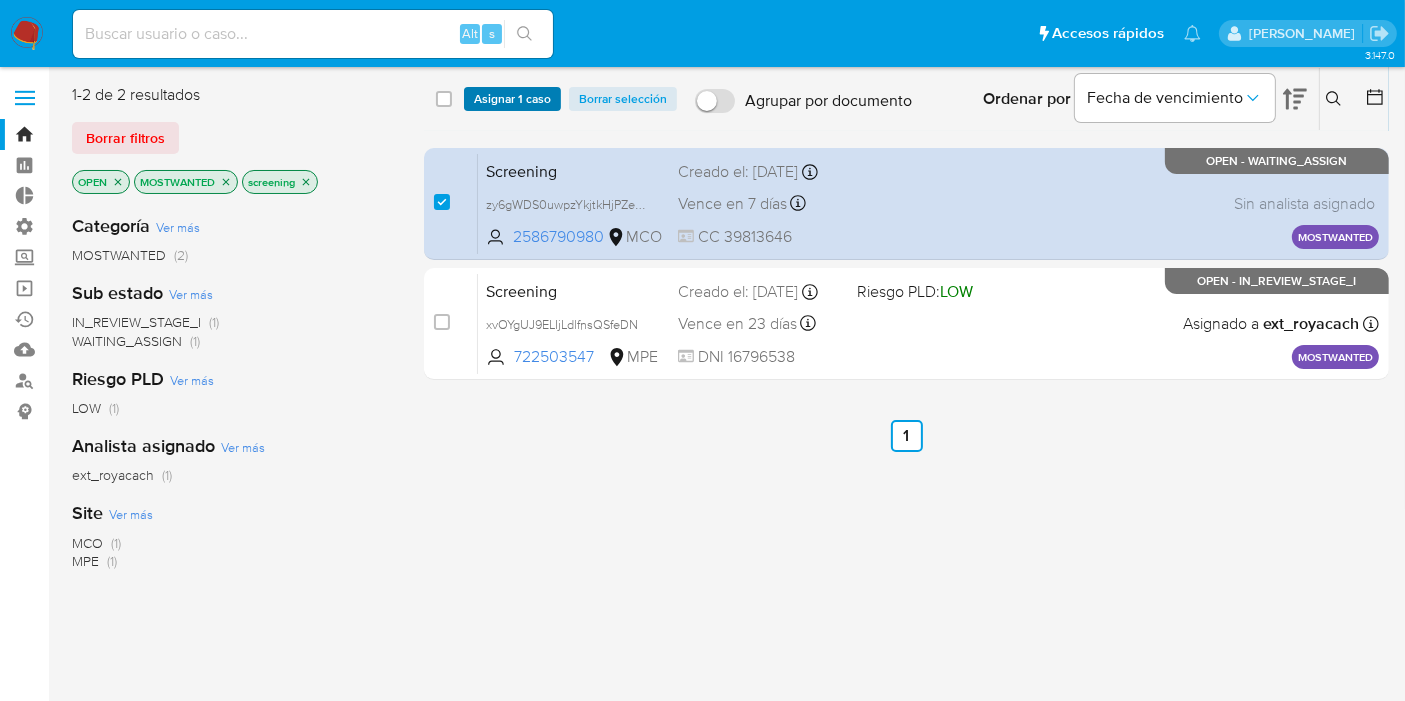 click on "Asignar 1 caso" at bounding box center [512, 99] 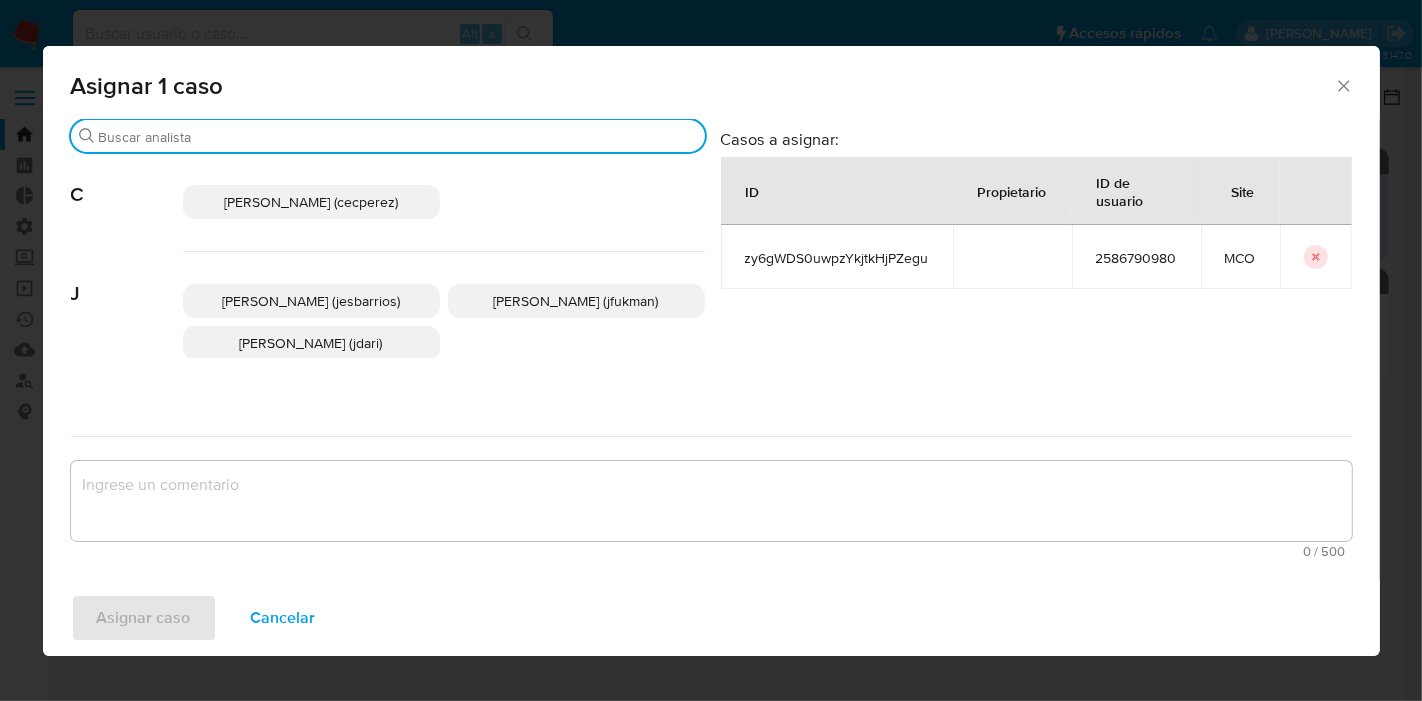 click on "Buscar" at bounding box center (398, 137) 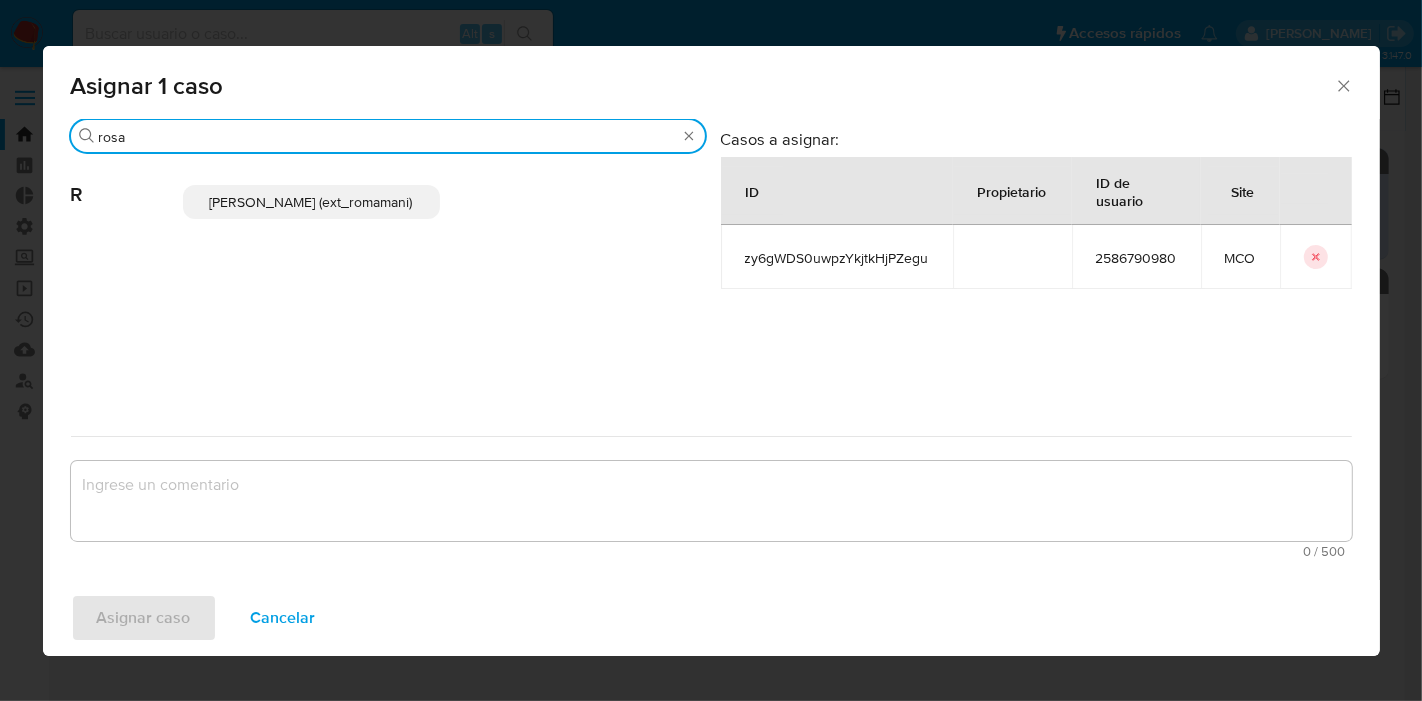 type on "rosa" 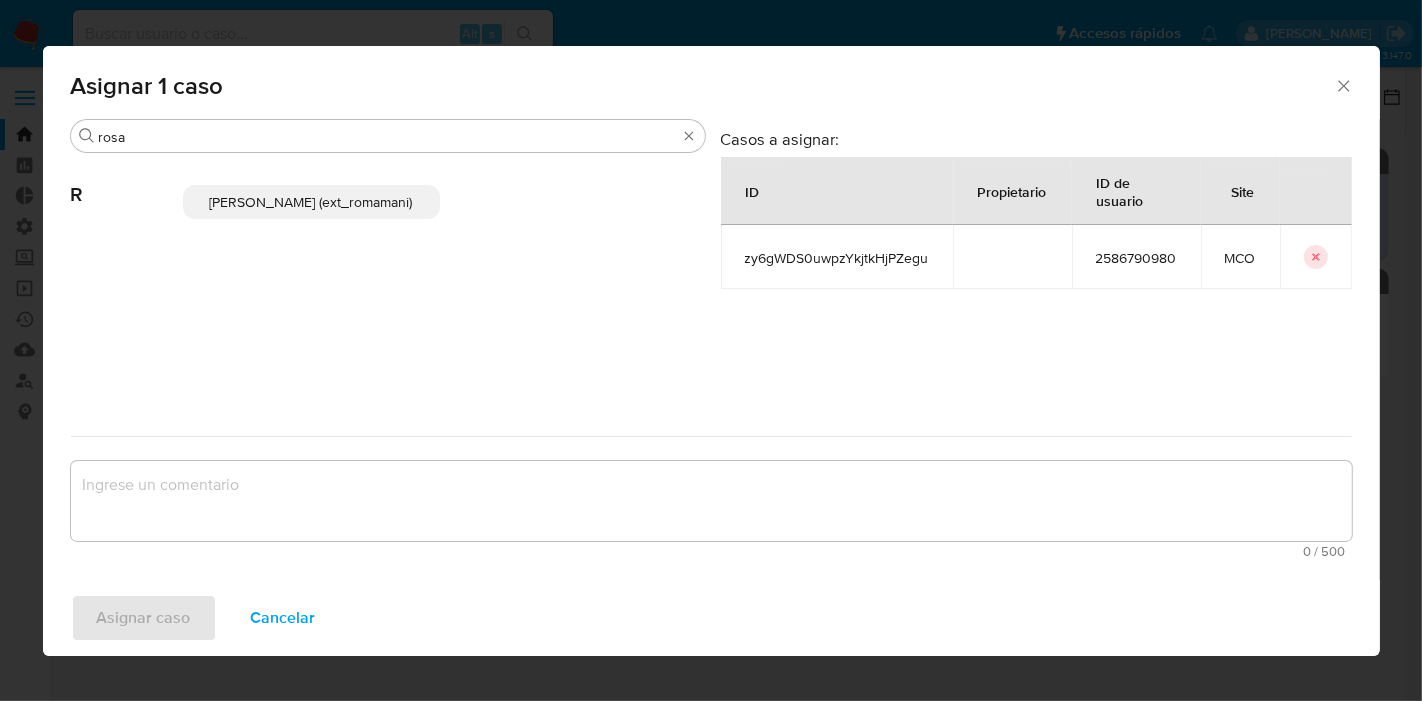 click on "Rosalia Mamani (ext_romamani)" at bounding box center [311, 202] 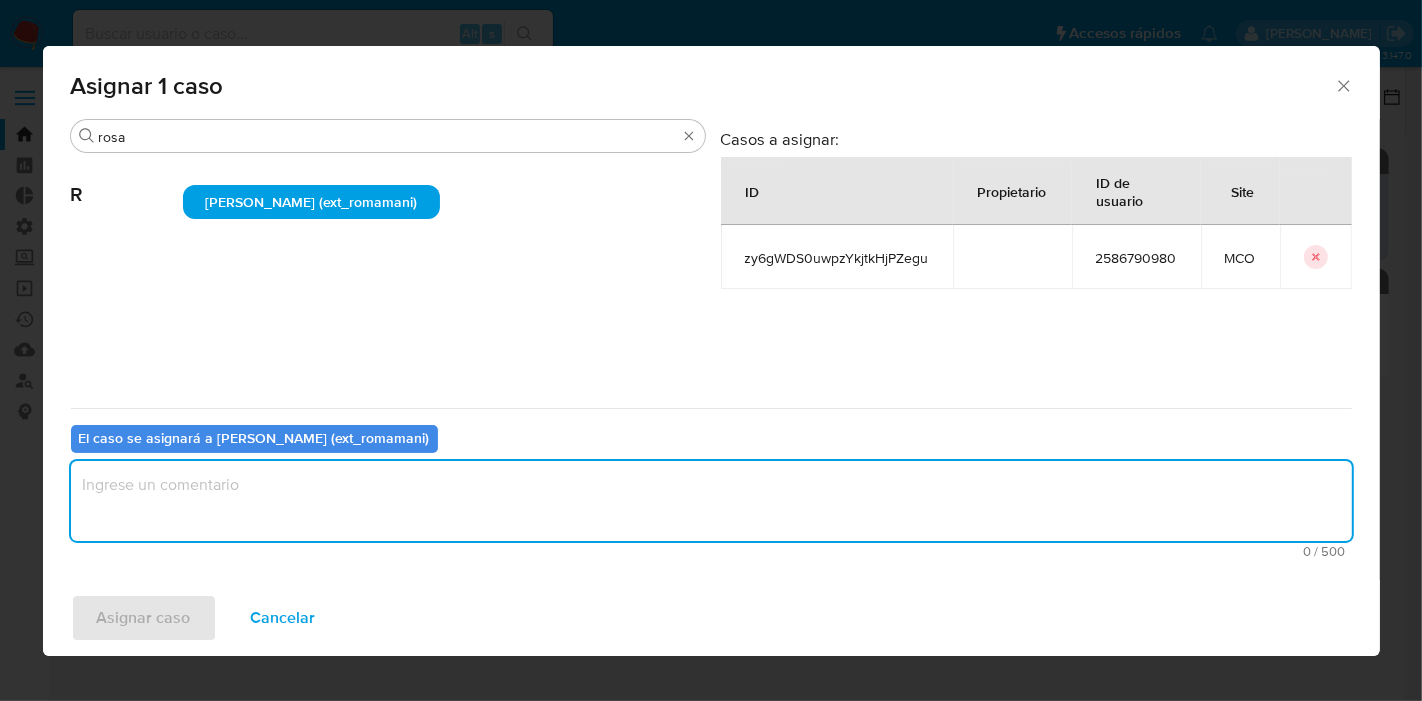 click at bounding box center (711, 501) 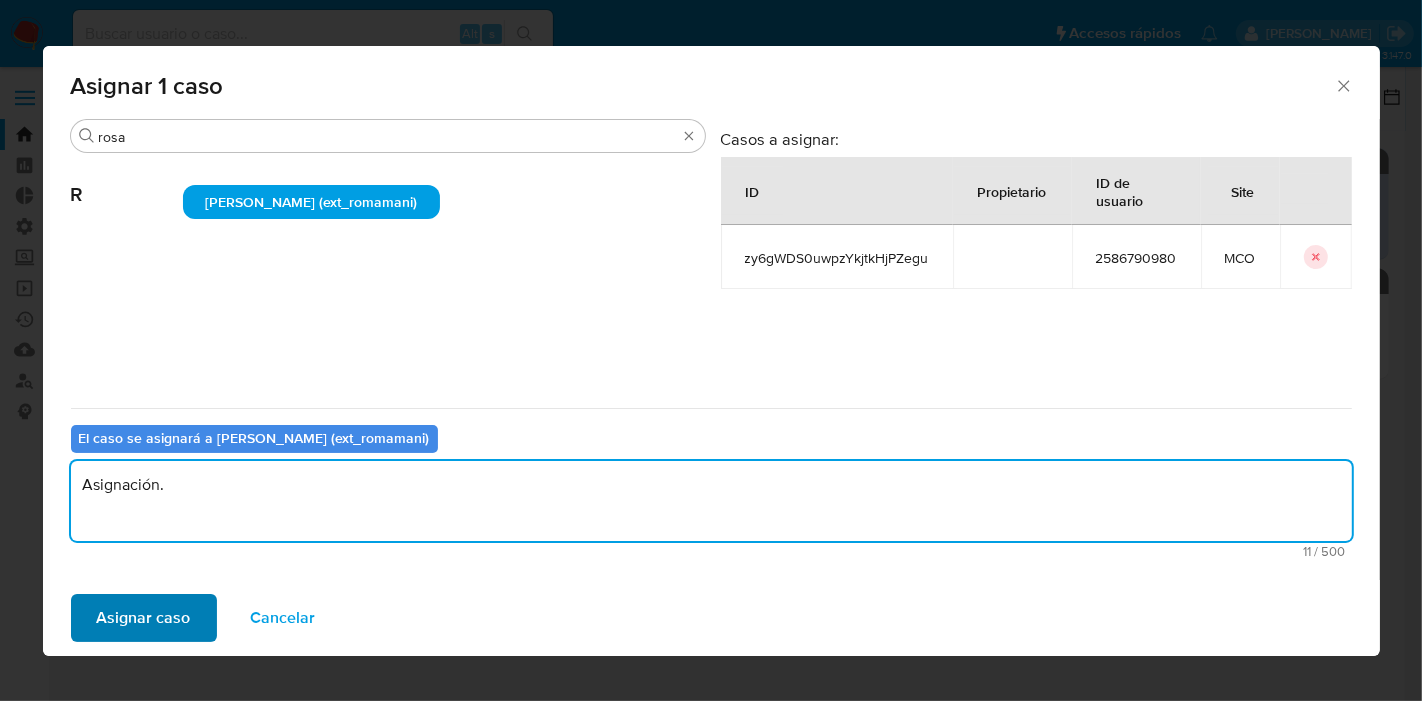 type on "Asignación." 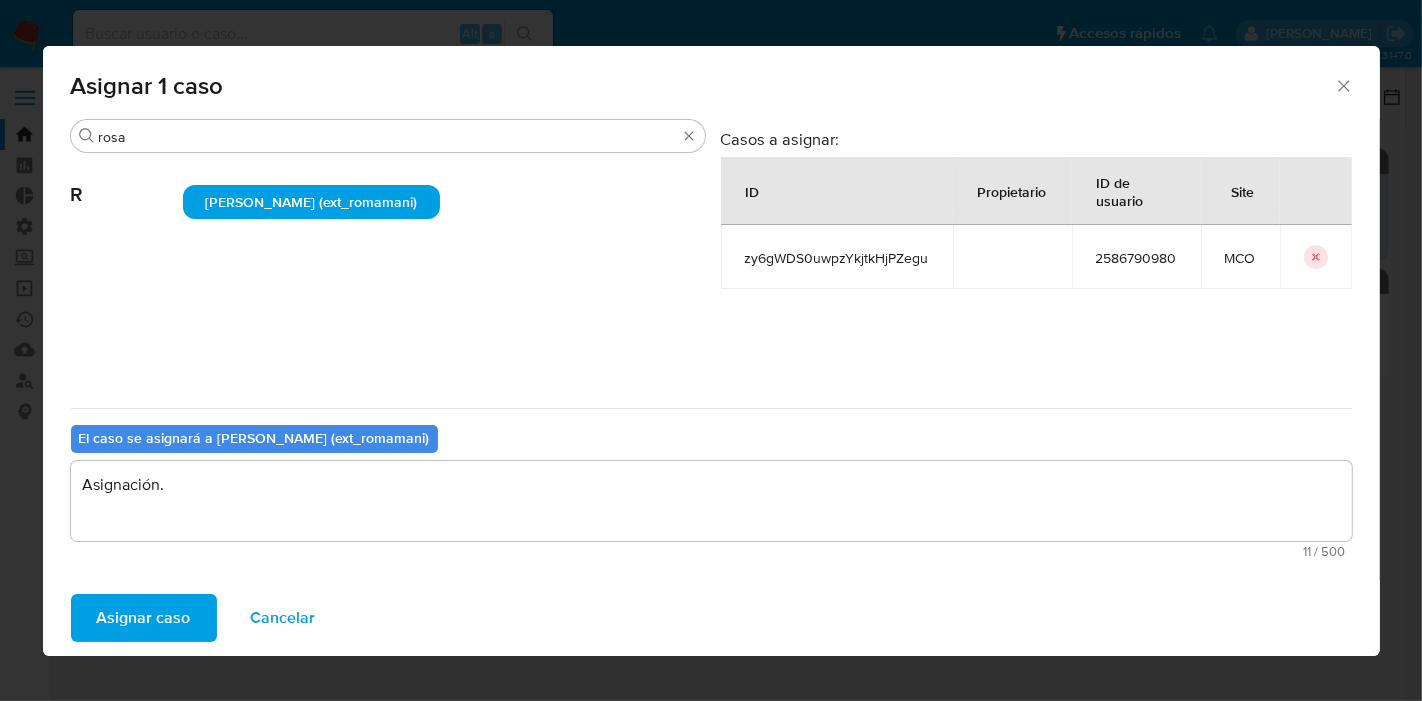 click on "Asignar caso" at bounding box center (144, 618) 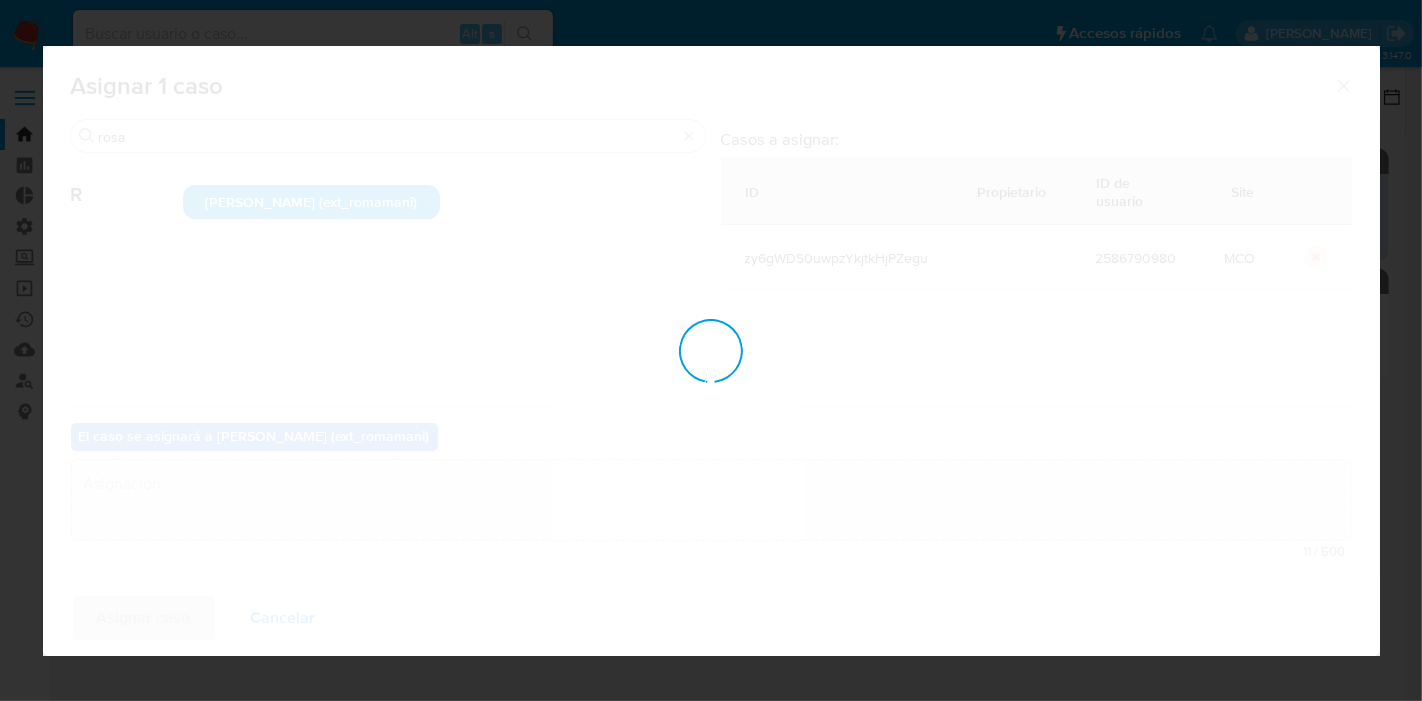 type 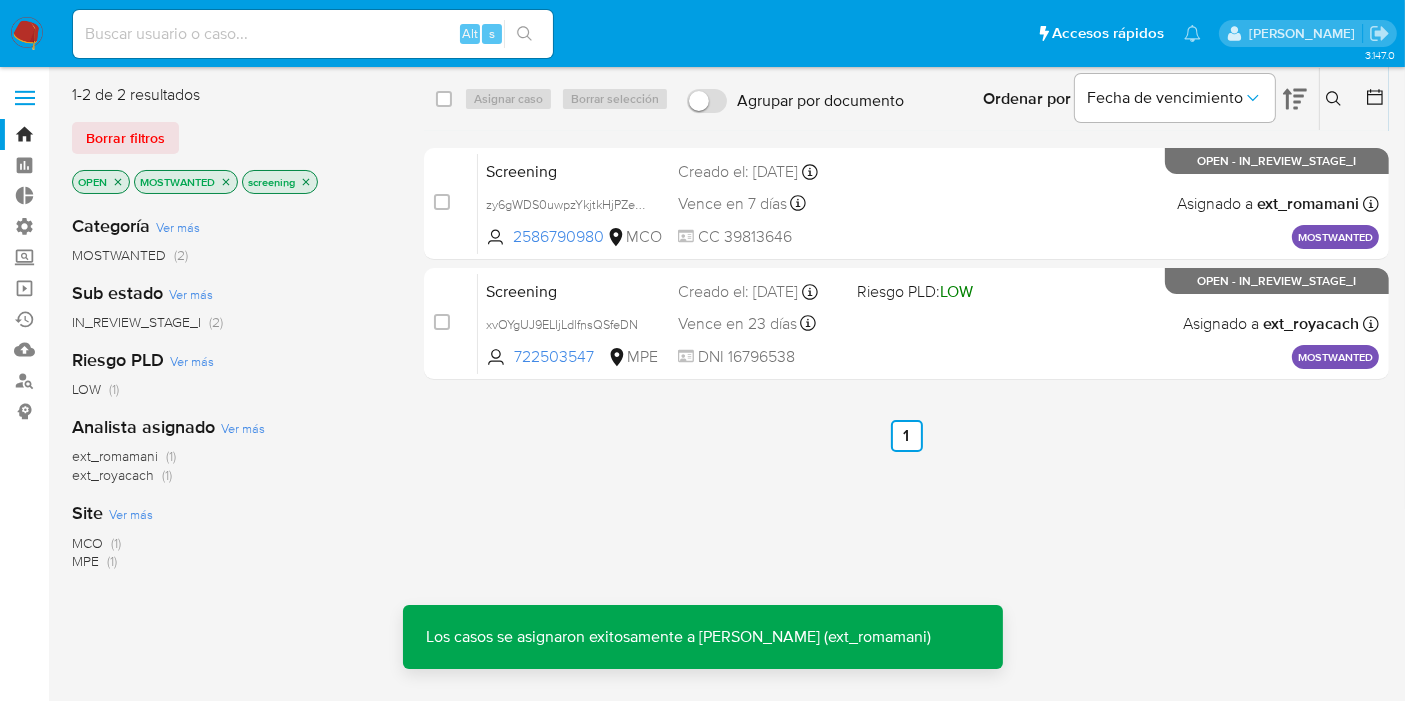 click 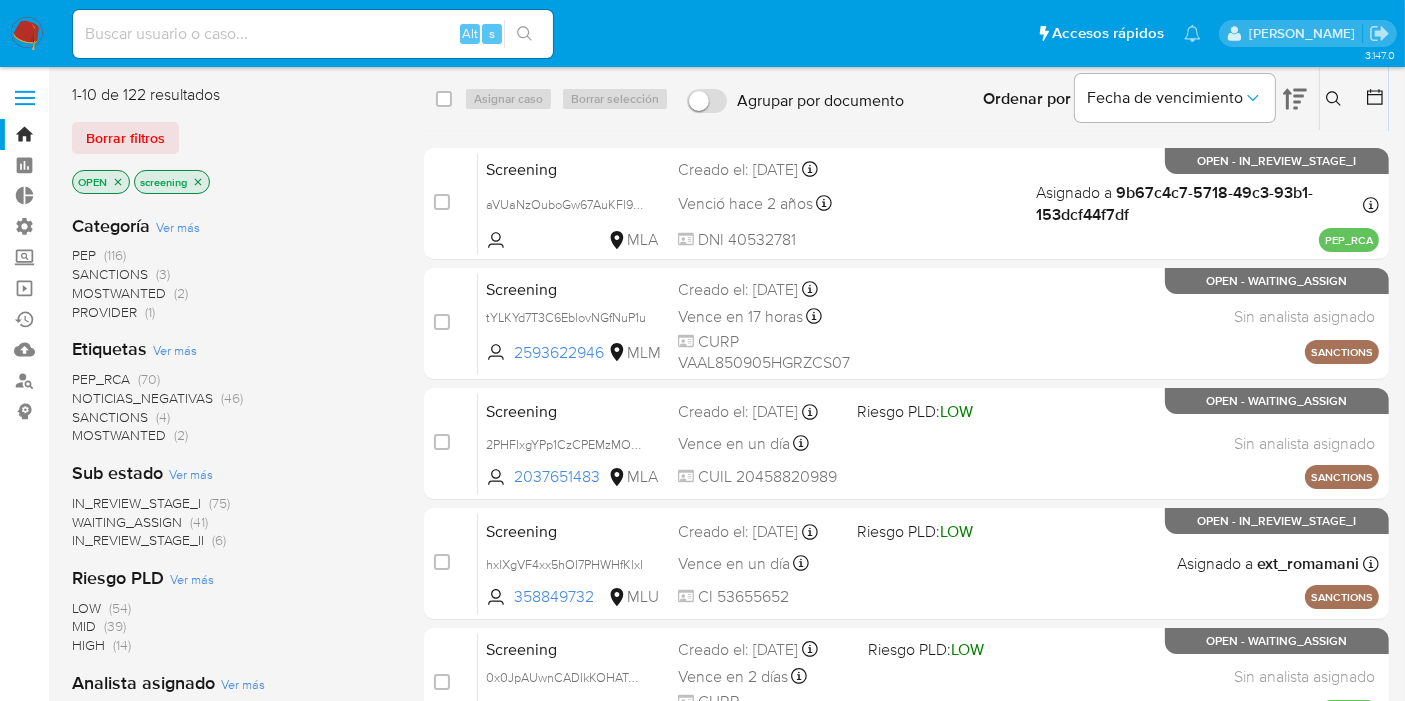 click on "PEP_RCA" at bounding box center (101, 379) 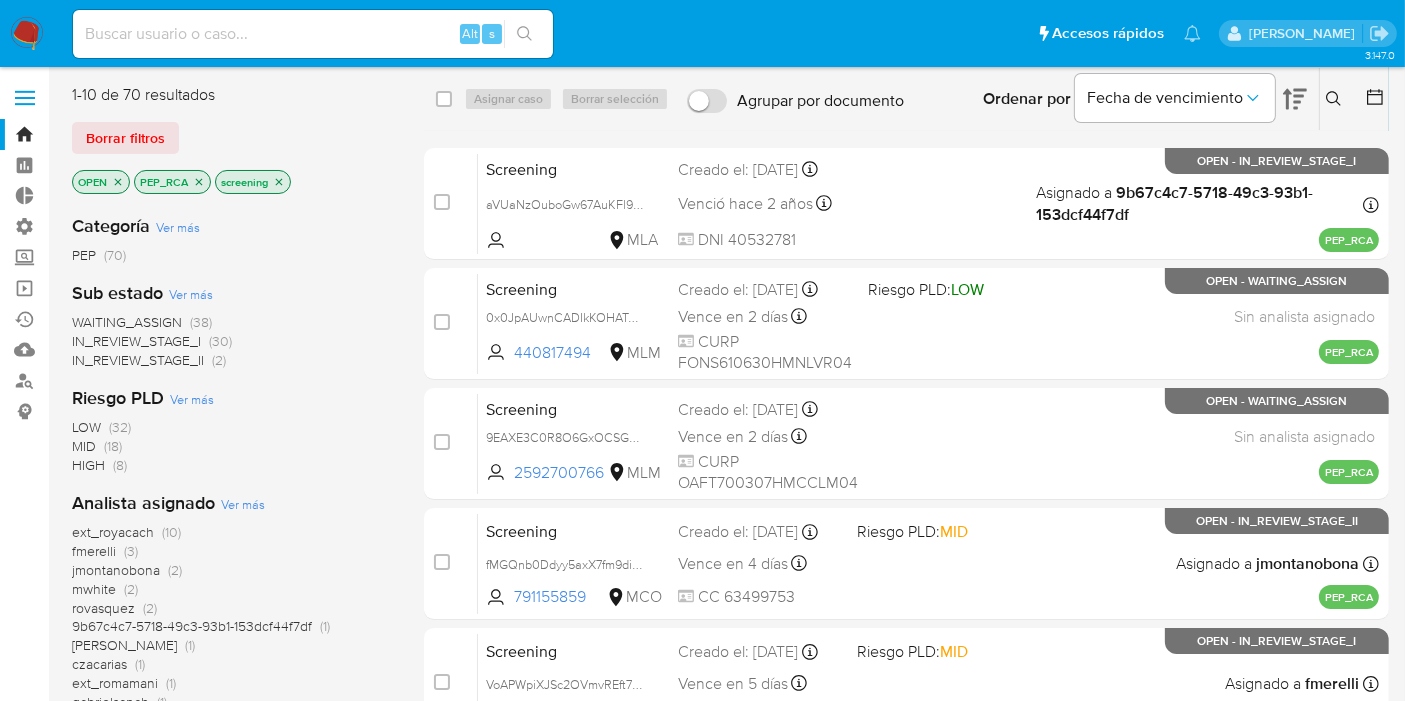 click on "WAITING_ASSIGN" at bounding box center (127, 322) 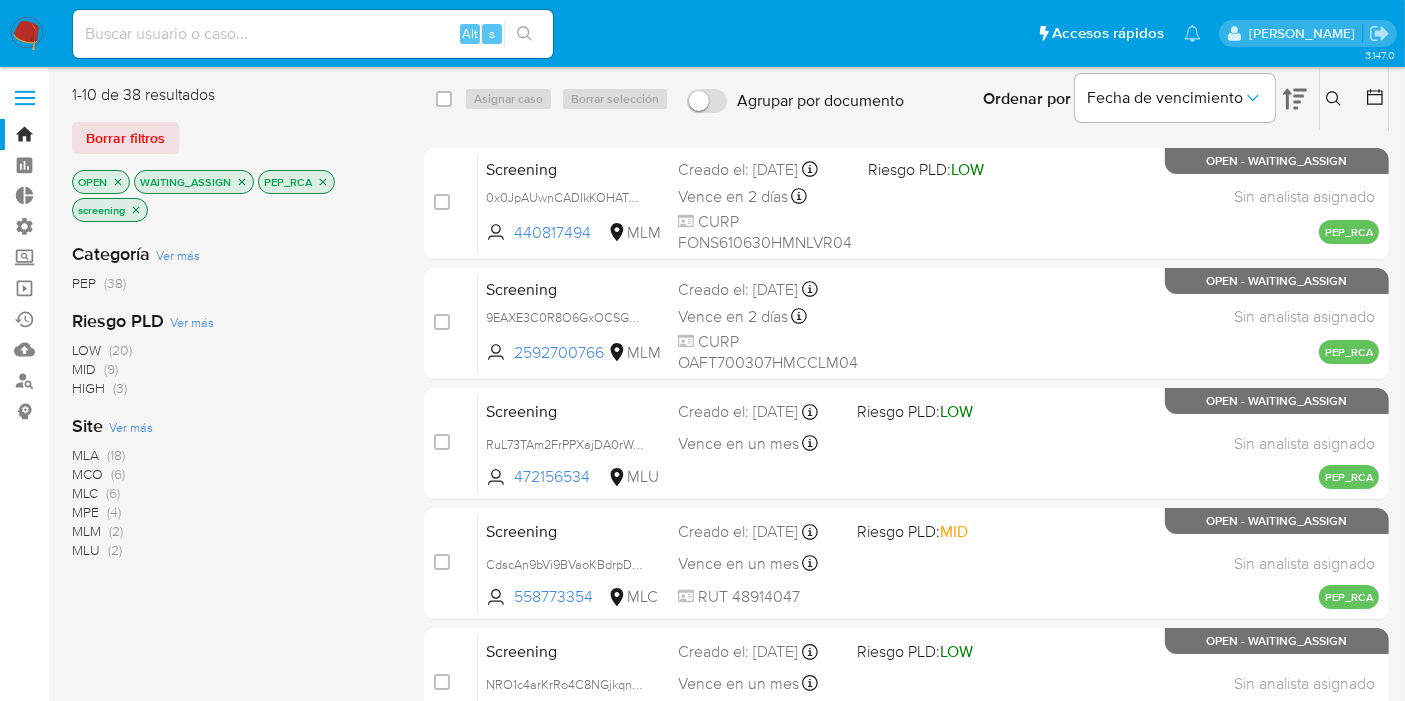 click on "Ver más" at bounding box center (131, 427) 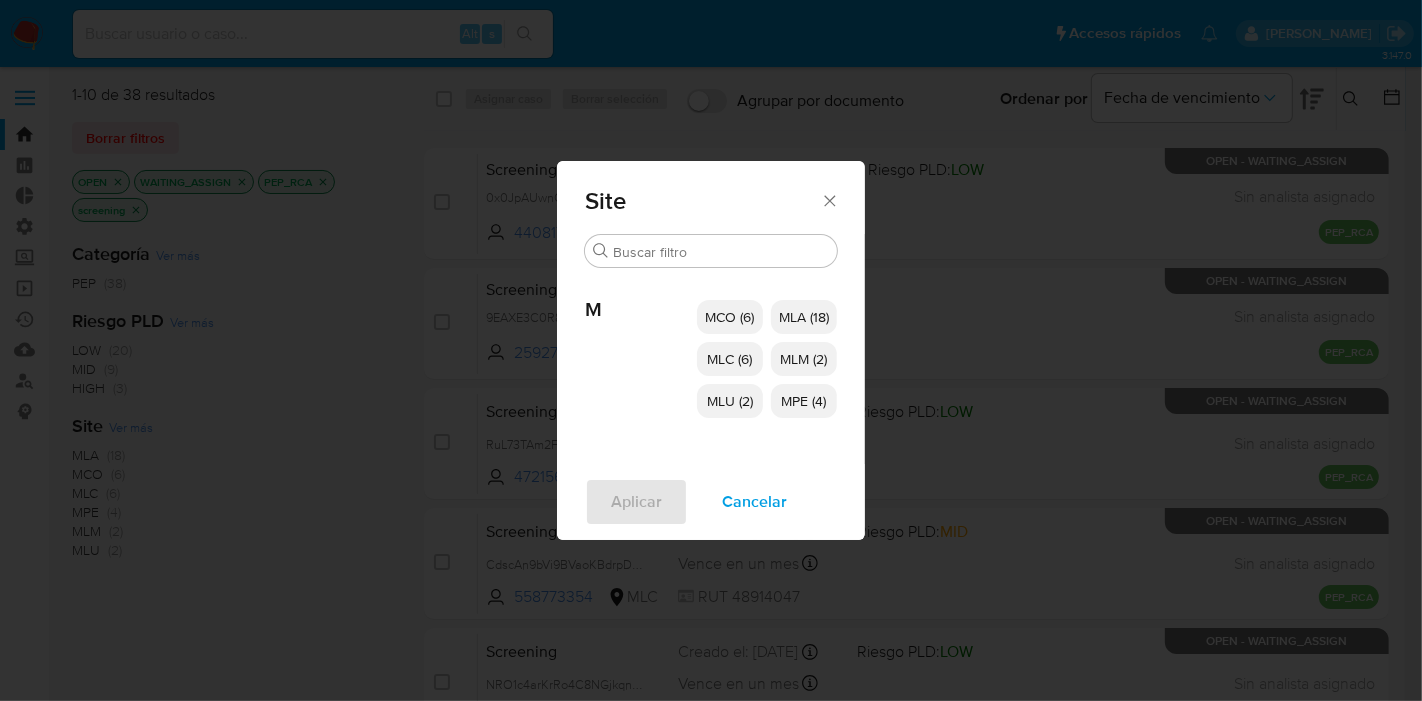 click on "MCO (6)" at bounding box center (730, 317) 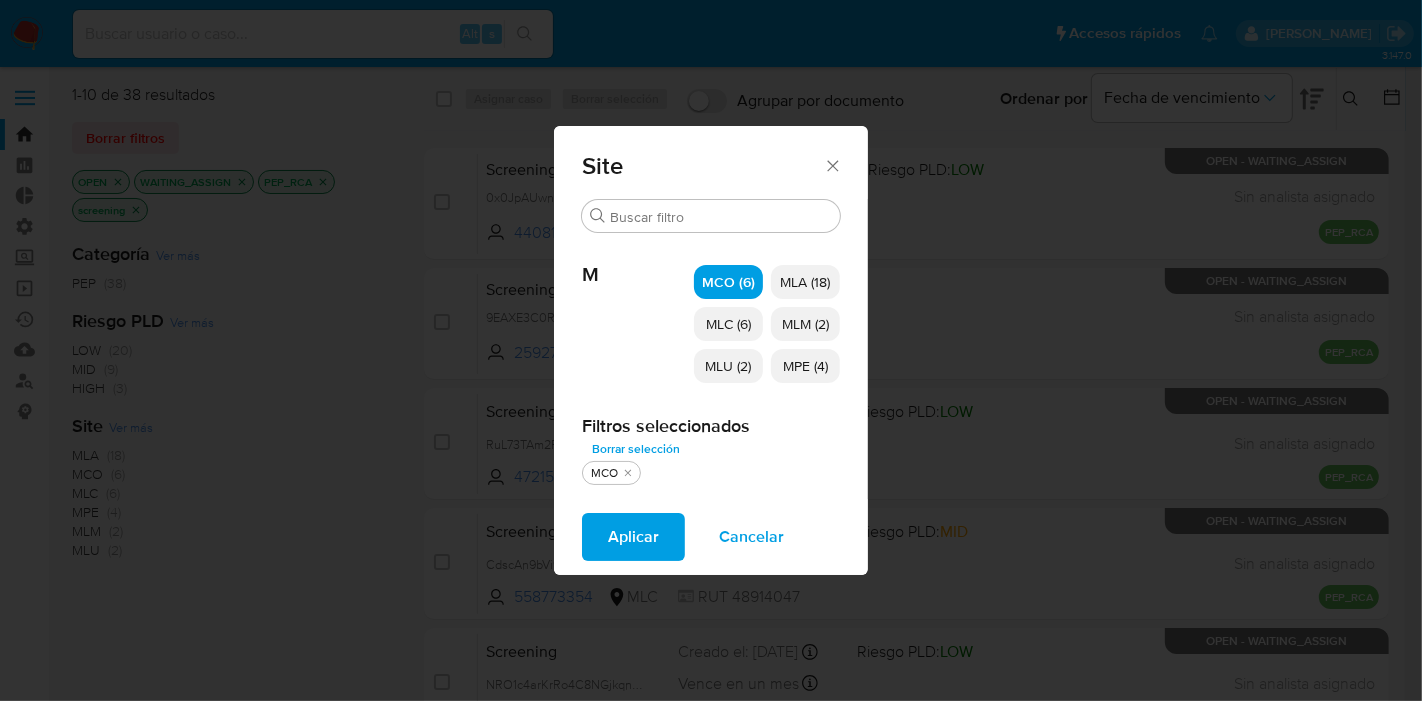 click on "MLC (6)" at bounding box center (728, 324) 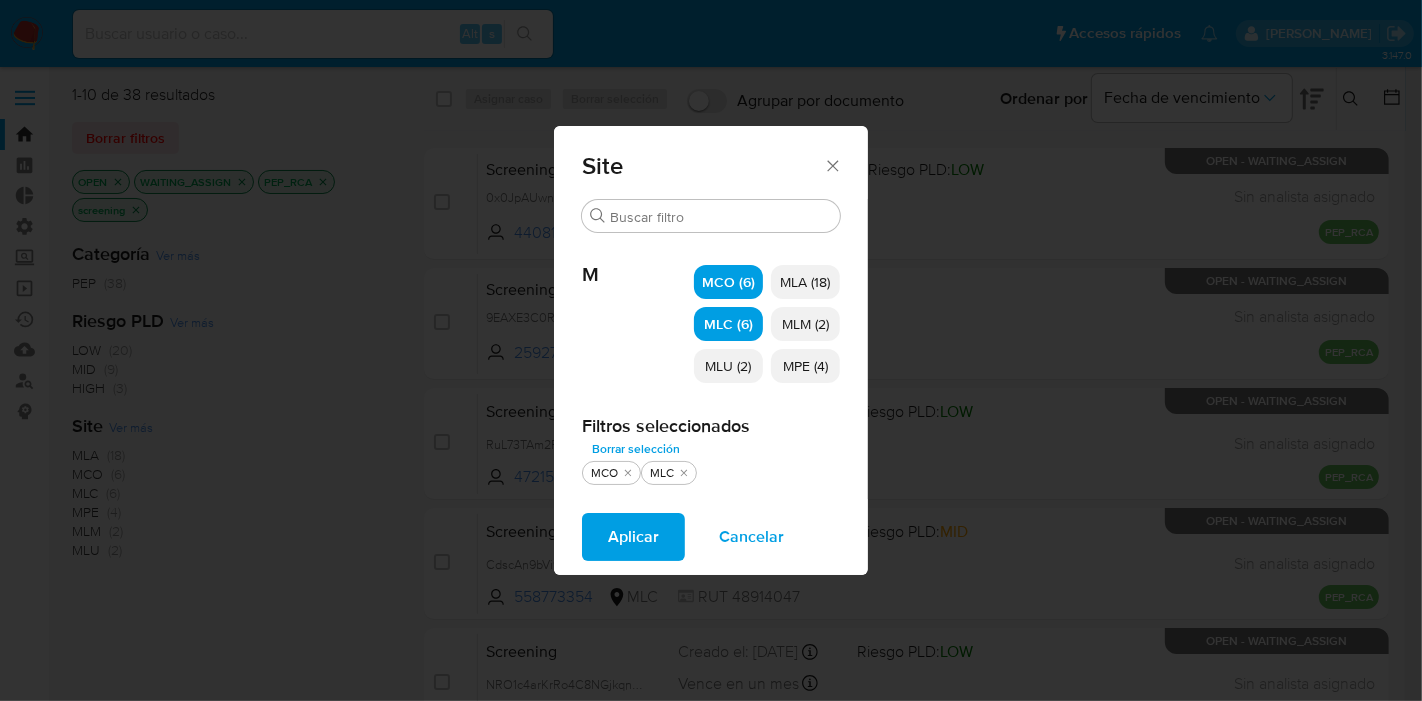 click on "MLU (2)" at bounding box center [729, 366] 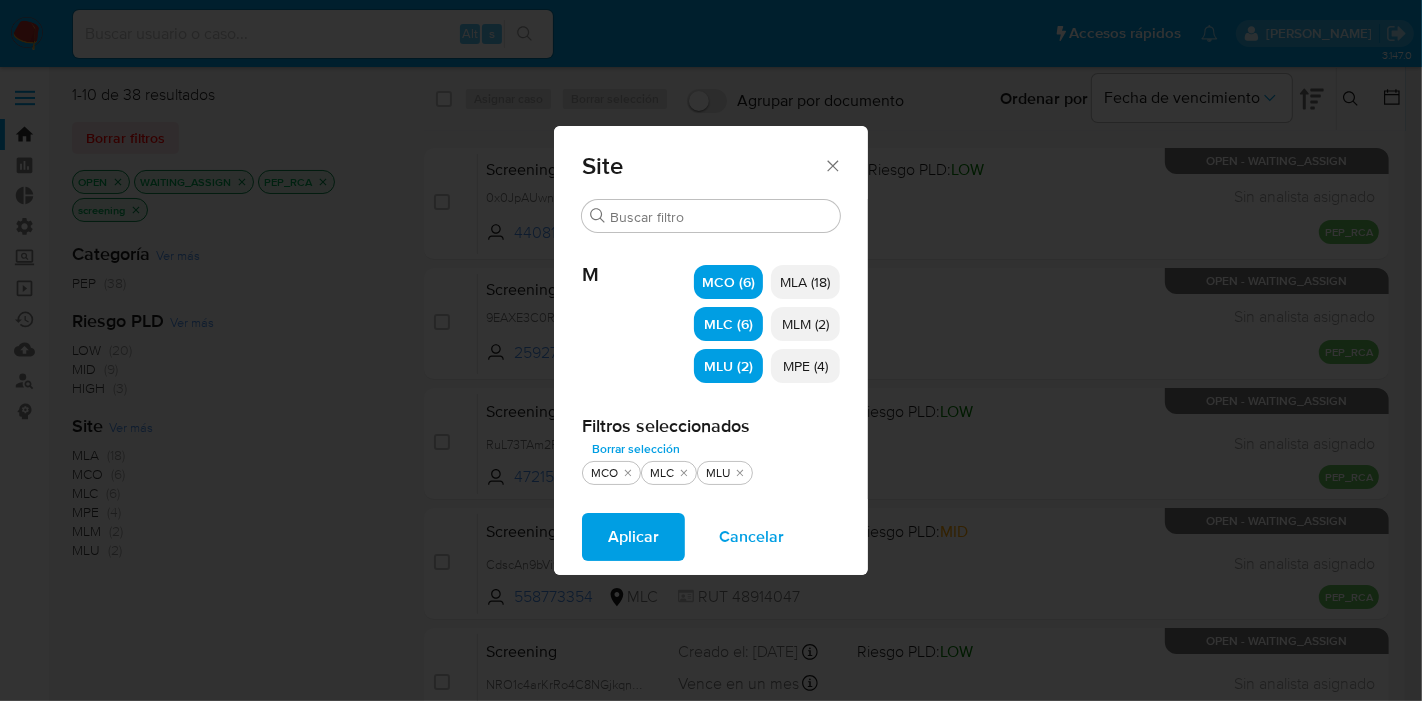 click on "MLM (2)" at bounding box center [805, 324] 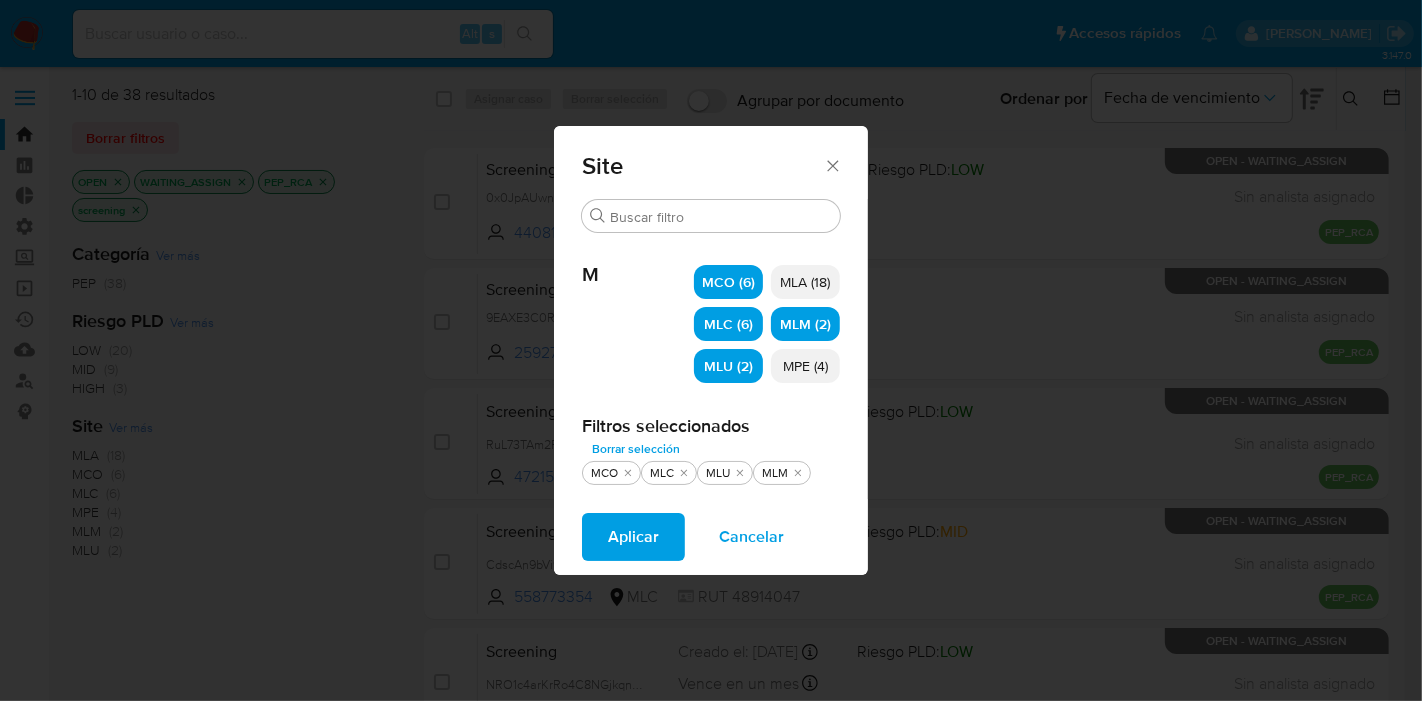 click on "MPE (4)" at bounding box center [805, 366] 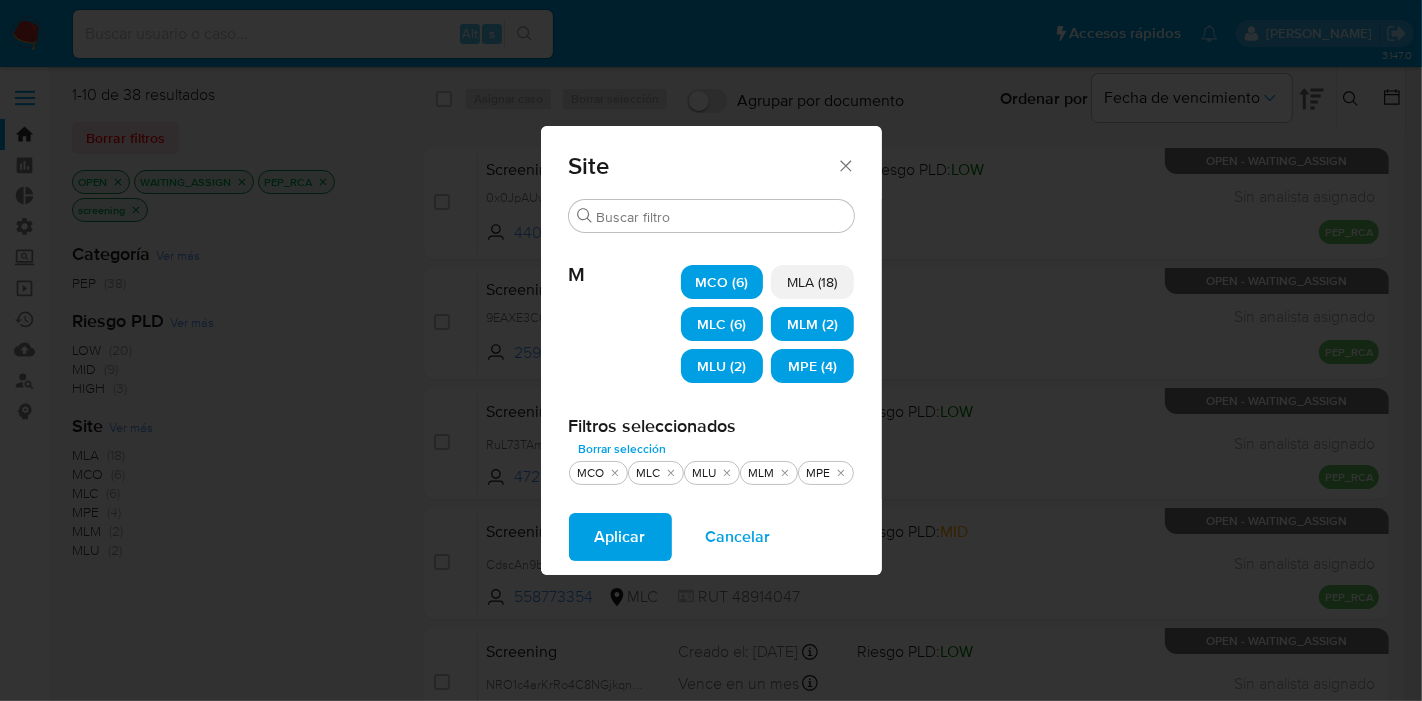 click on "Aplicar" at bounding box center (620, 537) 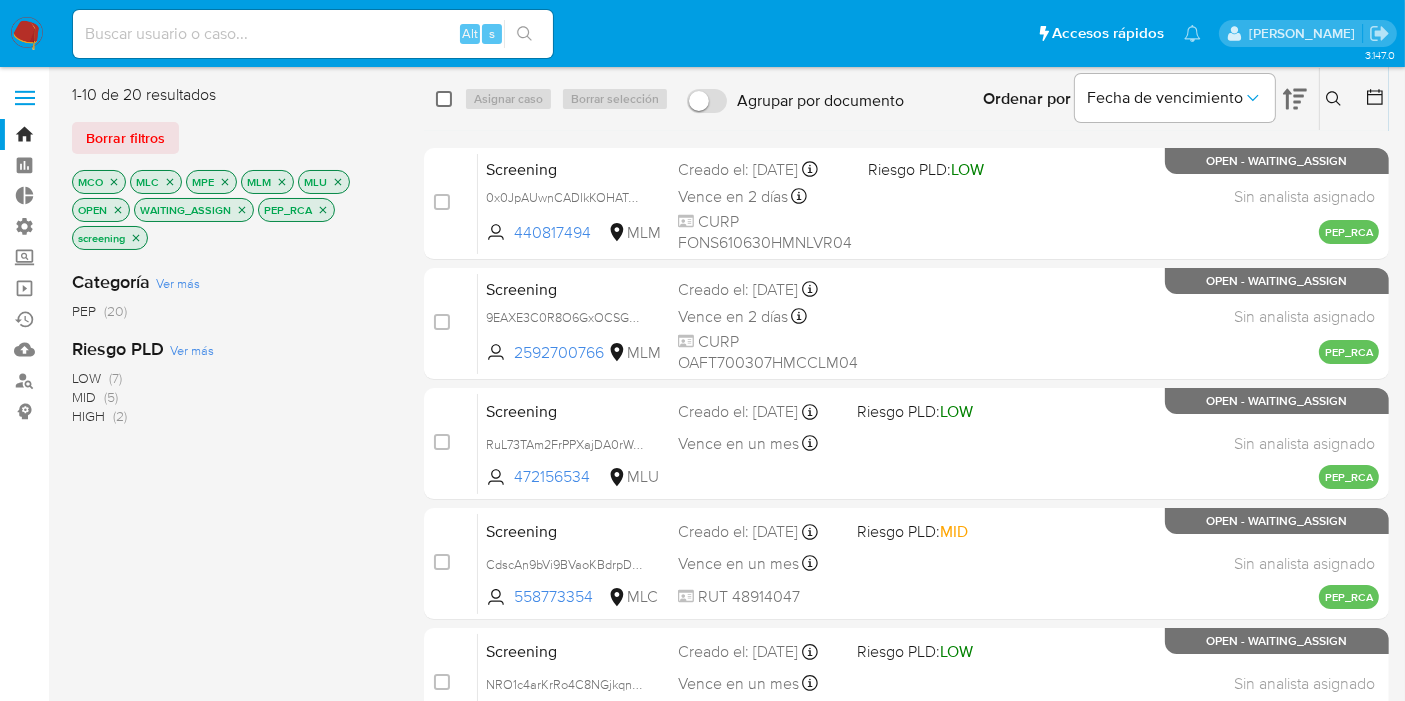 click at bounding box center (444, 99) 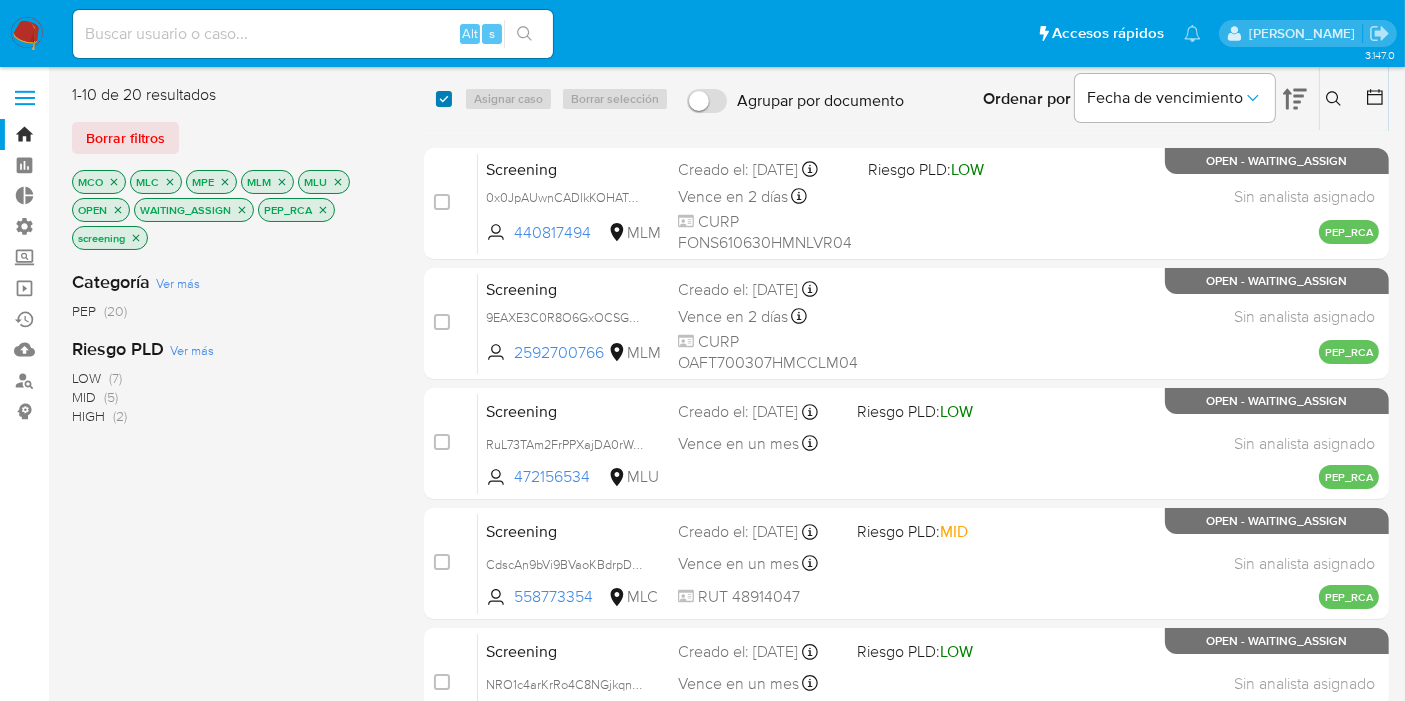 checkbox on "true" 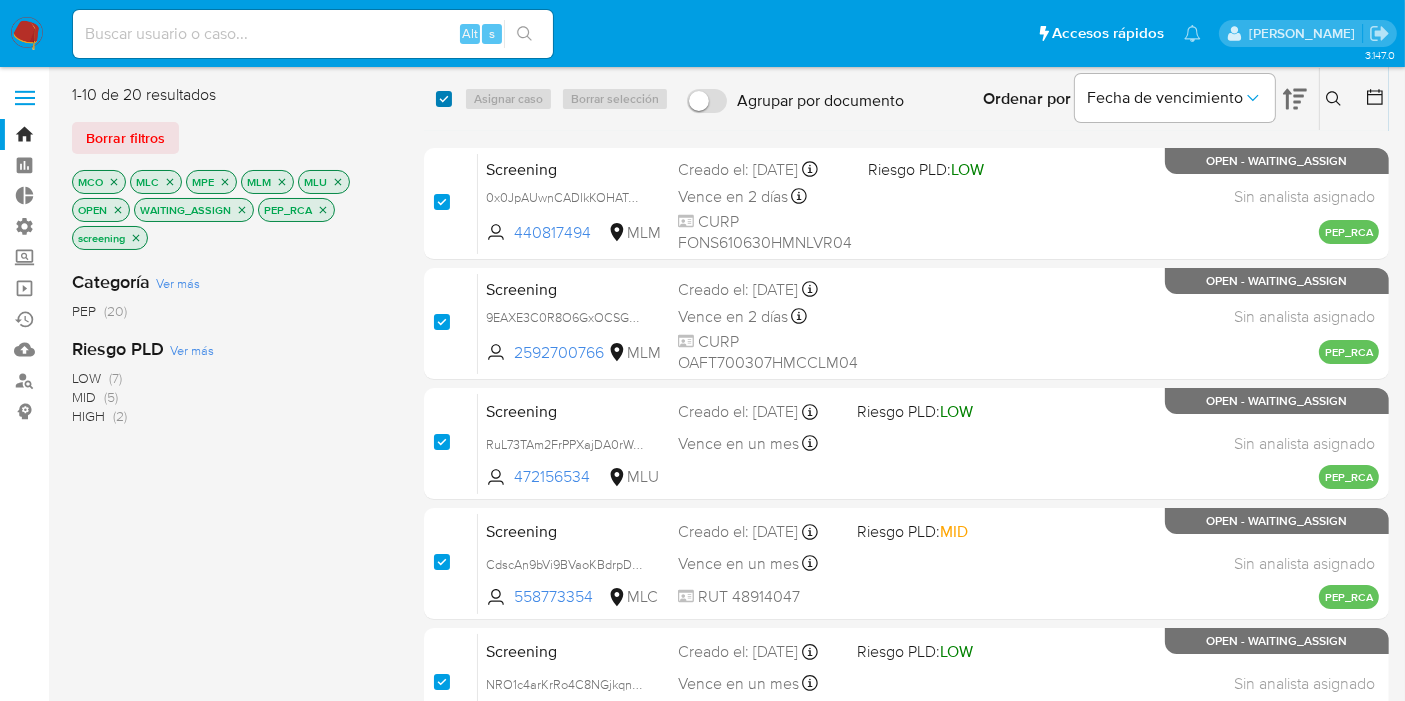 checkbox on "true" 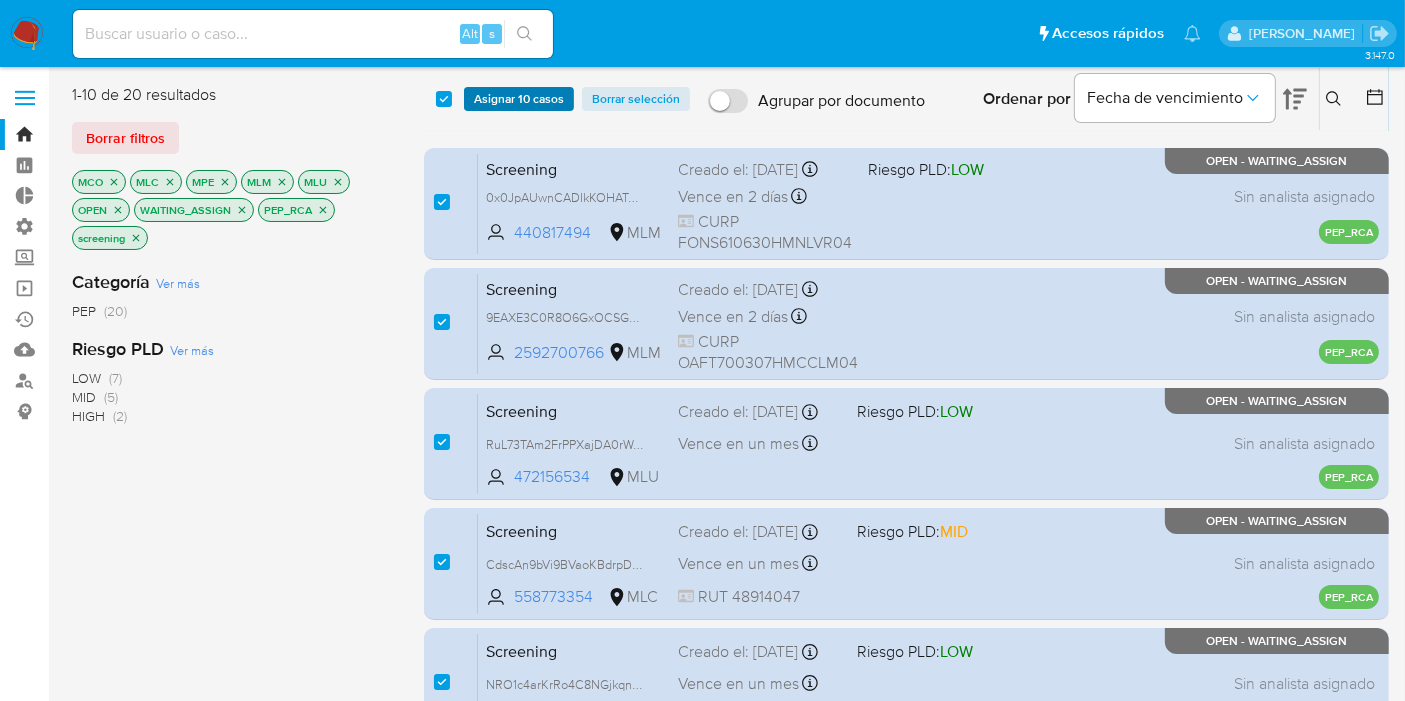 click on "Asignar 10 casos" at bounding box center (519, 99) 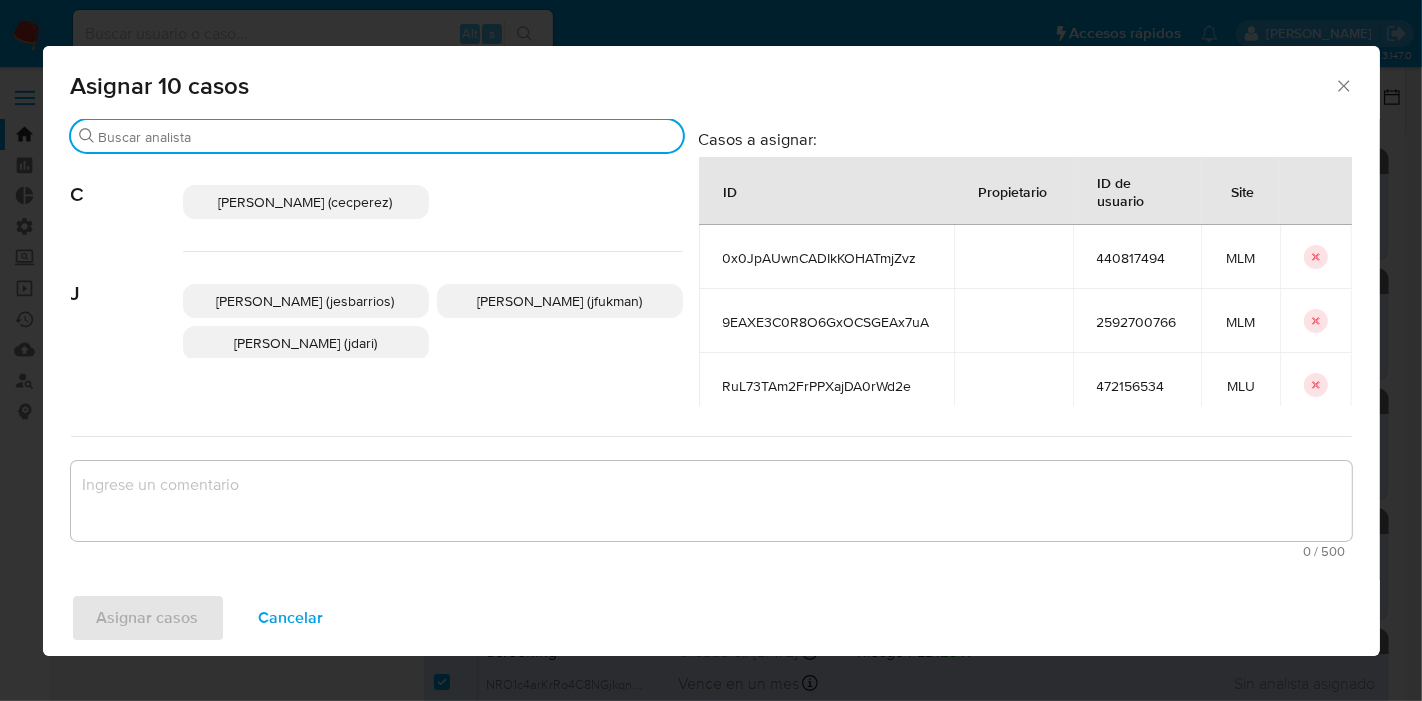 click on "Buscar" at bounding box center [387, 137] 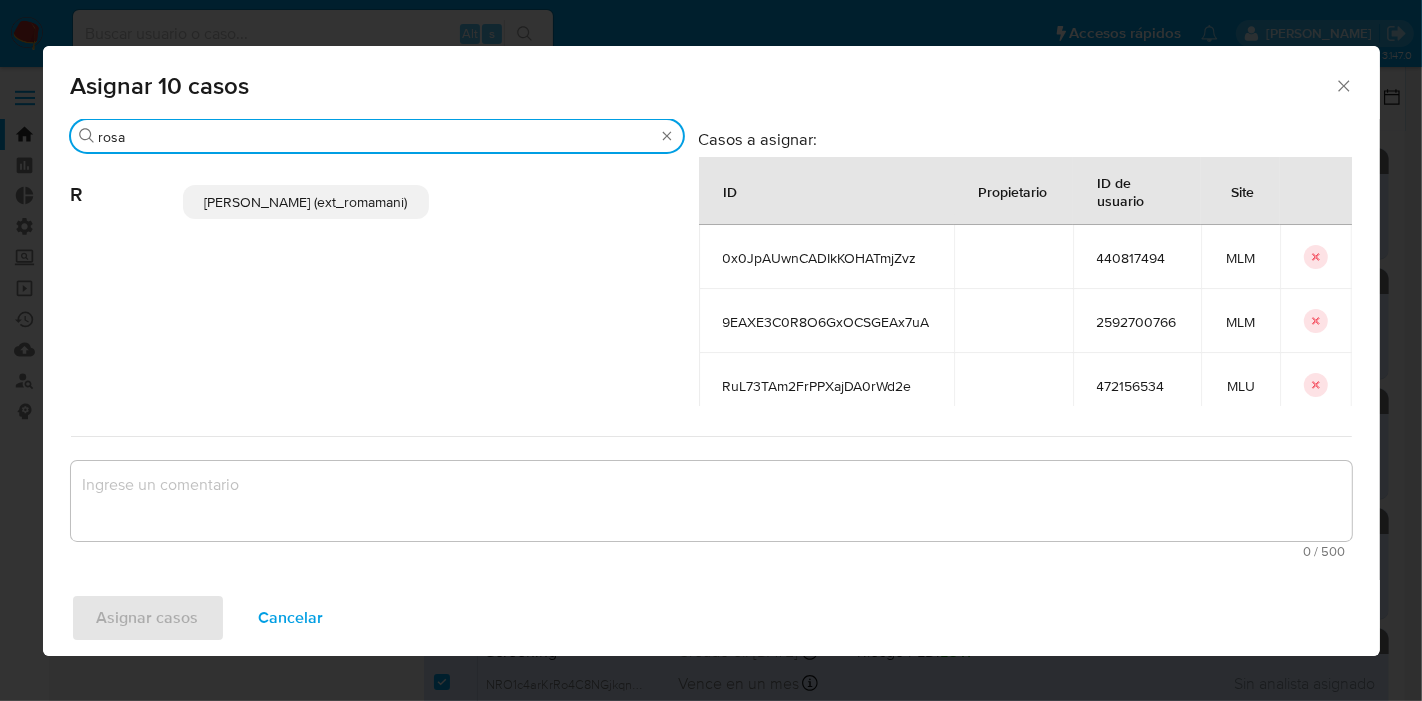 type on "rosa" 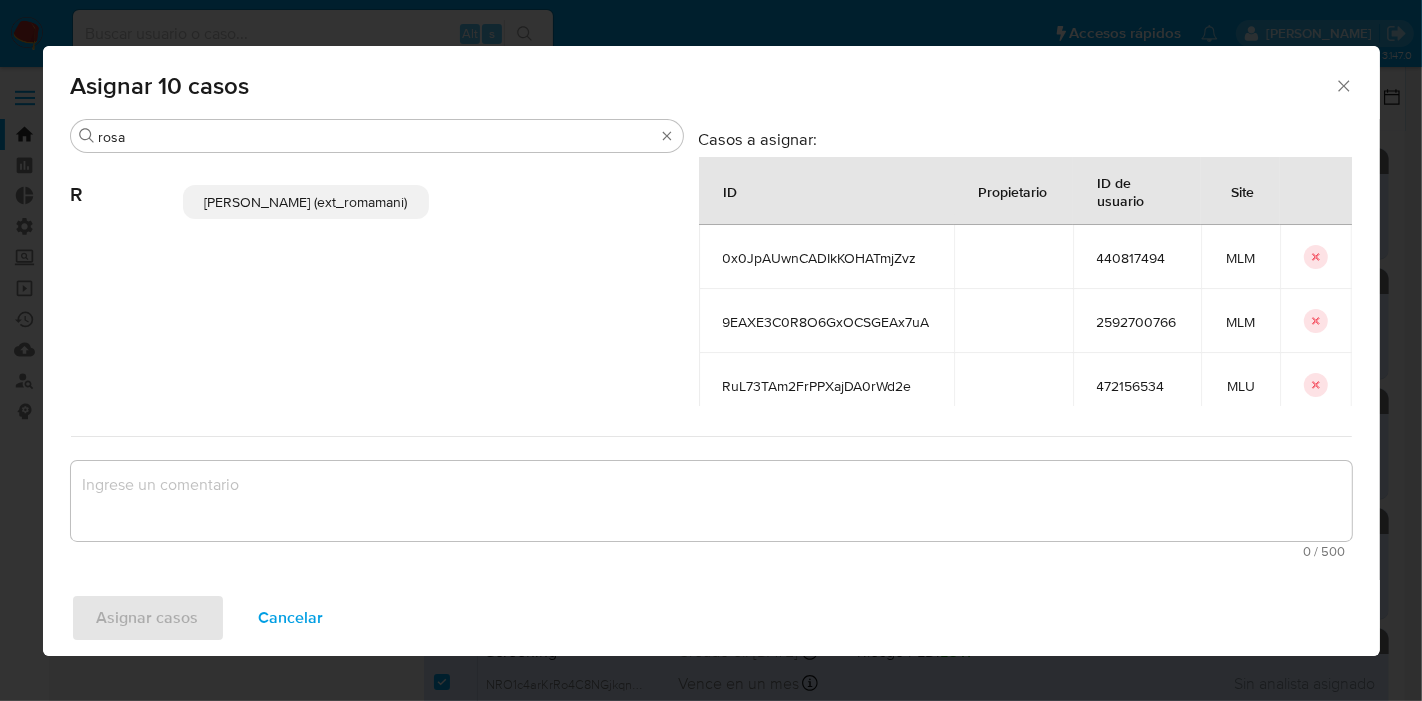 click on "Rosalia Mamani (ext_romamani)" at bounding box center (306, 202) 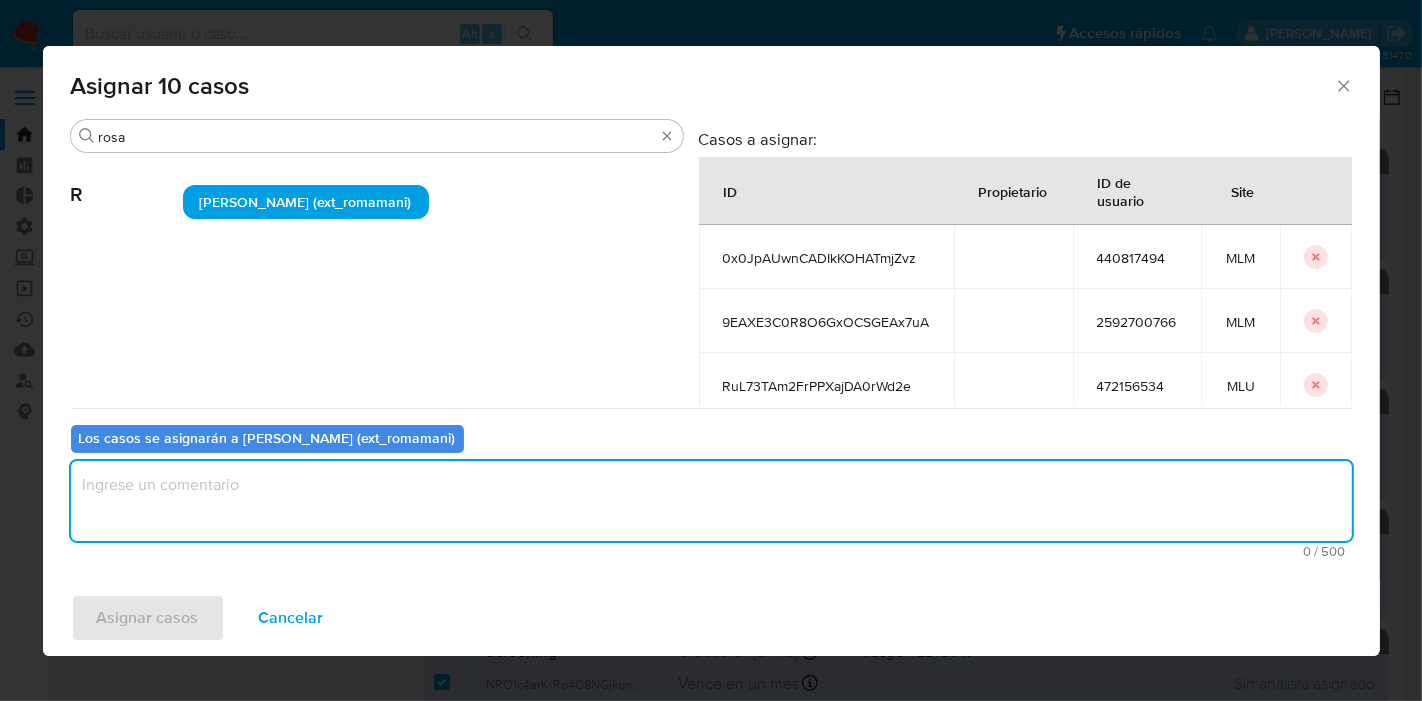 click at bounding box center (711, 501) 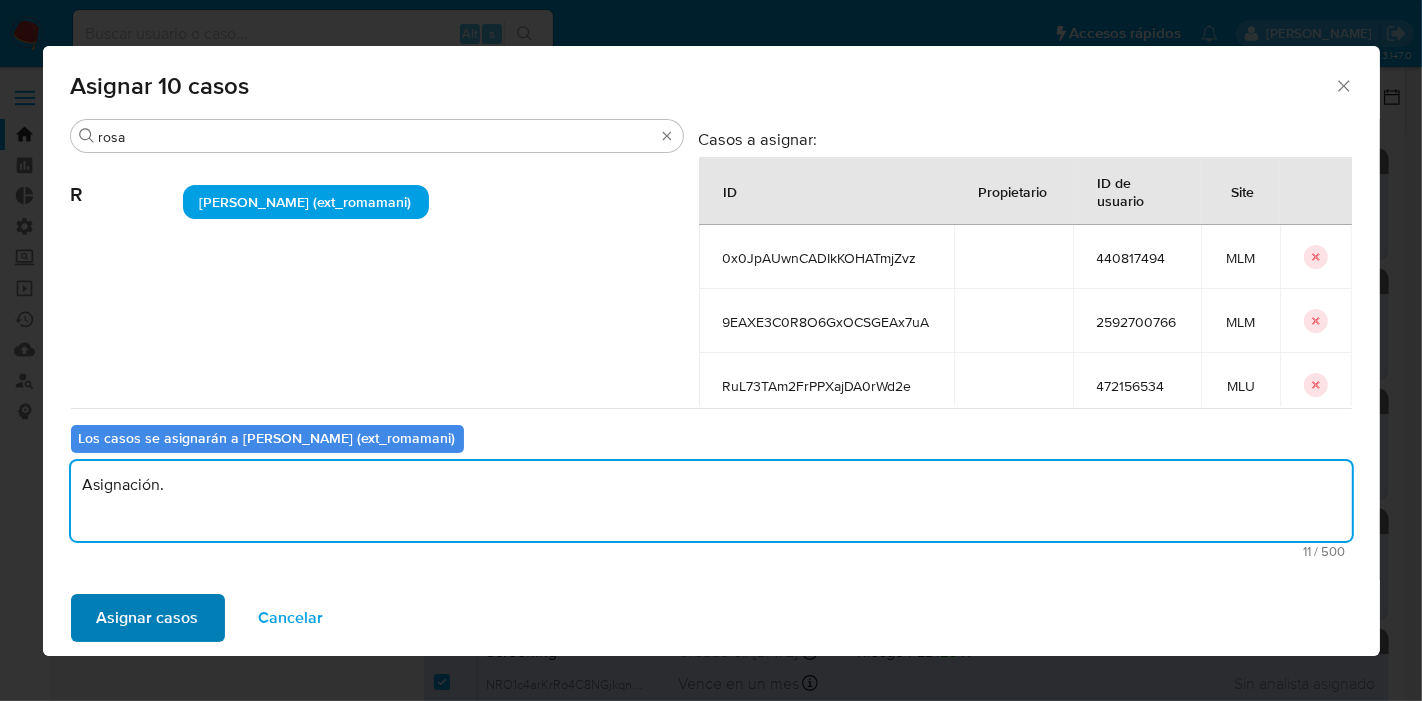 type on "Asignación." 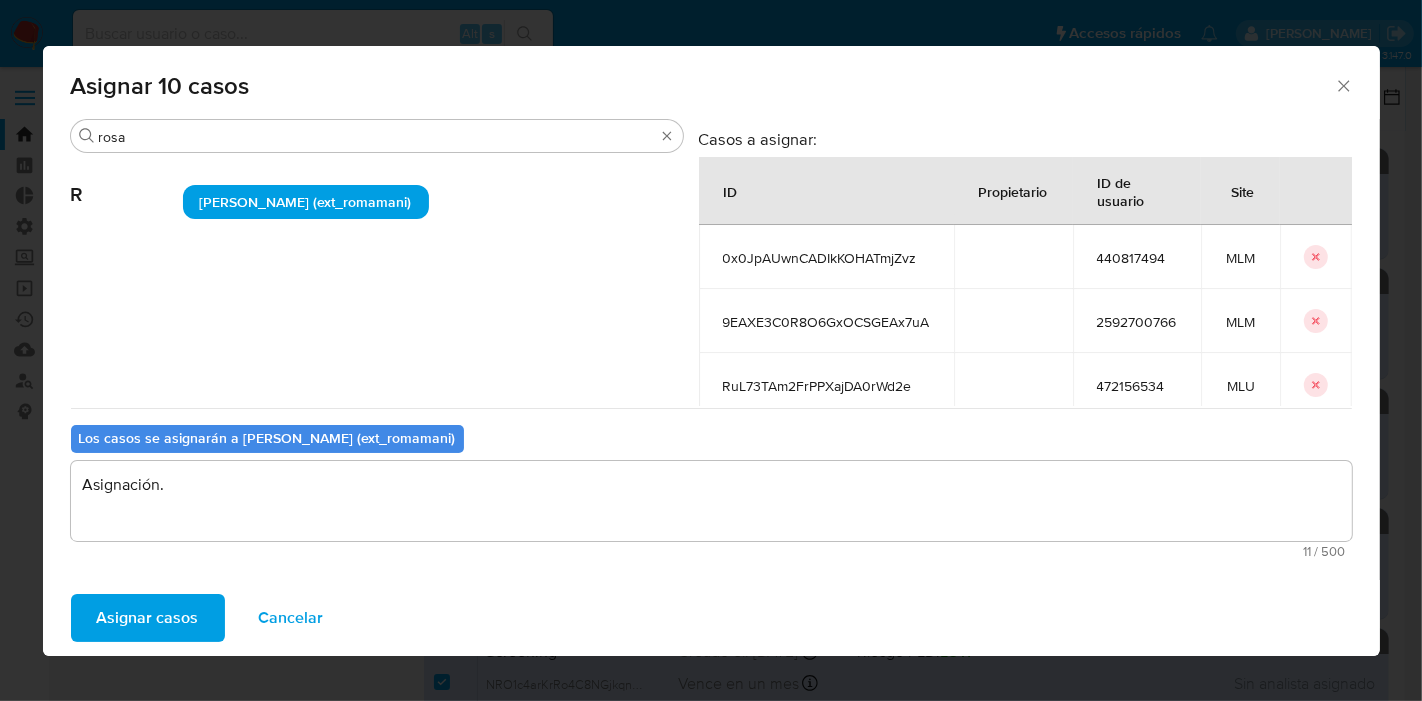 click on "Asignar casos" at bounding box center (148, 618) 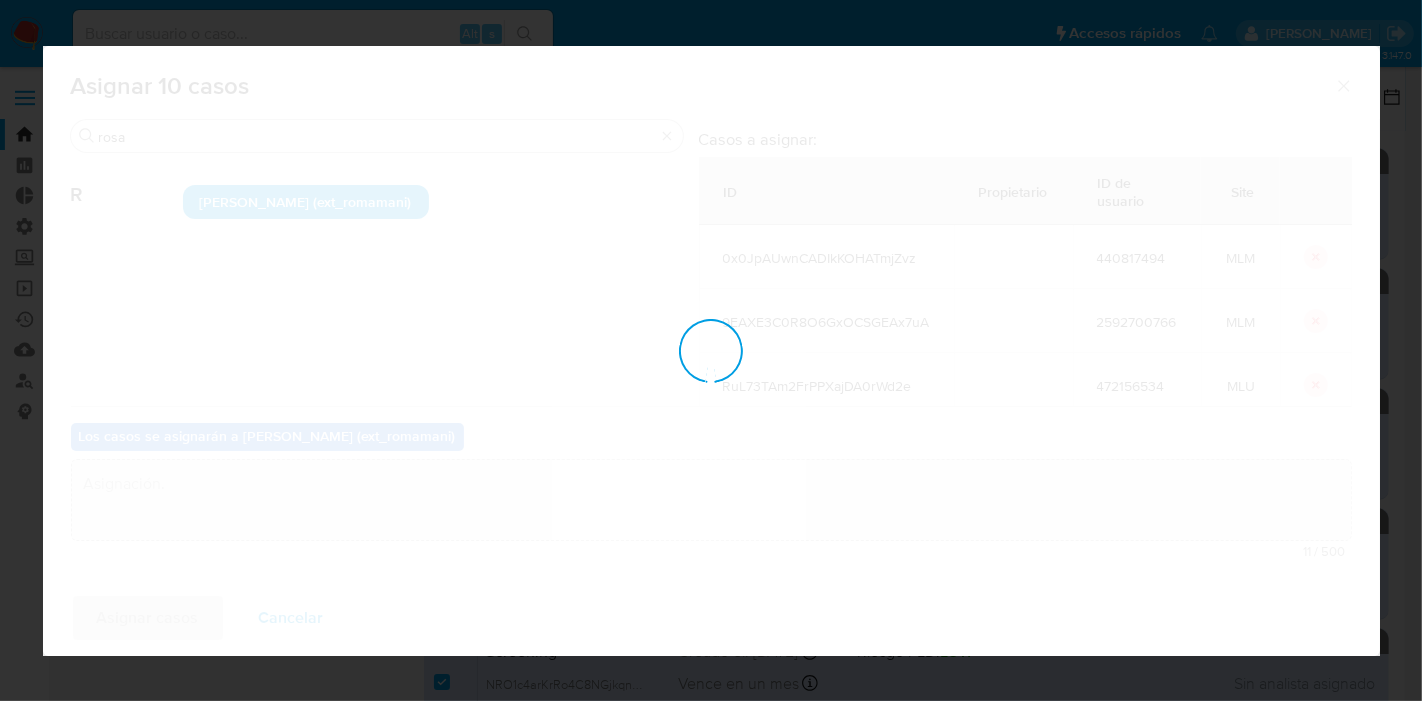type 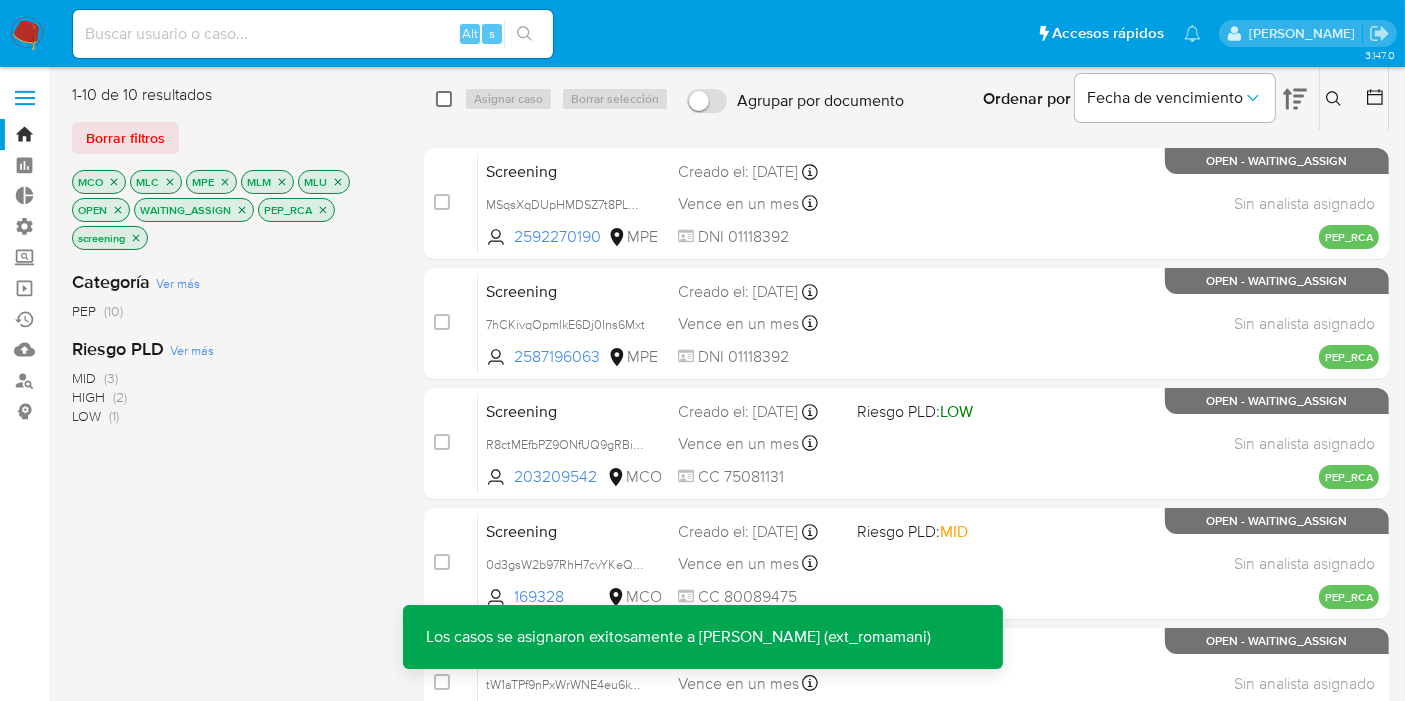click at bounding box center [444, 99] 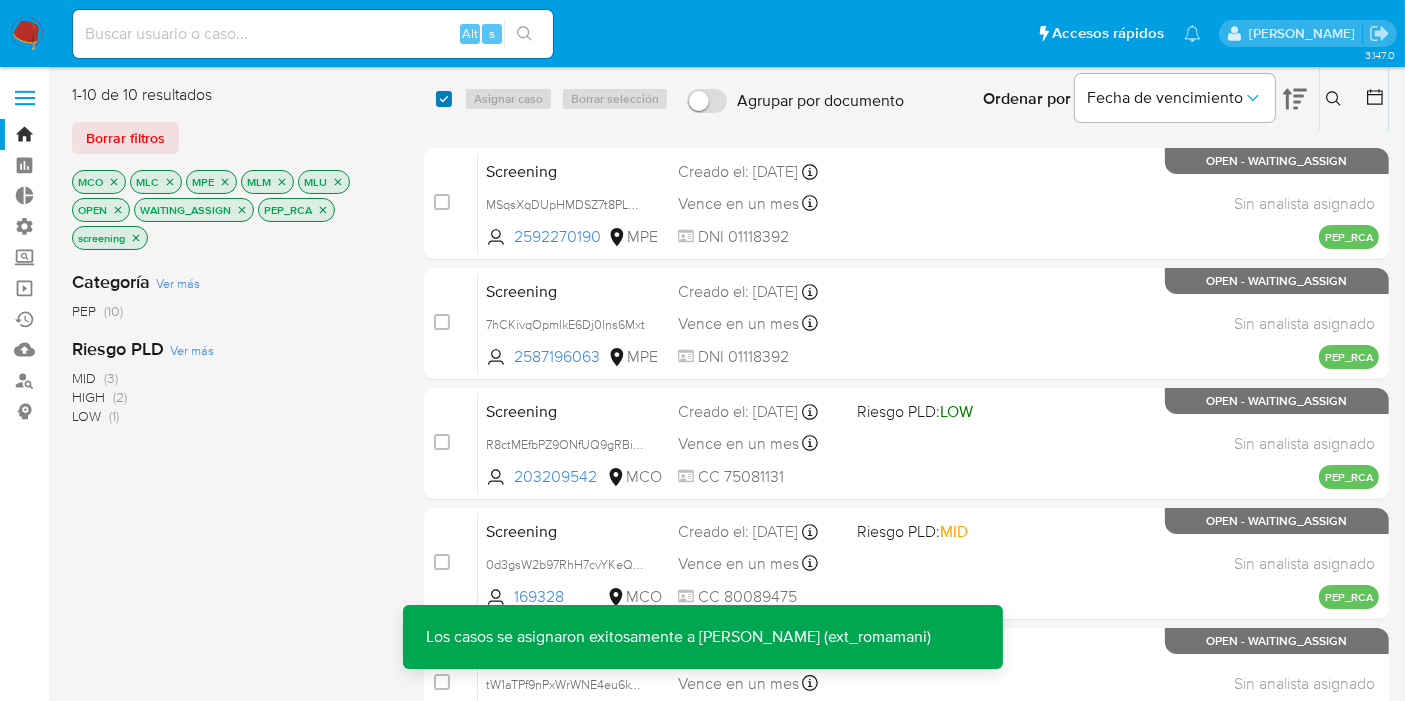 checkbox on "true" 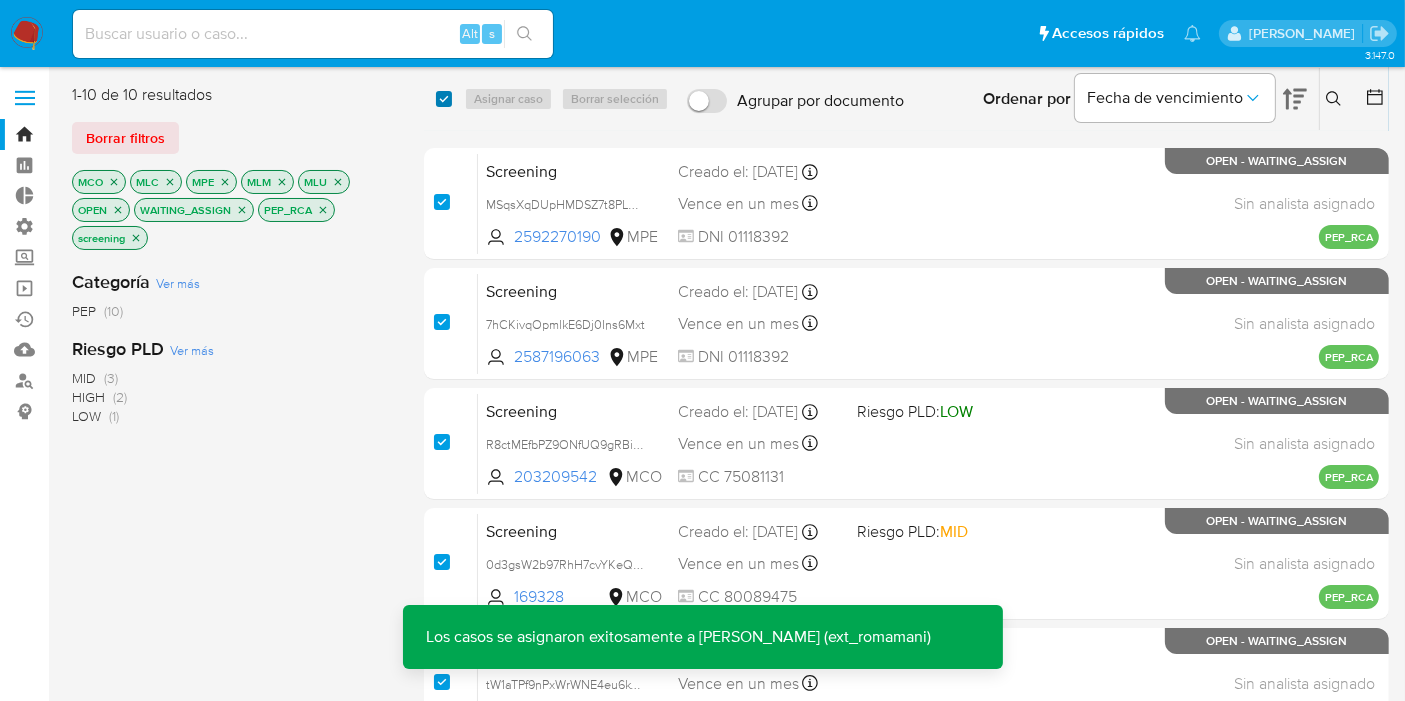 checkbox on "true" 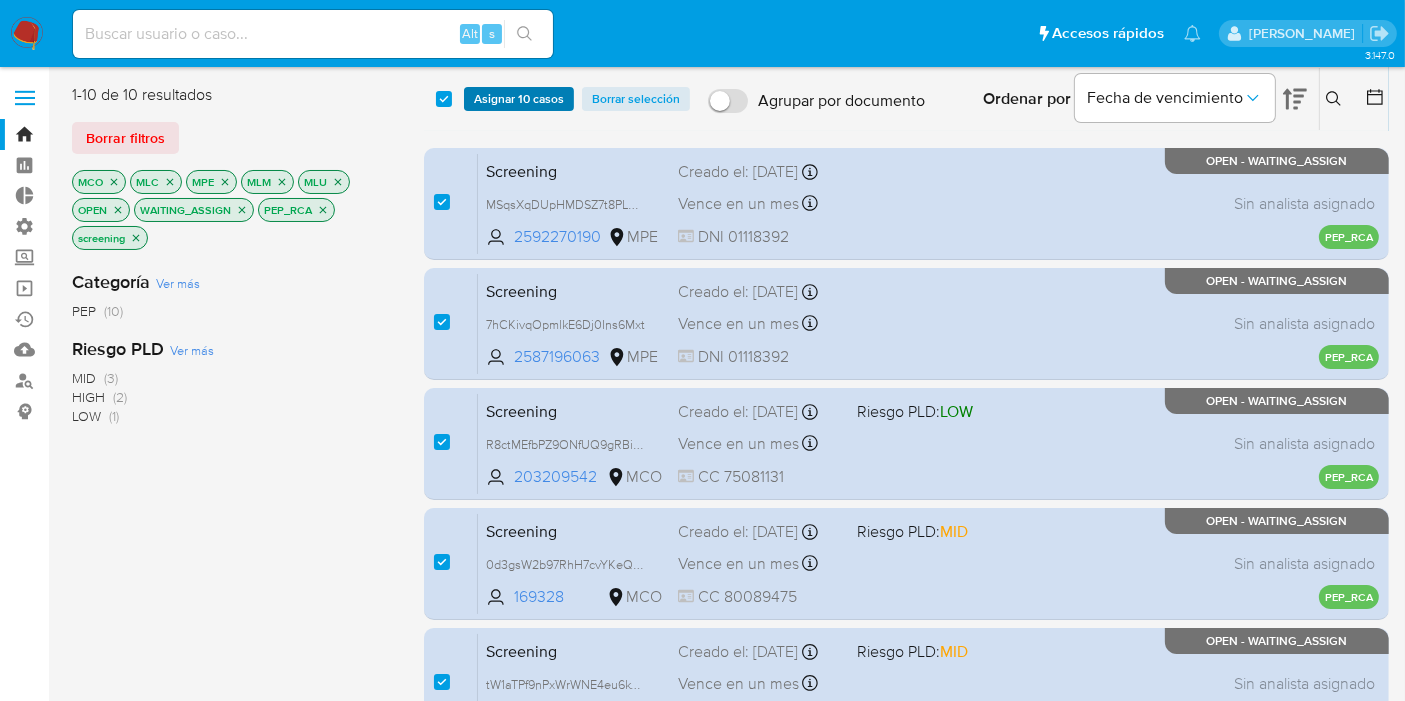 click on "Asignar 10 casos" at bounding box center (519, 99) 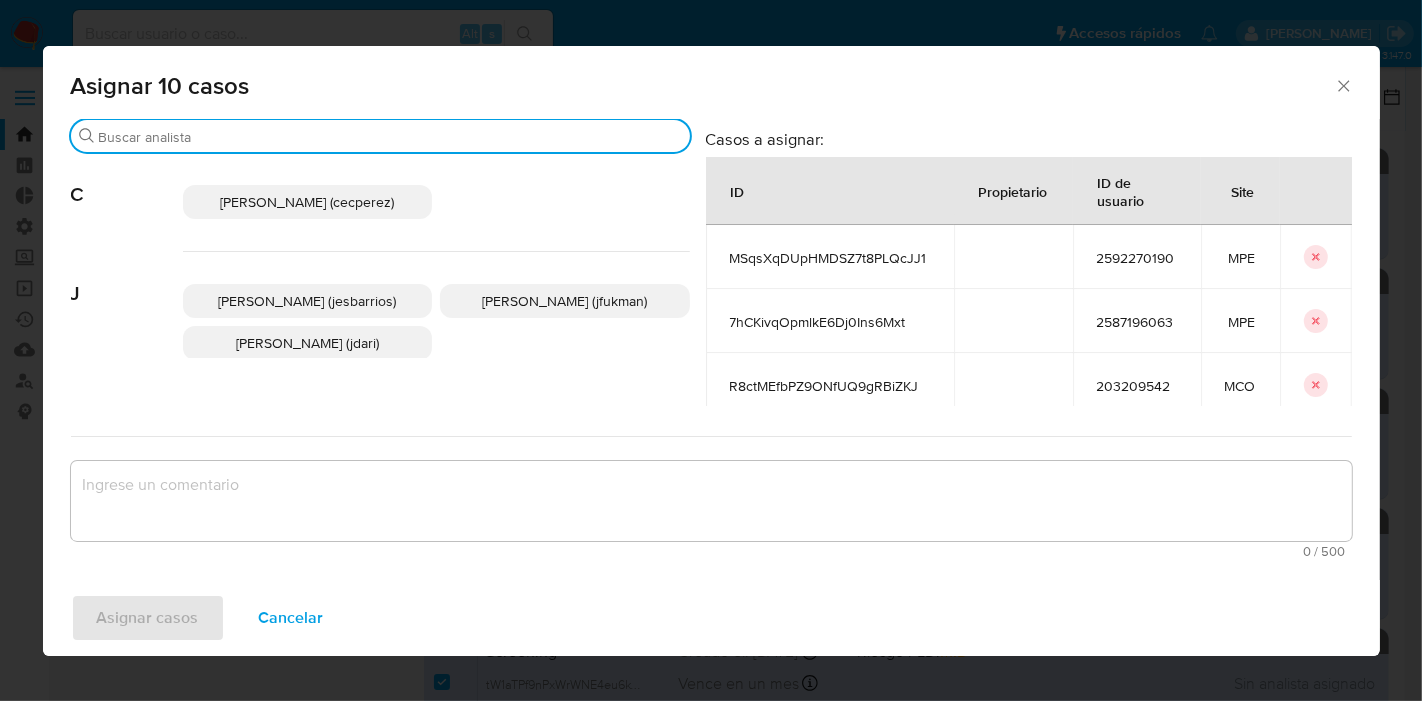 click on "Buscar" at bounding box center [390, 137] 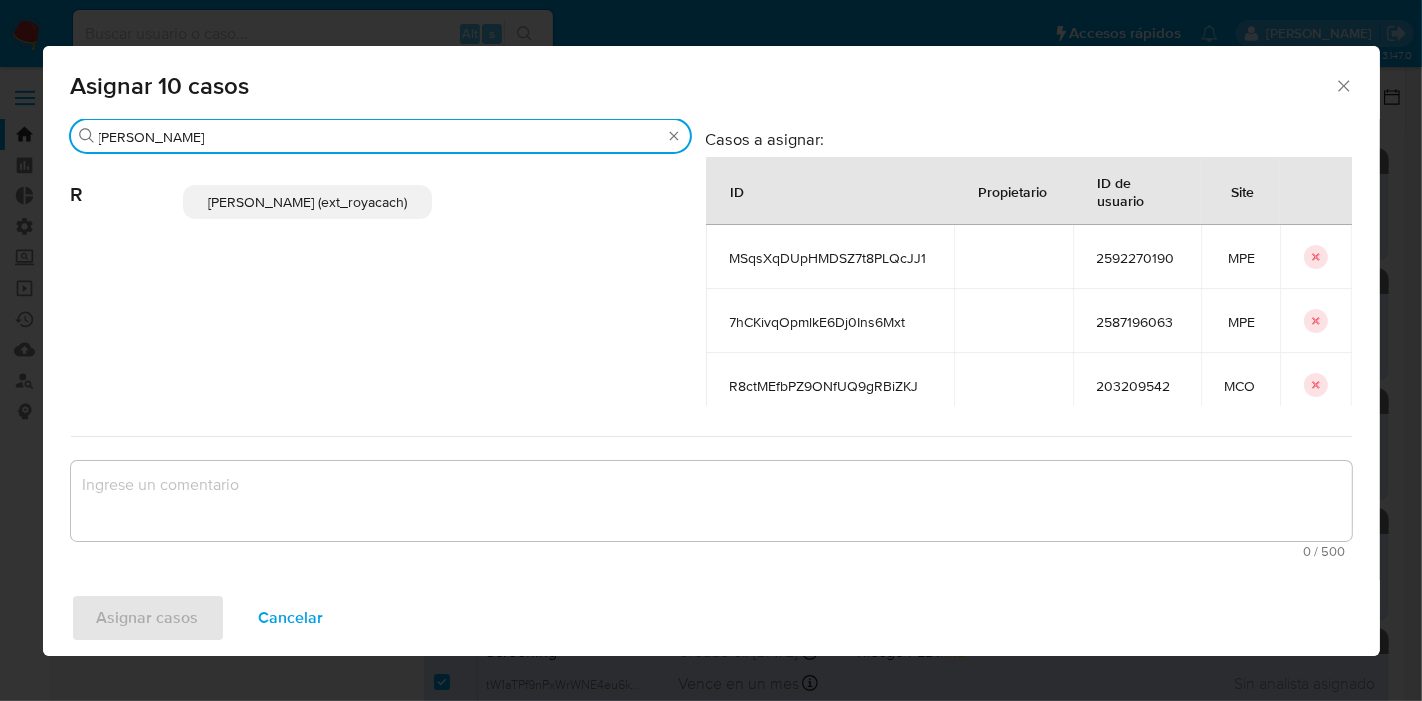 type on "romi" 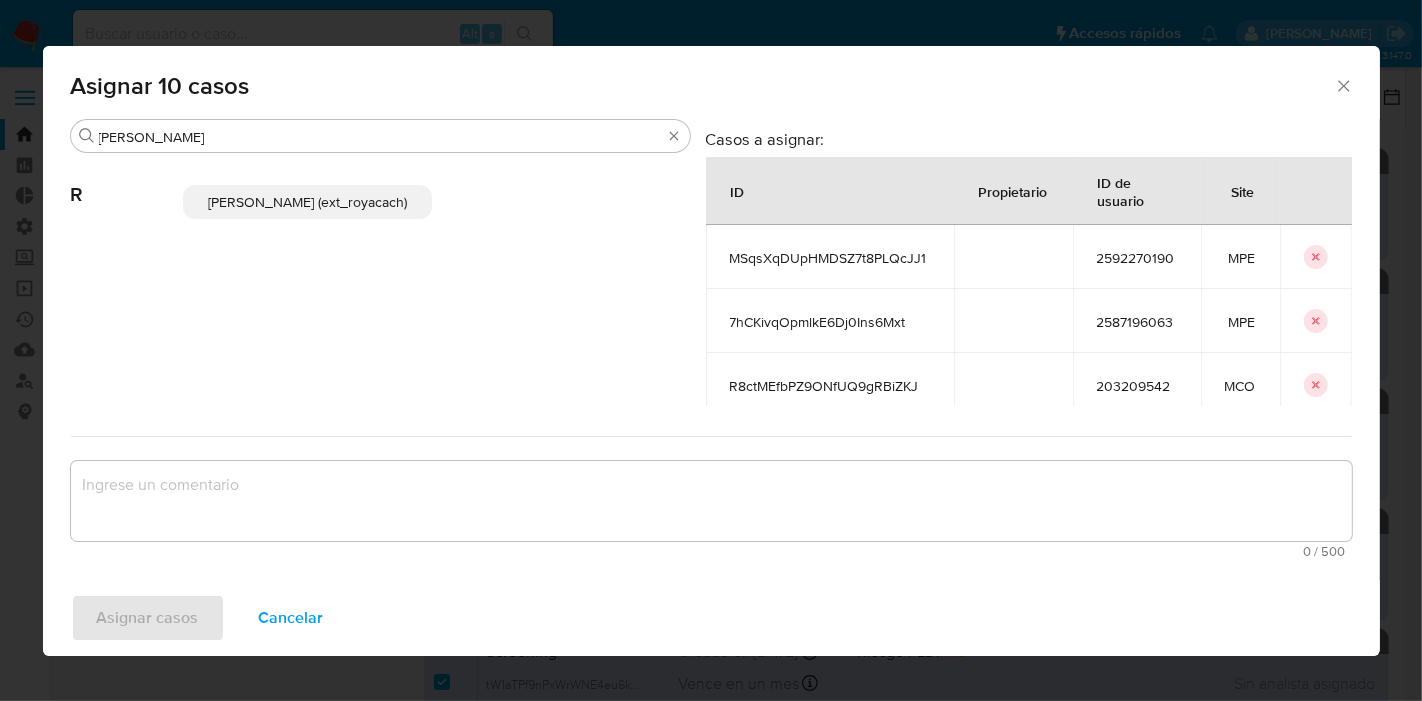 click on "Romina Isabel Yacachury (ext_royacach)" at bounding box center (308, 202) 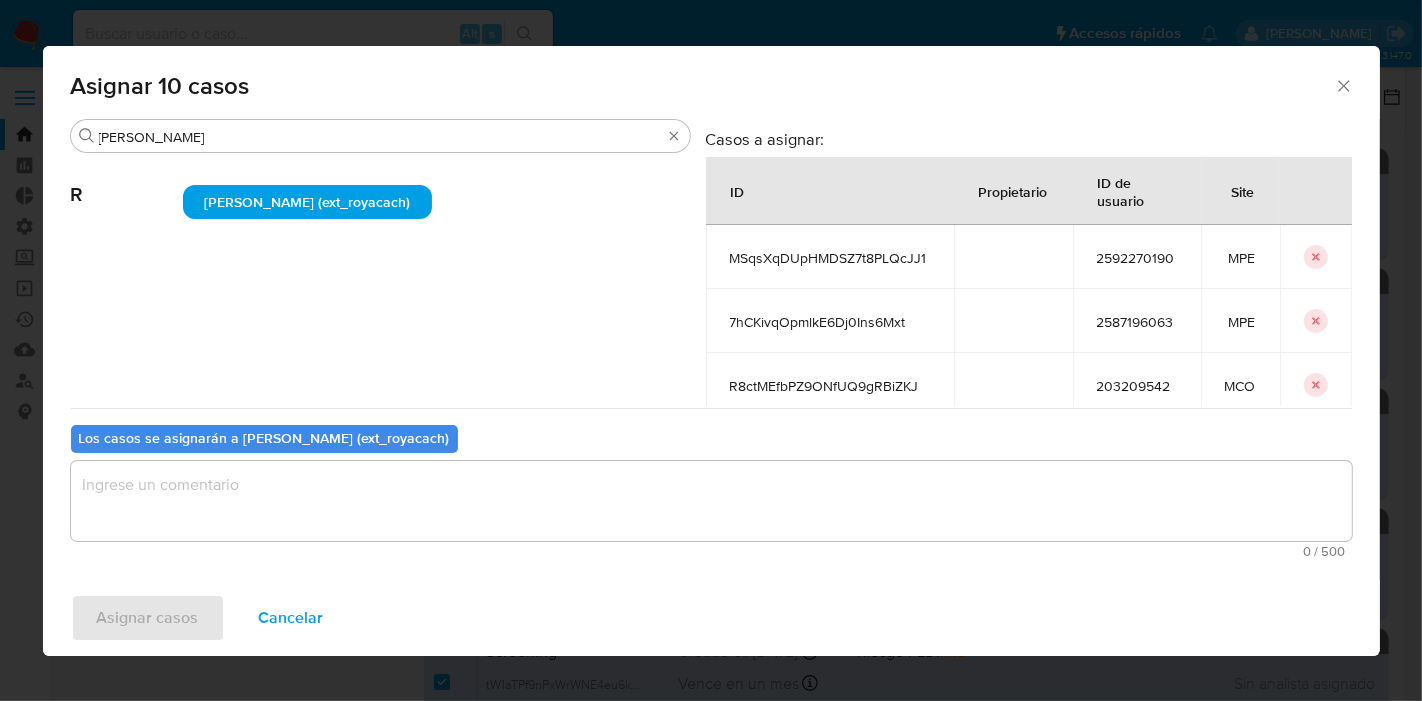 click at bounding box center [711, 501] 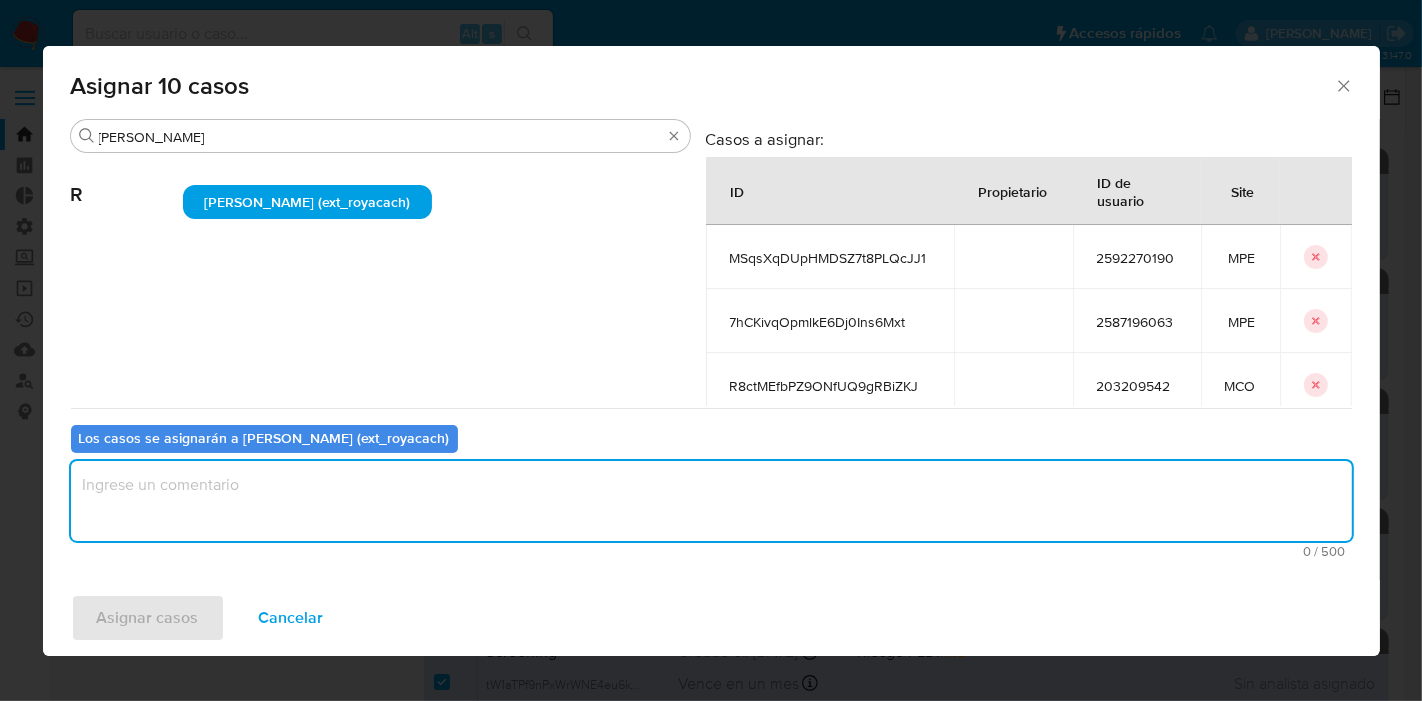paste on "Asignación." 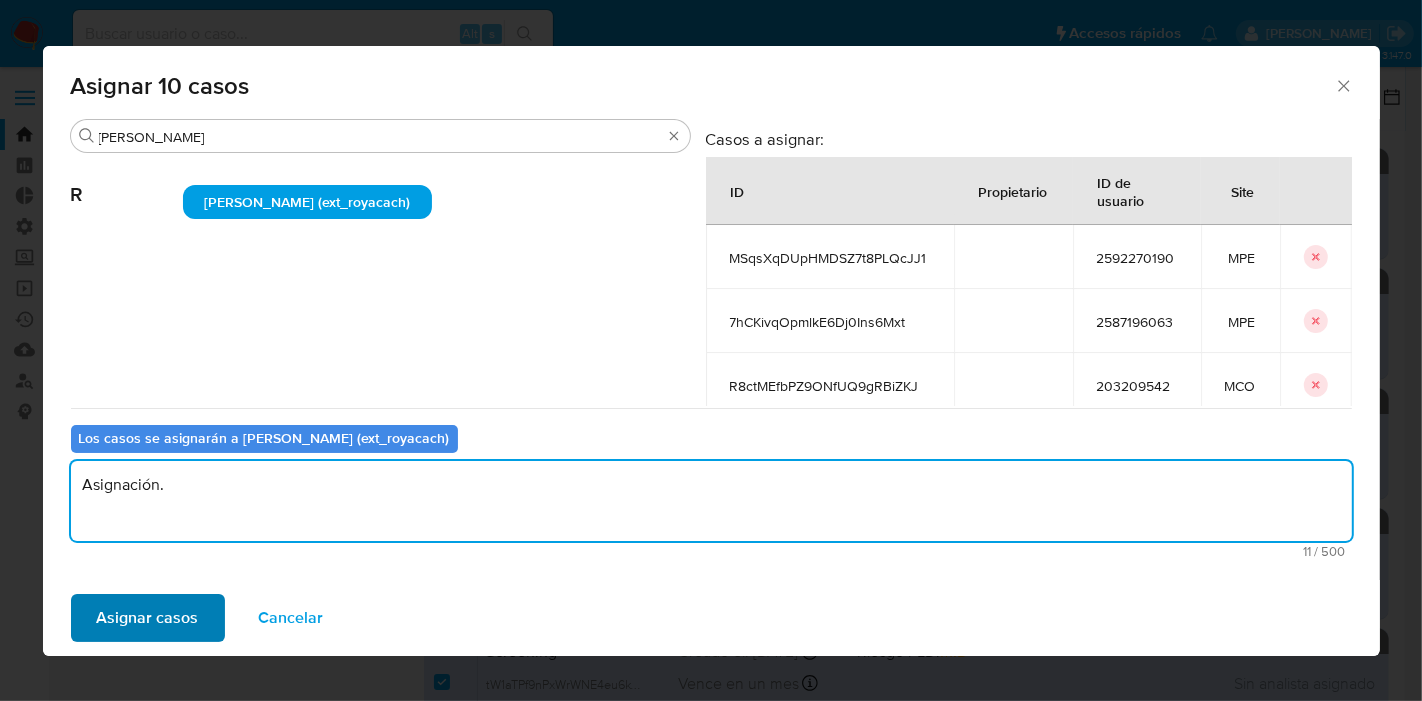 type on "Asignación." 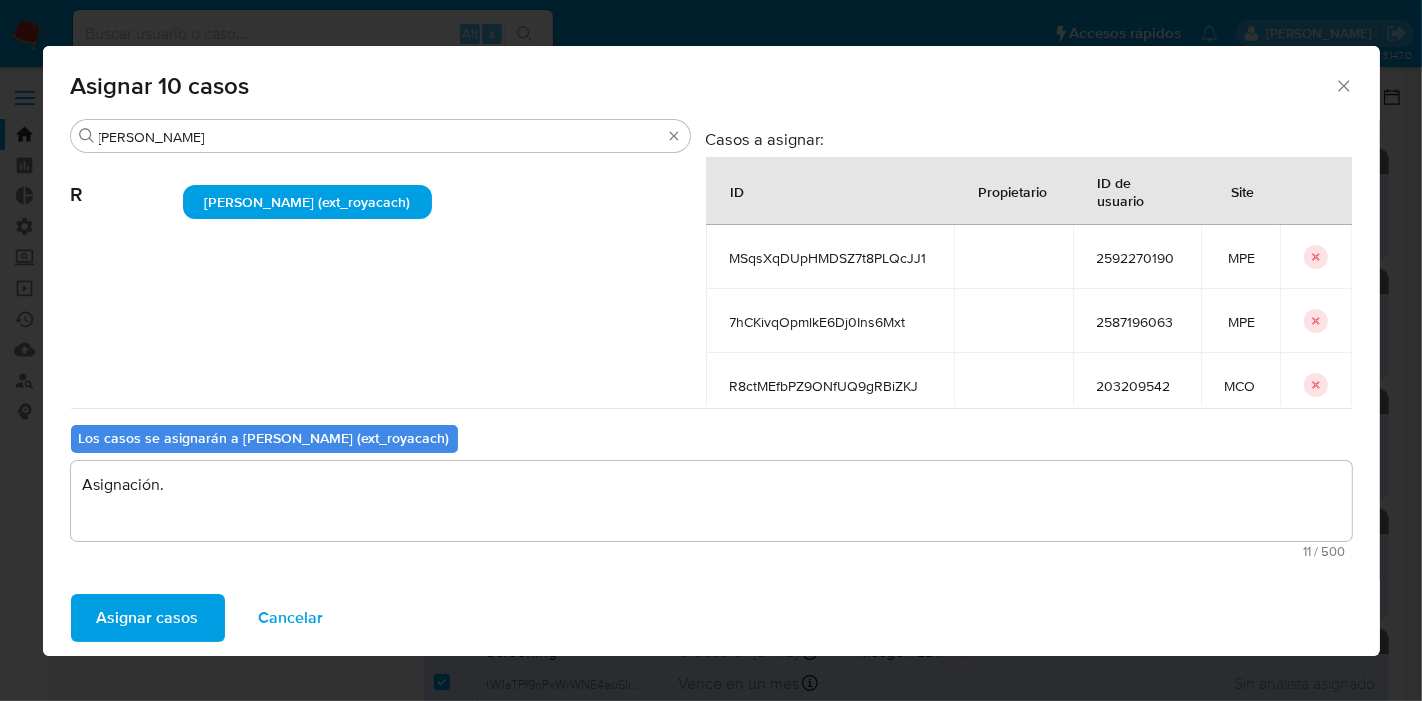 click on "Asignar casos" at bounding box center [148, 618] 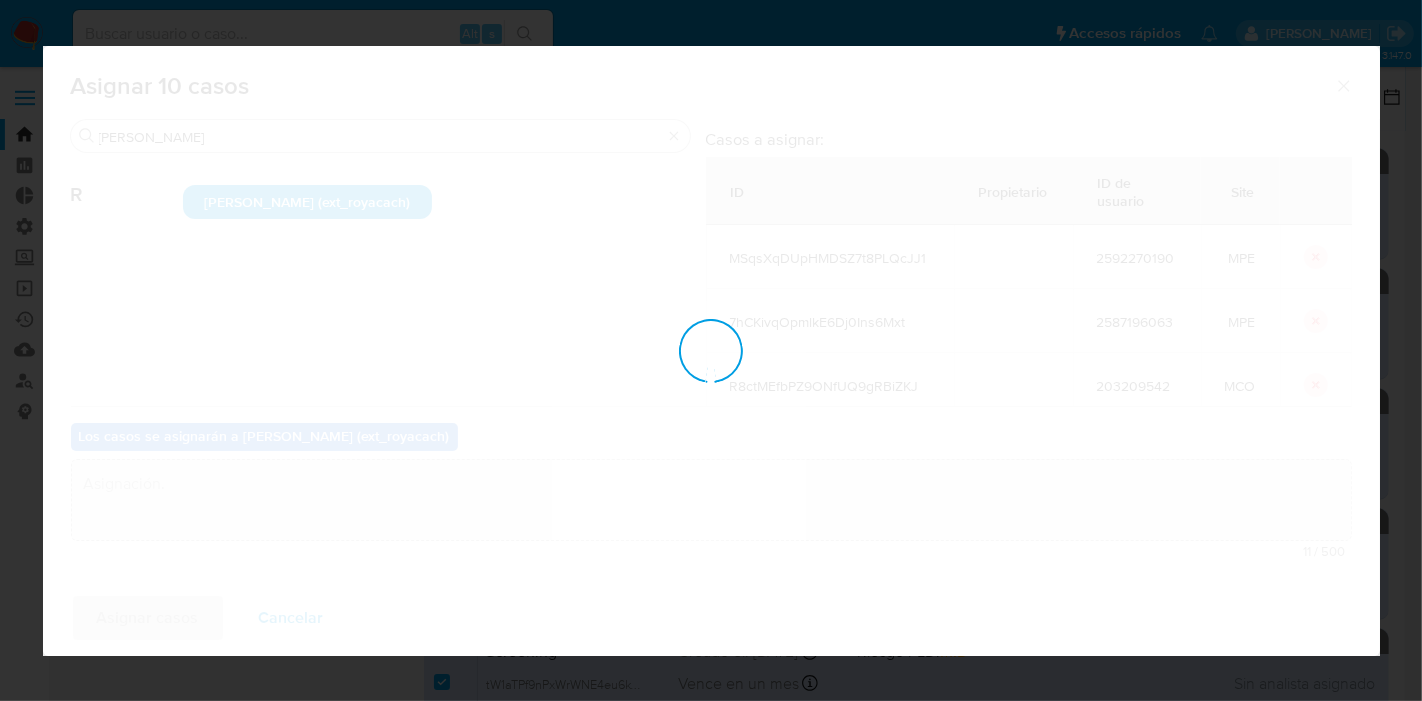 type 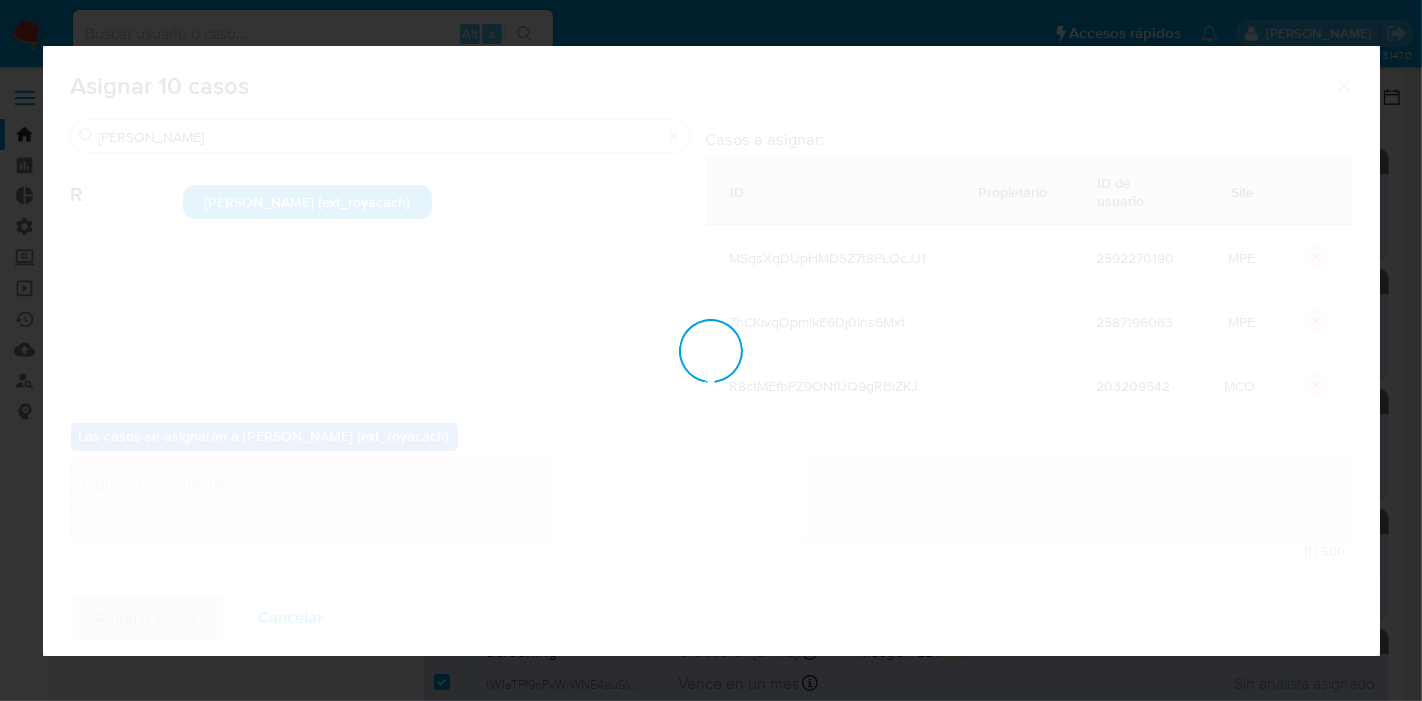checkbox on "false" 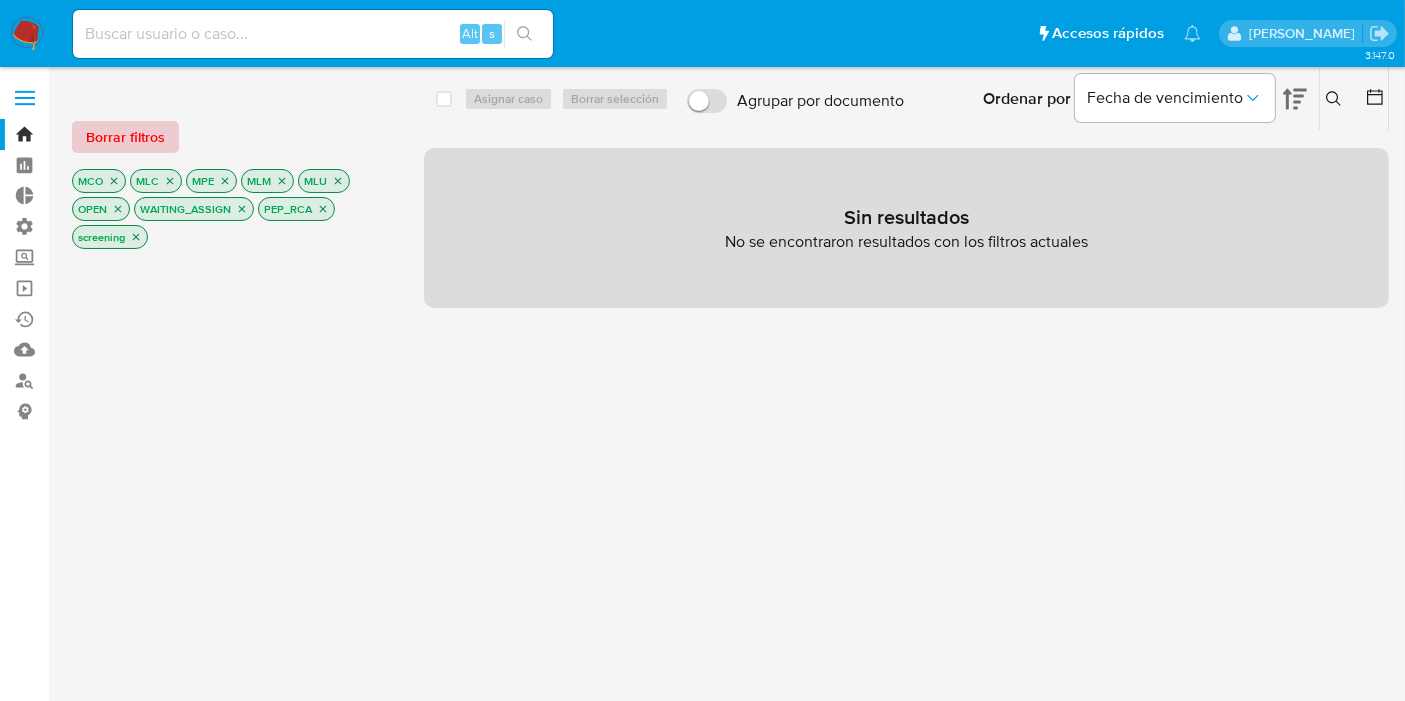 click on "Borrar filtros" at bounding box center [125, 137] 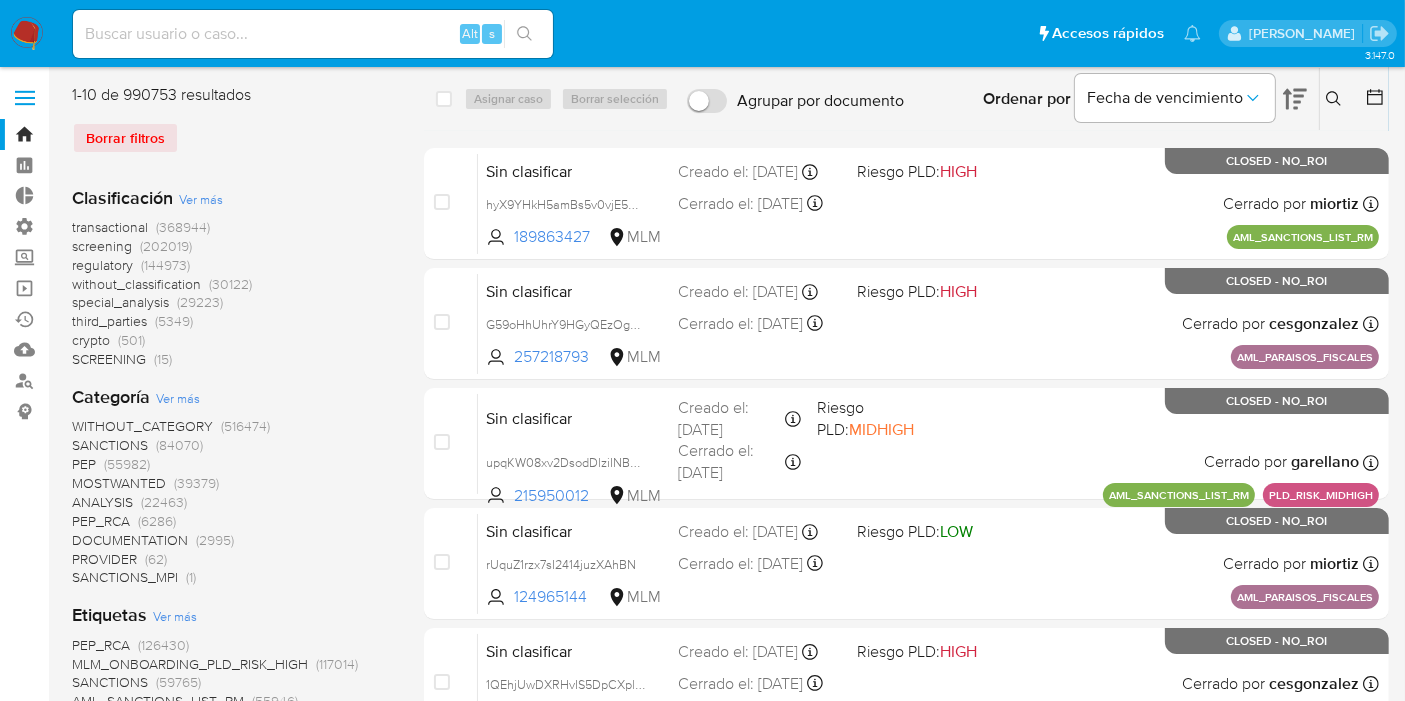 click on "screening" at bounding box center [102, 246] 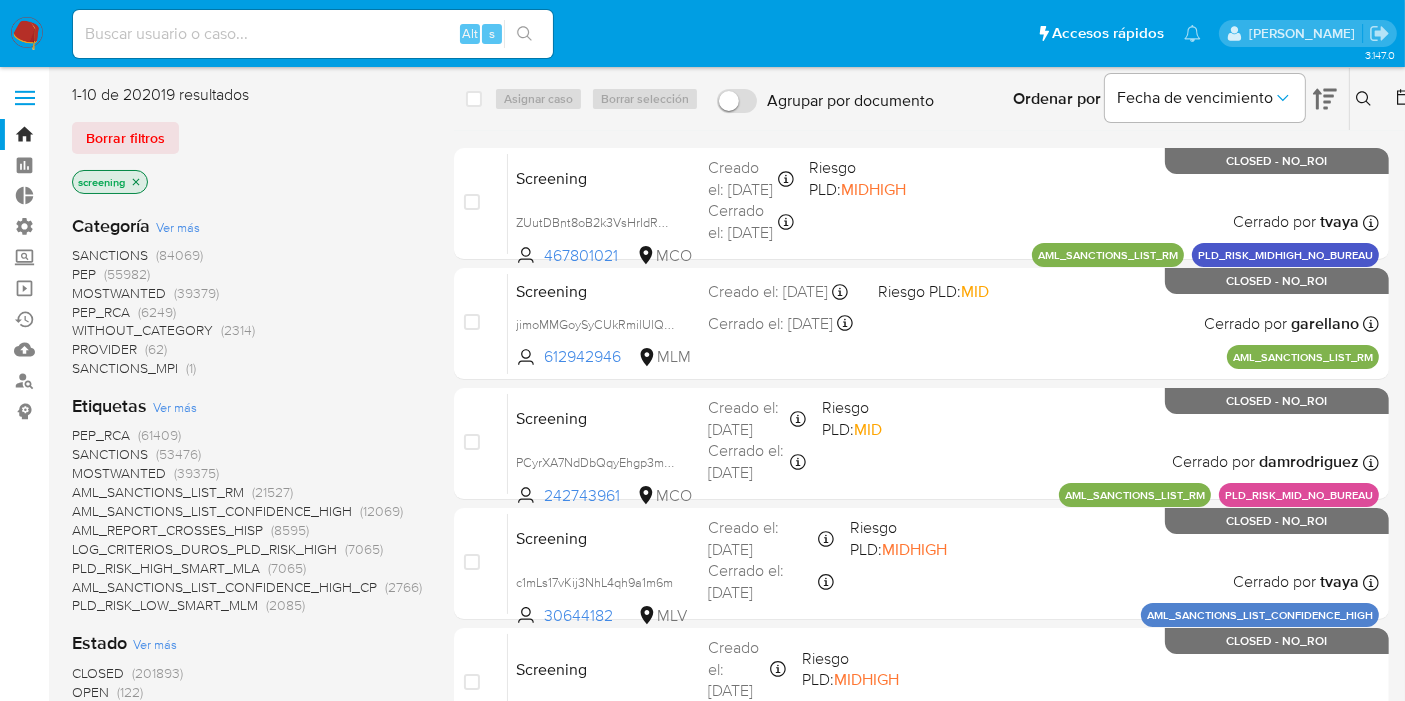 click on "OPEN" at bounding box center (90, 692) 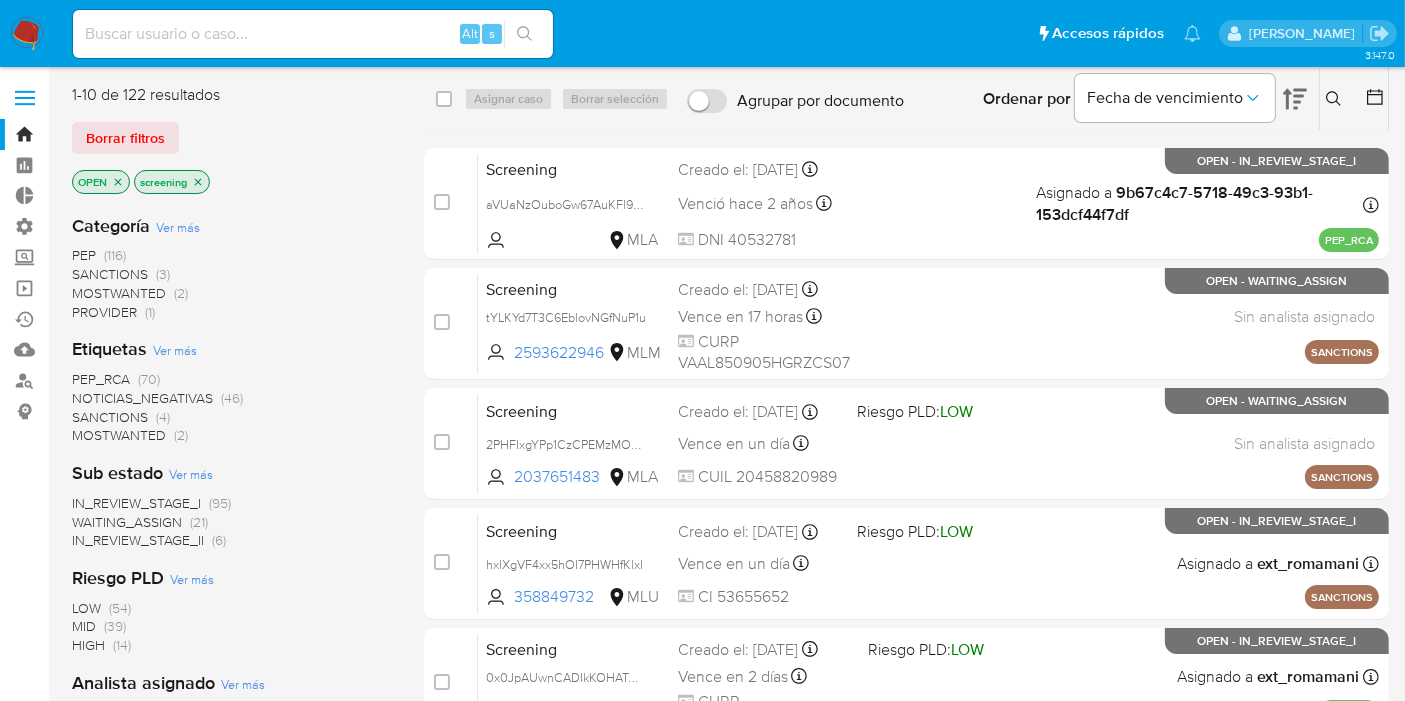 click on "Borrar filtros" at bounding box center [232, 138] 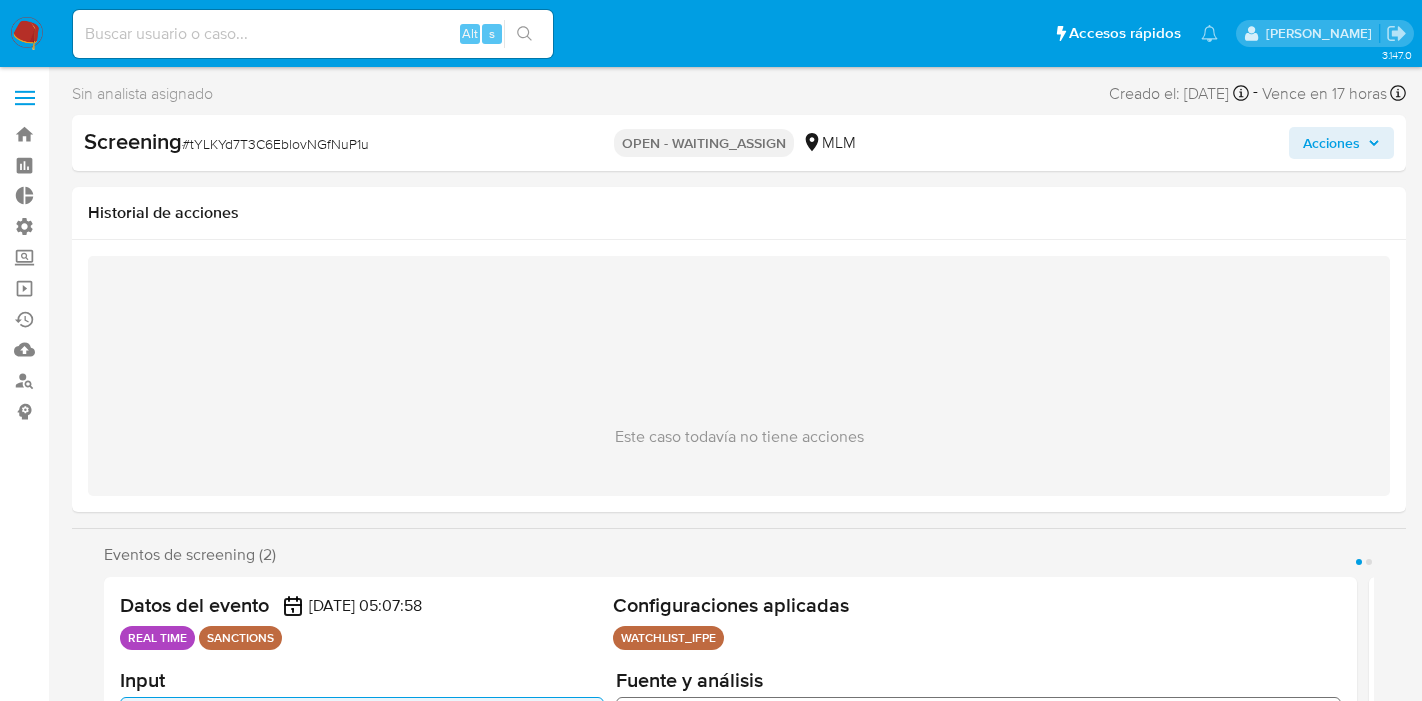 select on "10" 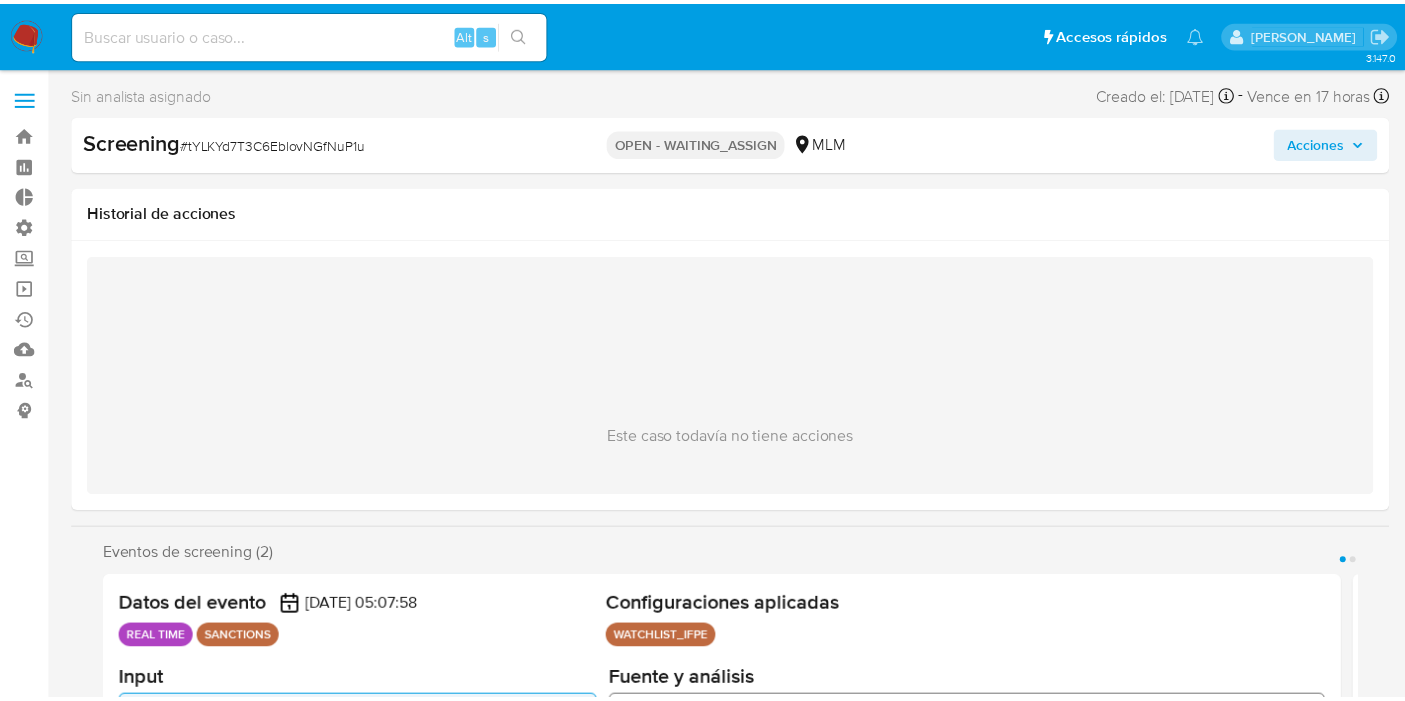 scroll, scrollTop: 0, scrollLeft: 0, axis: both 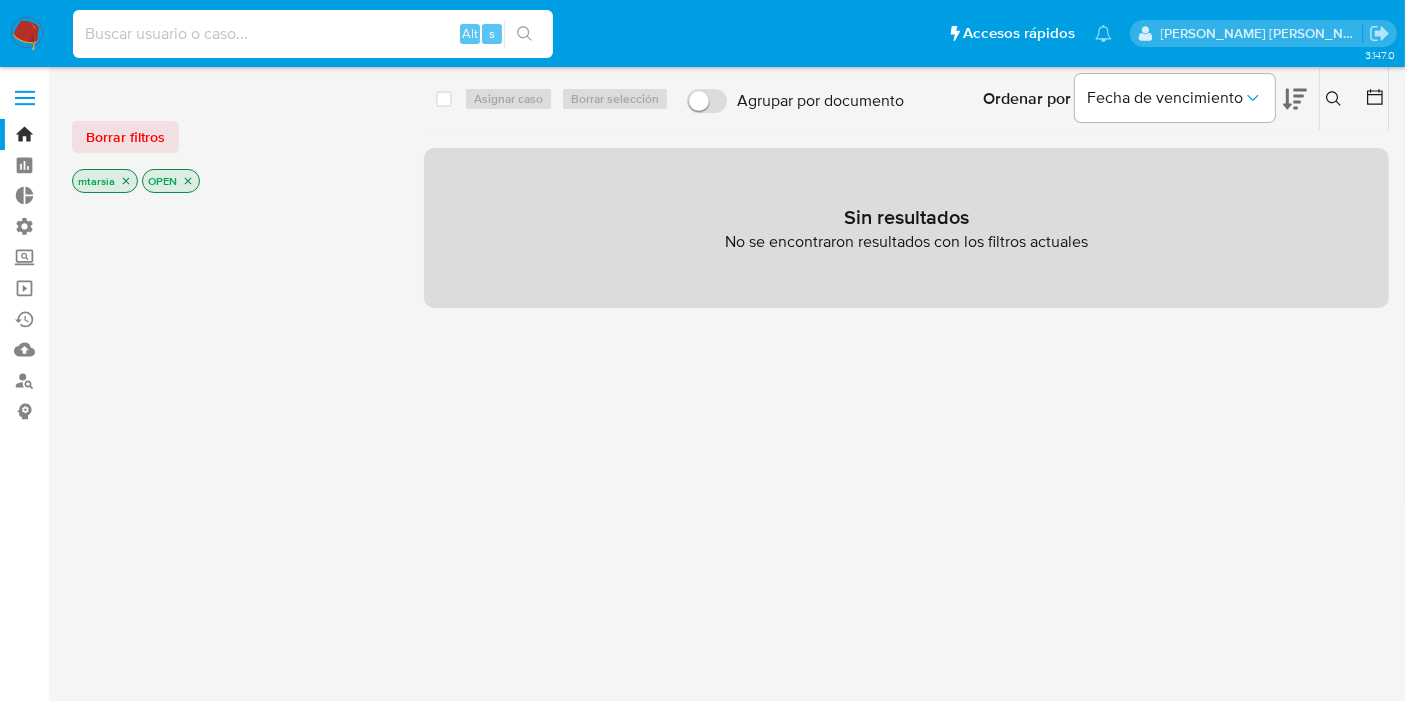 click at bounding box center [313, 34] 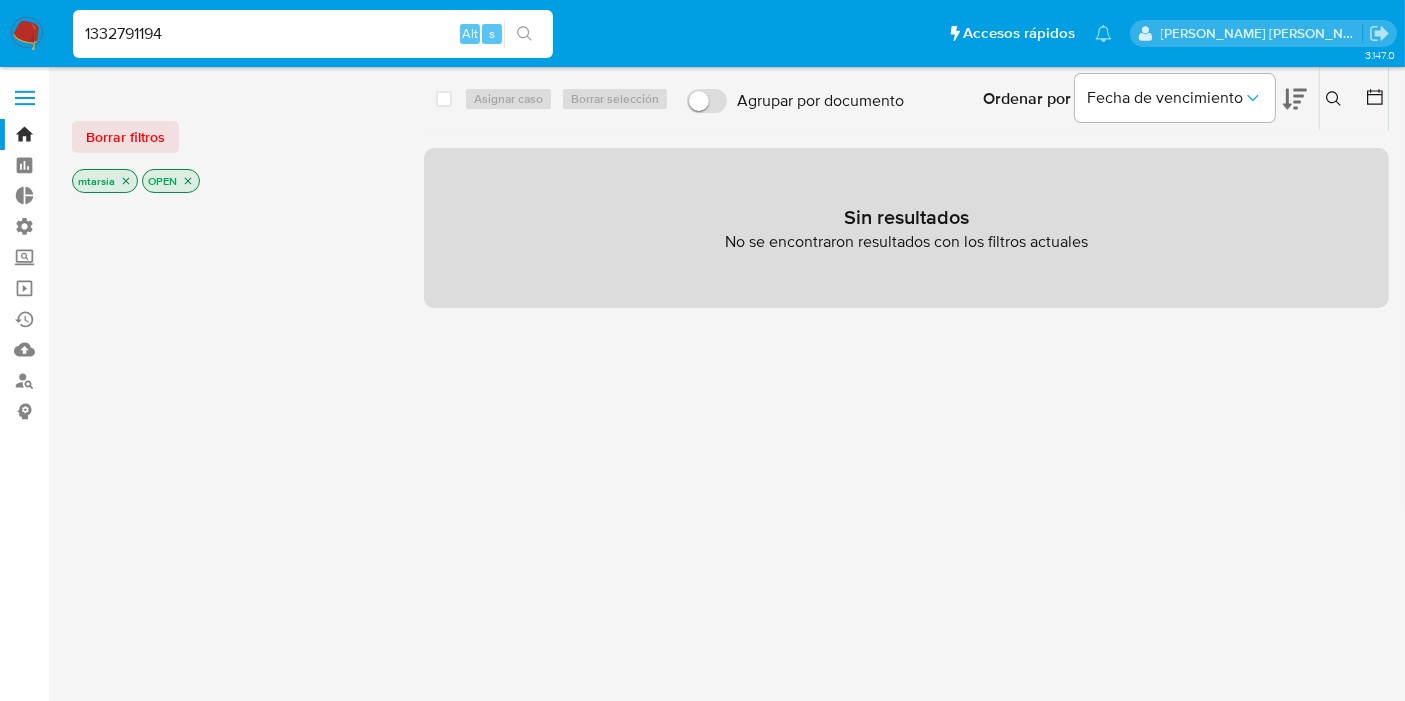 type on "1332791194" 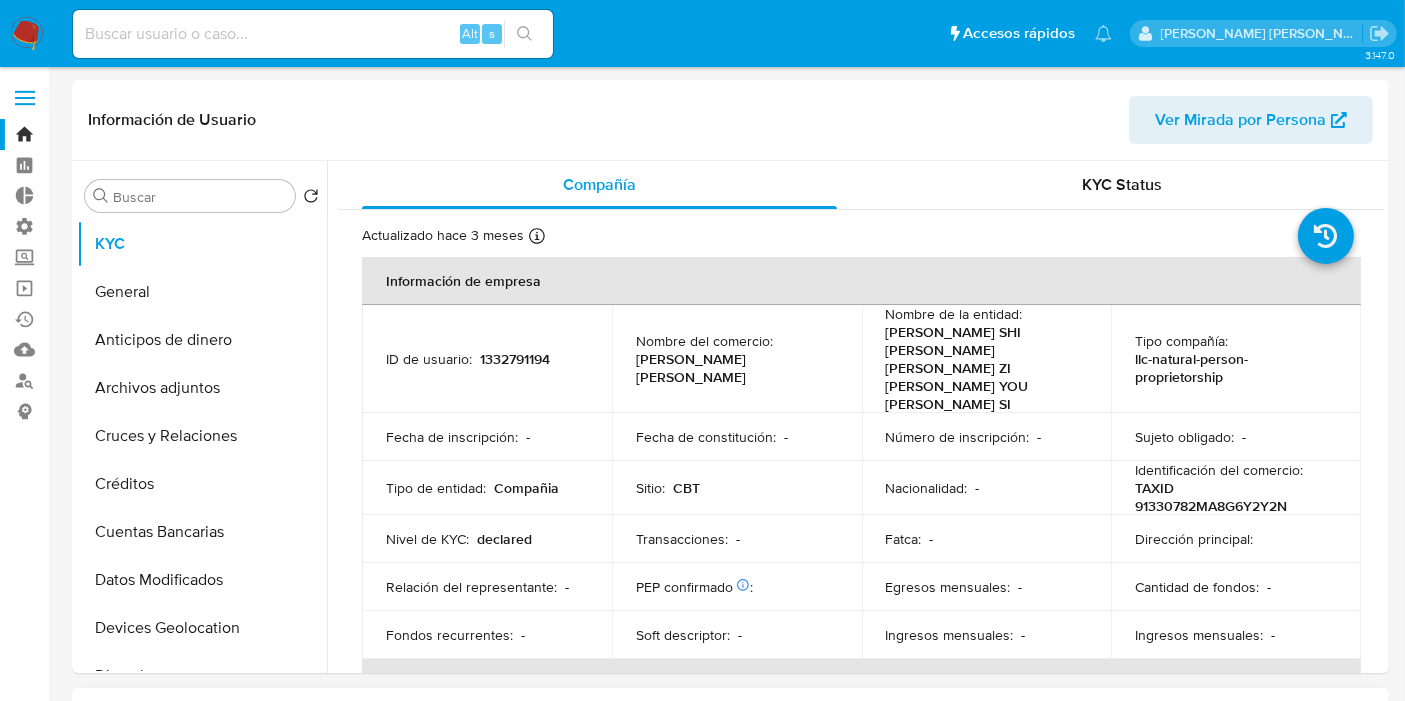 select on "10" 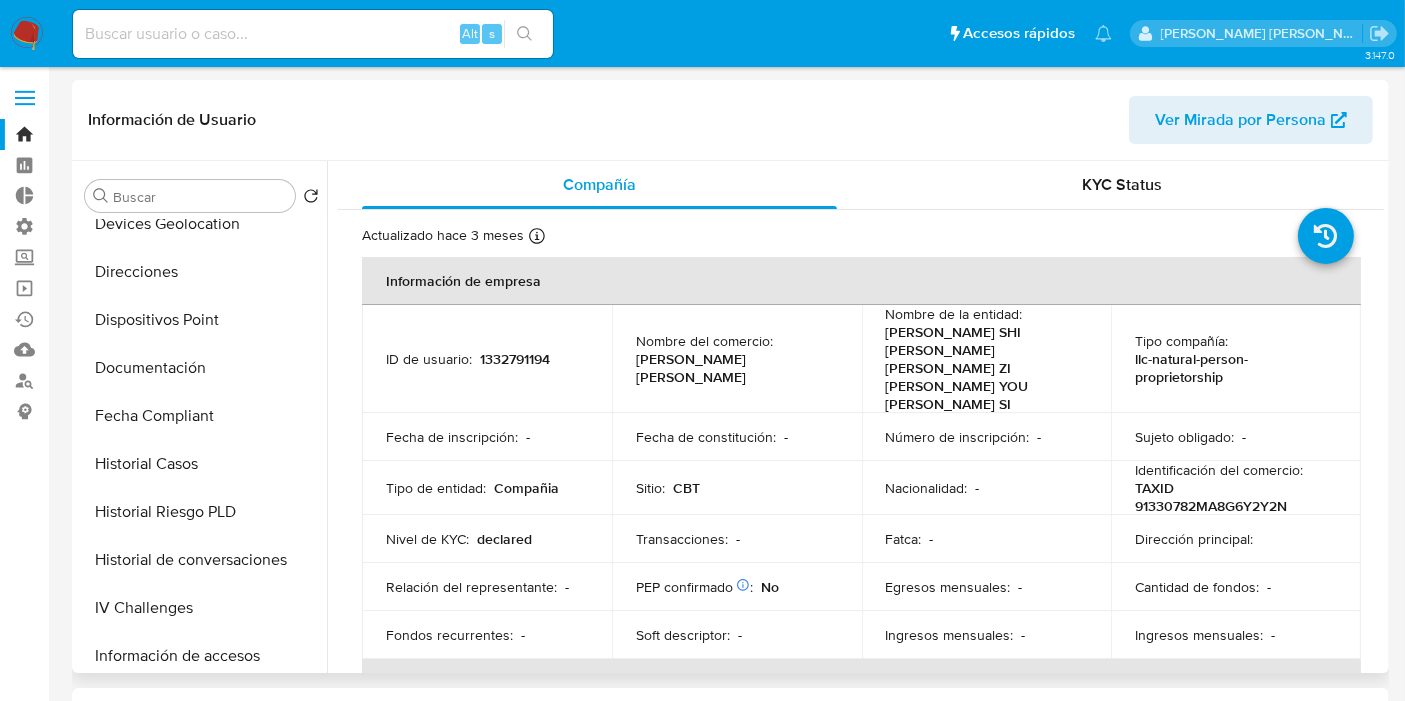 scroll, scrollTop: 406, scrollLeft: 0, axis: vertical 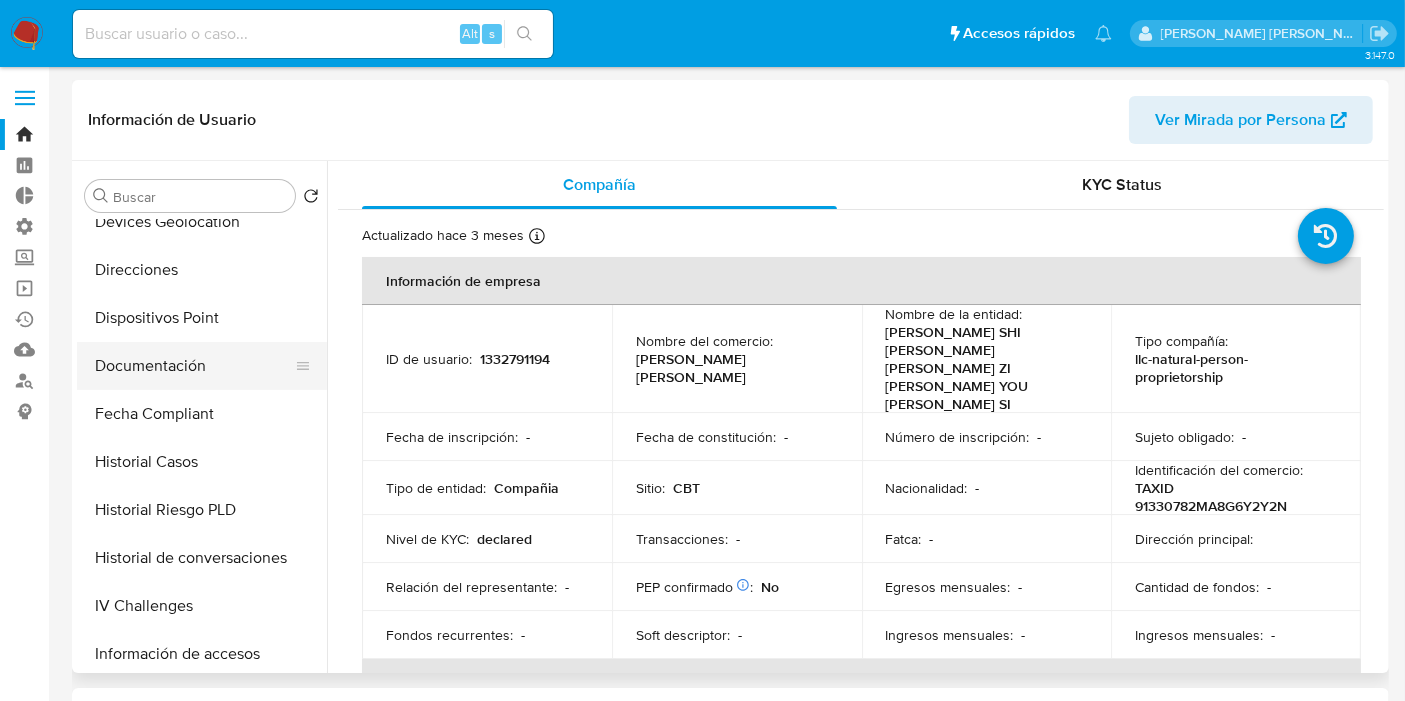 click on "Documentación" at bounding box center [194, 366] 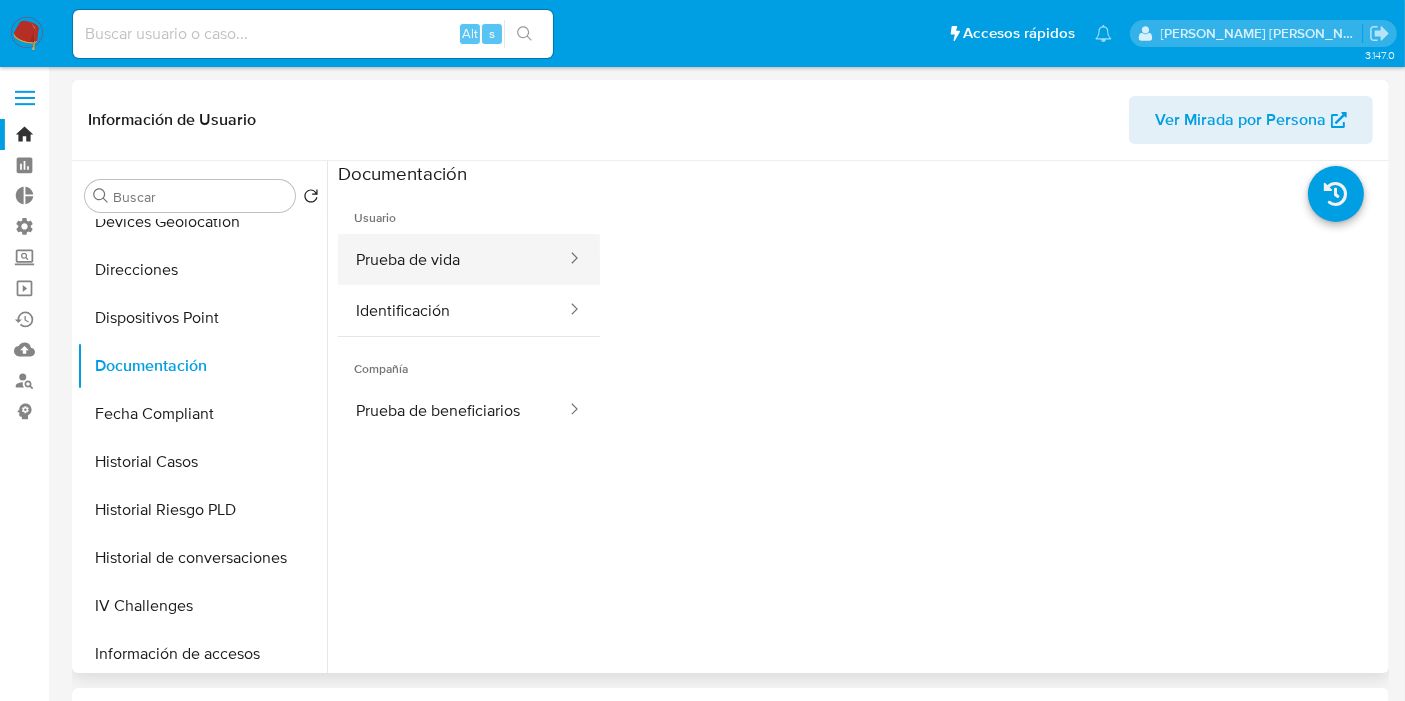 click on "Prueba de vida" at bounding box center [453, 259] 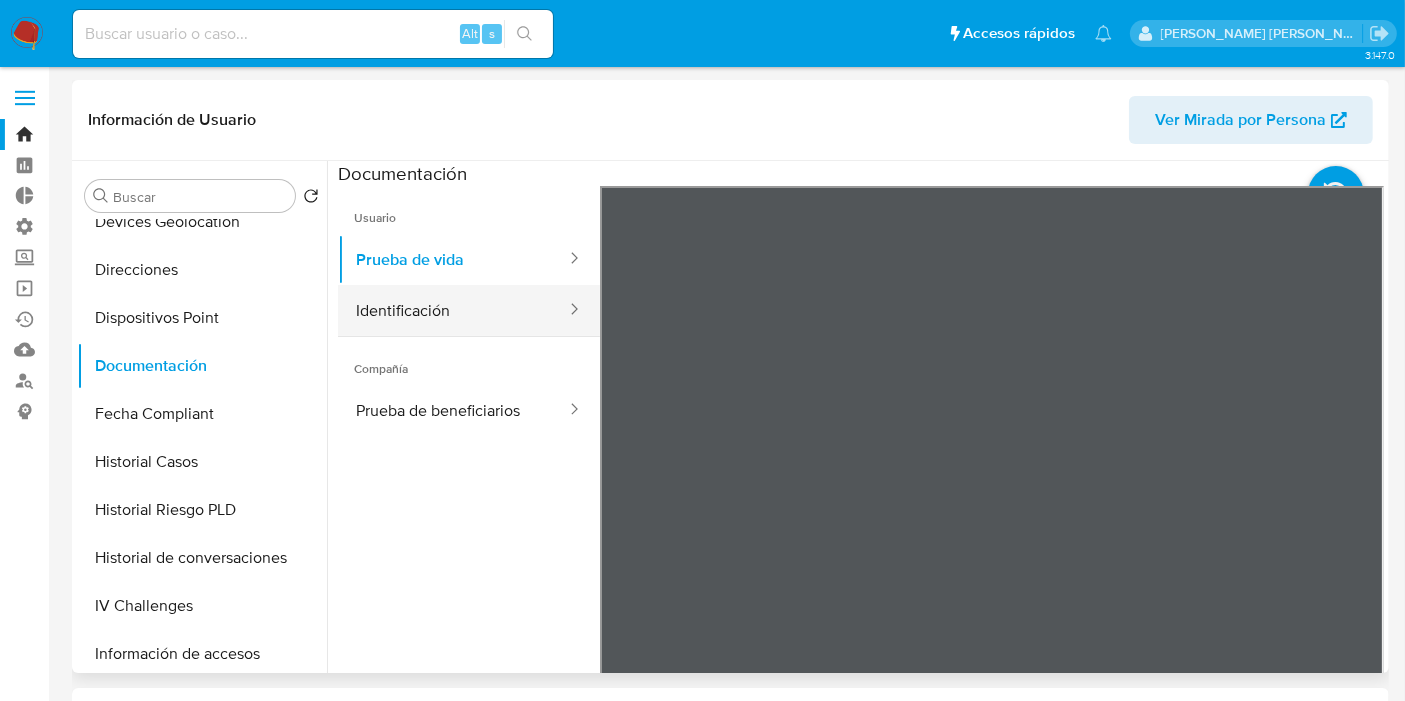 click on "Identificación" at bounding box center (453, 310) 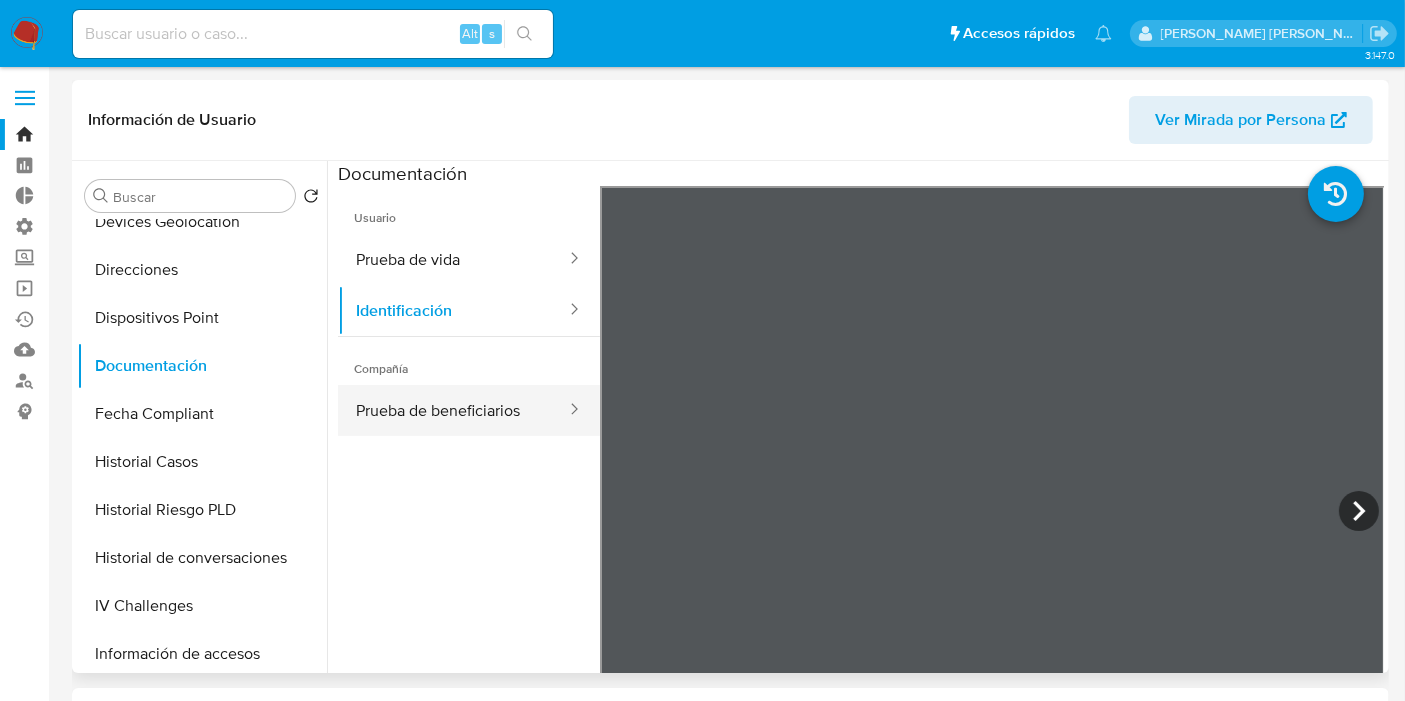 click on "Prueba de beneficiarios" at bounding box center [453, 410] 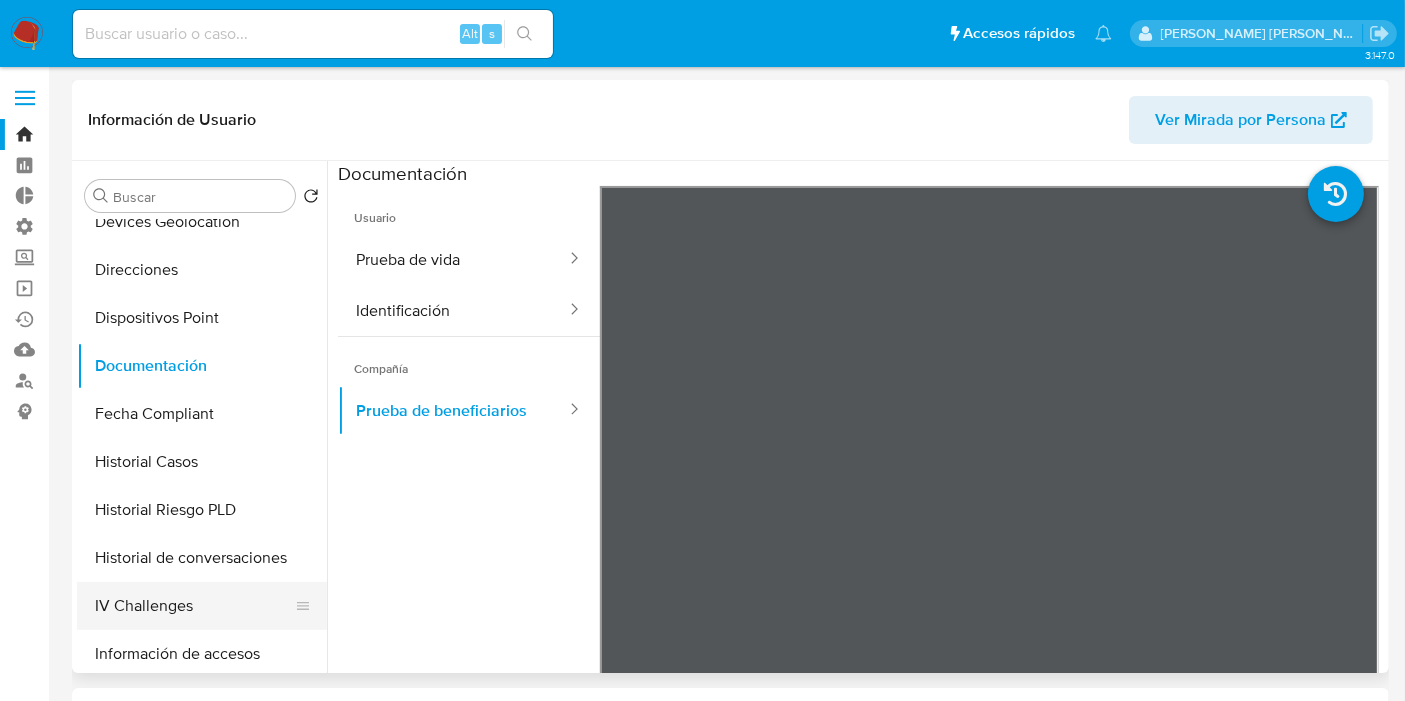click on "IV Challenges" at bounding box center (194, 606) 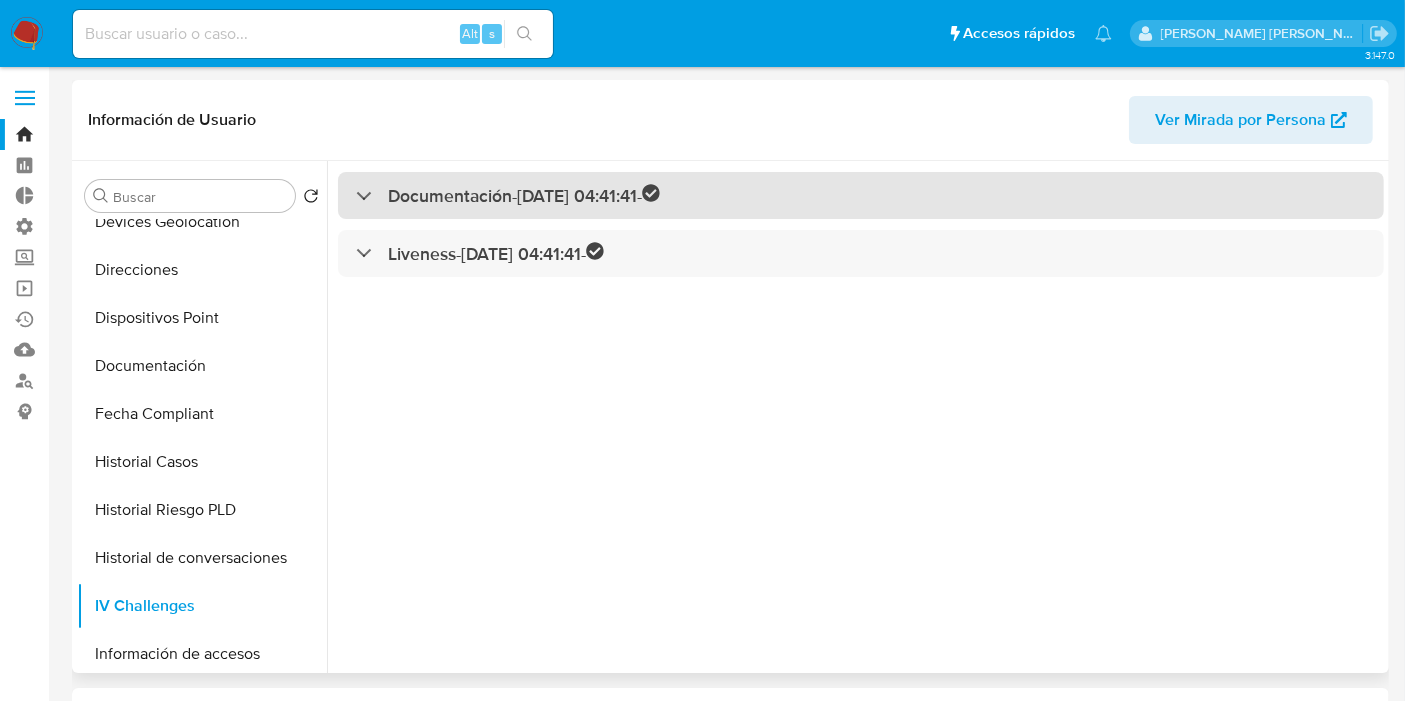 click on "Documentación  -  06/07/2023 04:41:41  -" at bounding box center (508, 195) 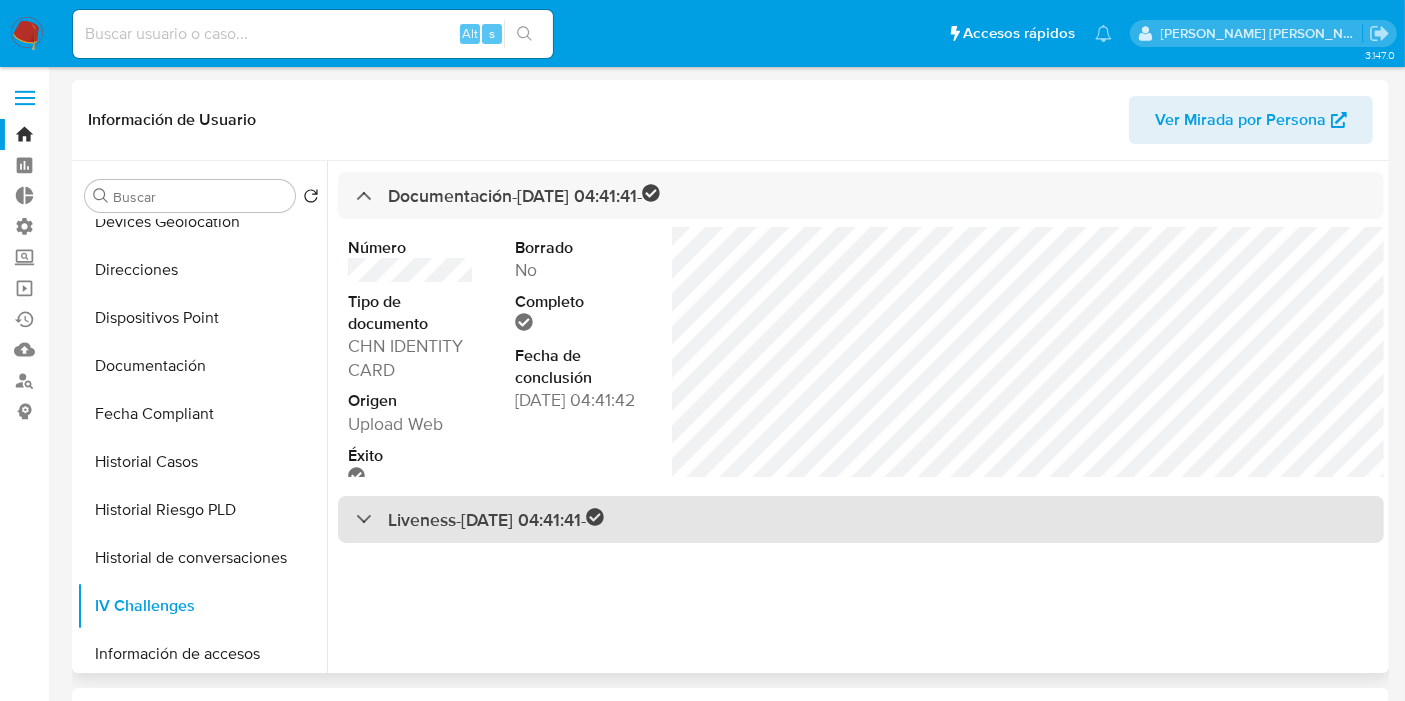 click on "Liveness  -  06/07/2023 04:41:41  -" at bounding box center (861, 519) 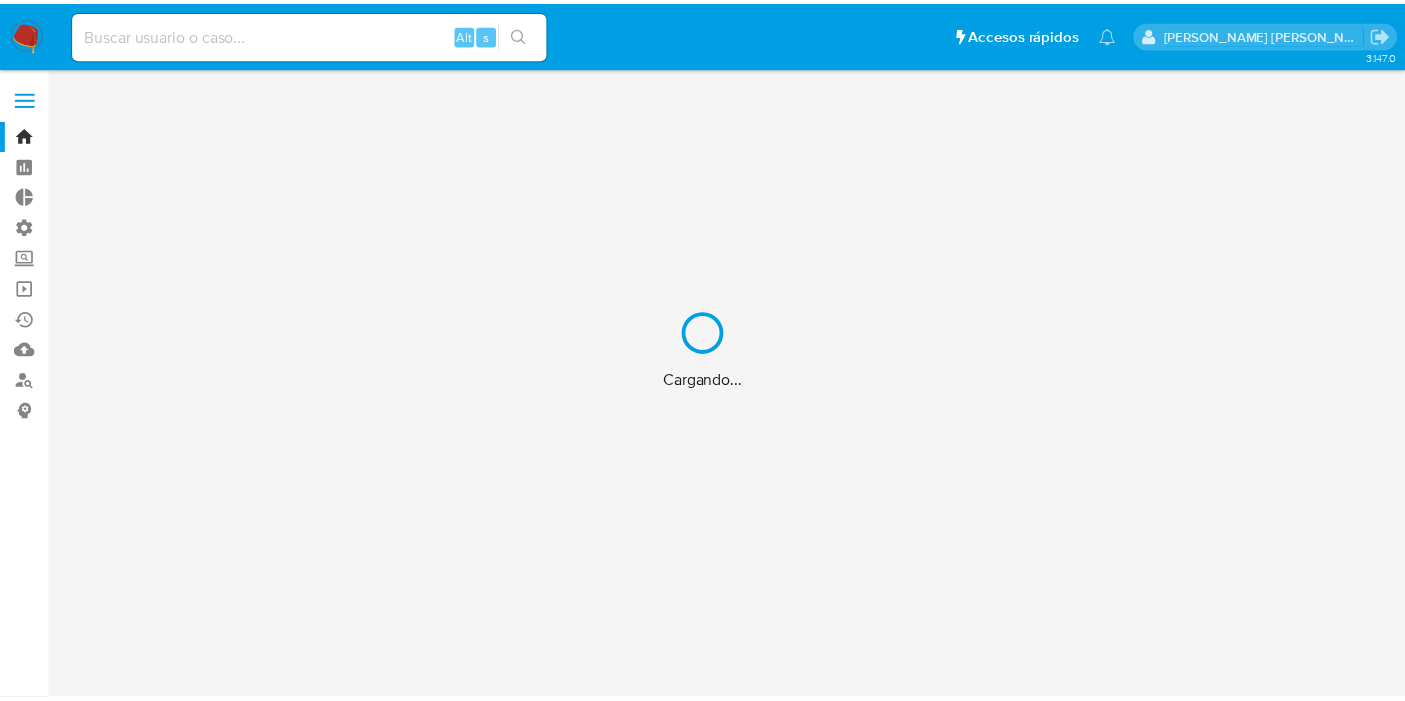 scroll, scrollTop: 0, scrollLeft: 0, axis: both 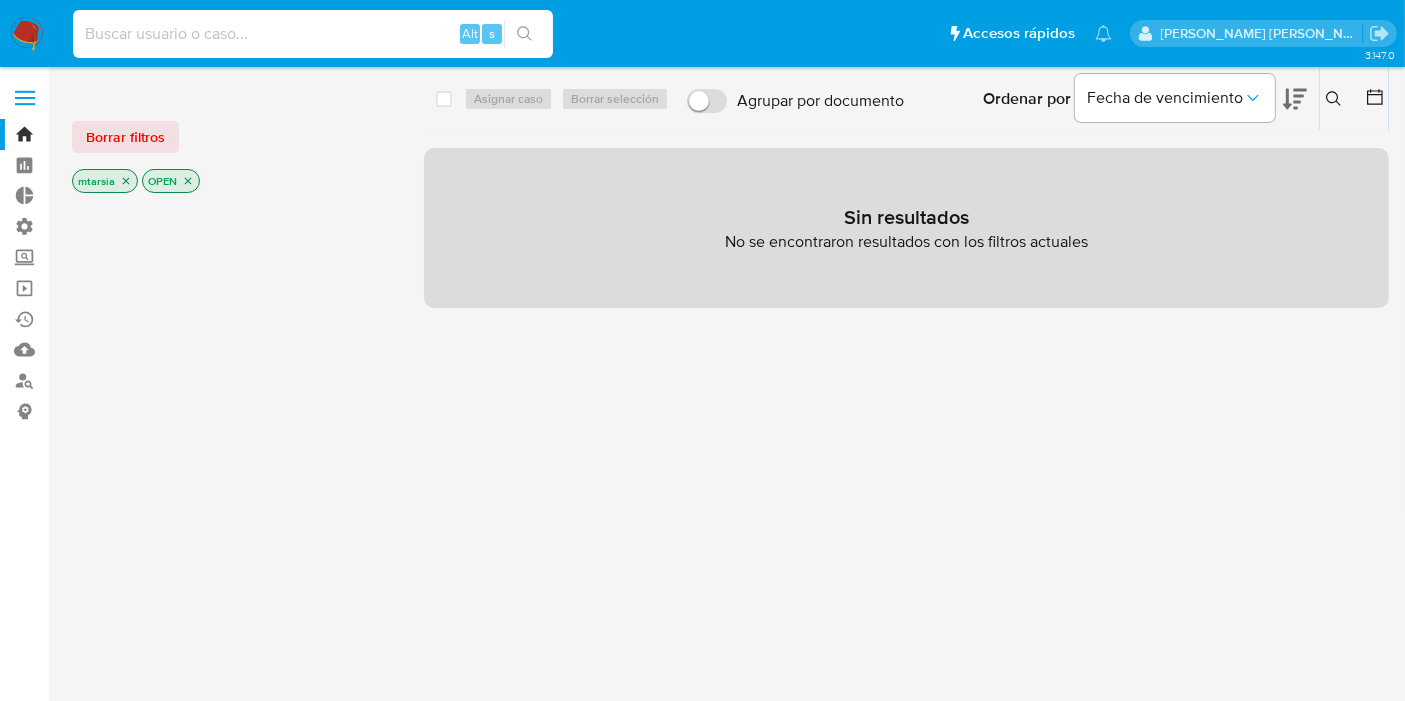 click at bounding box center (313, 34) 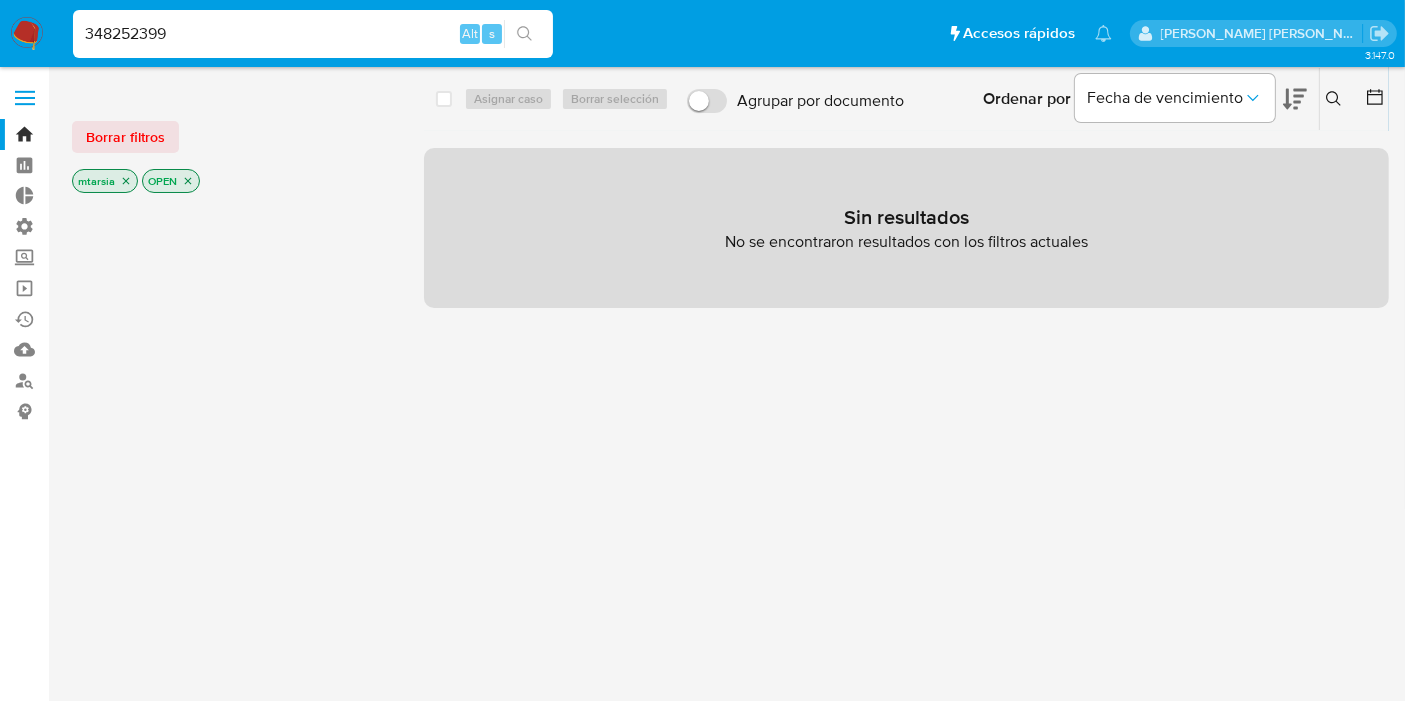 type on "348252399" 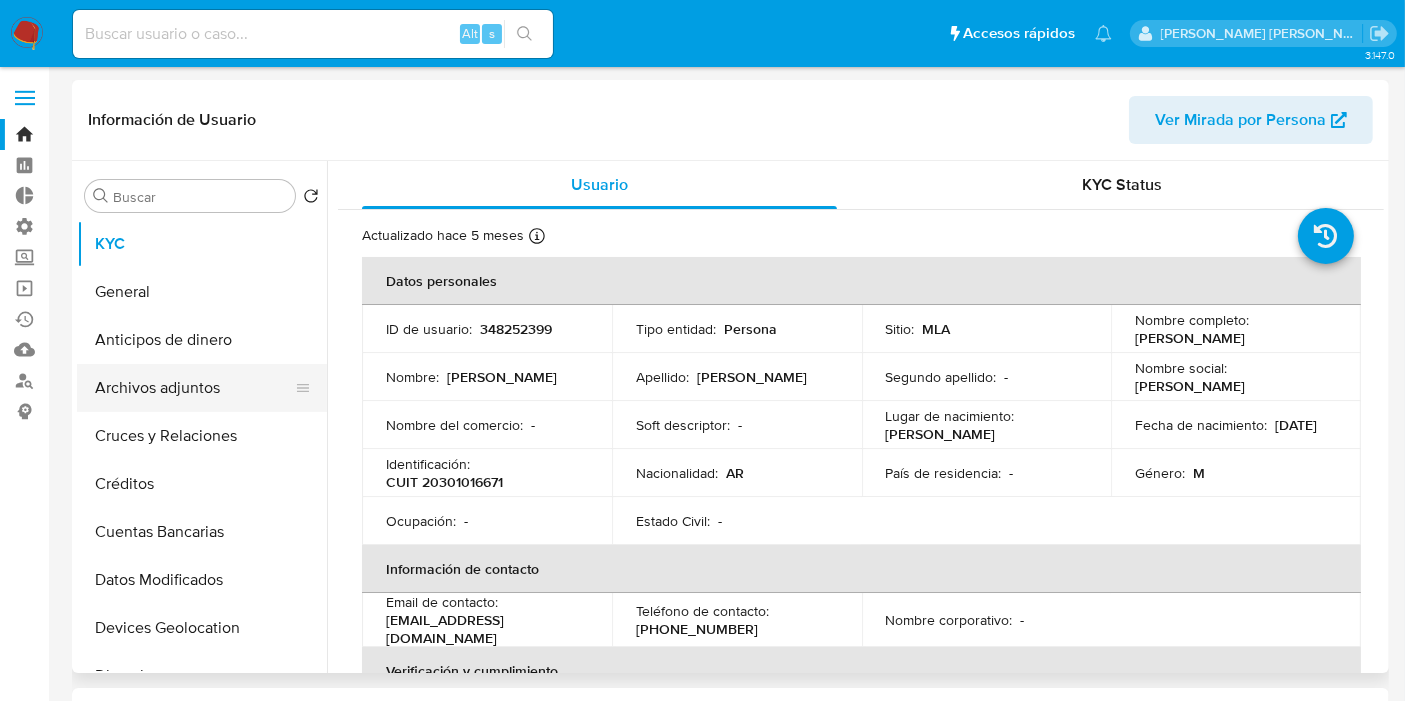 select on "10" 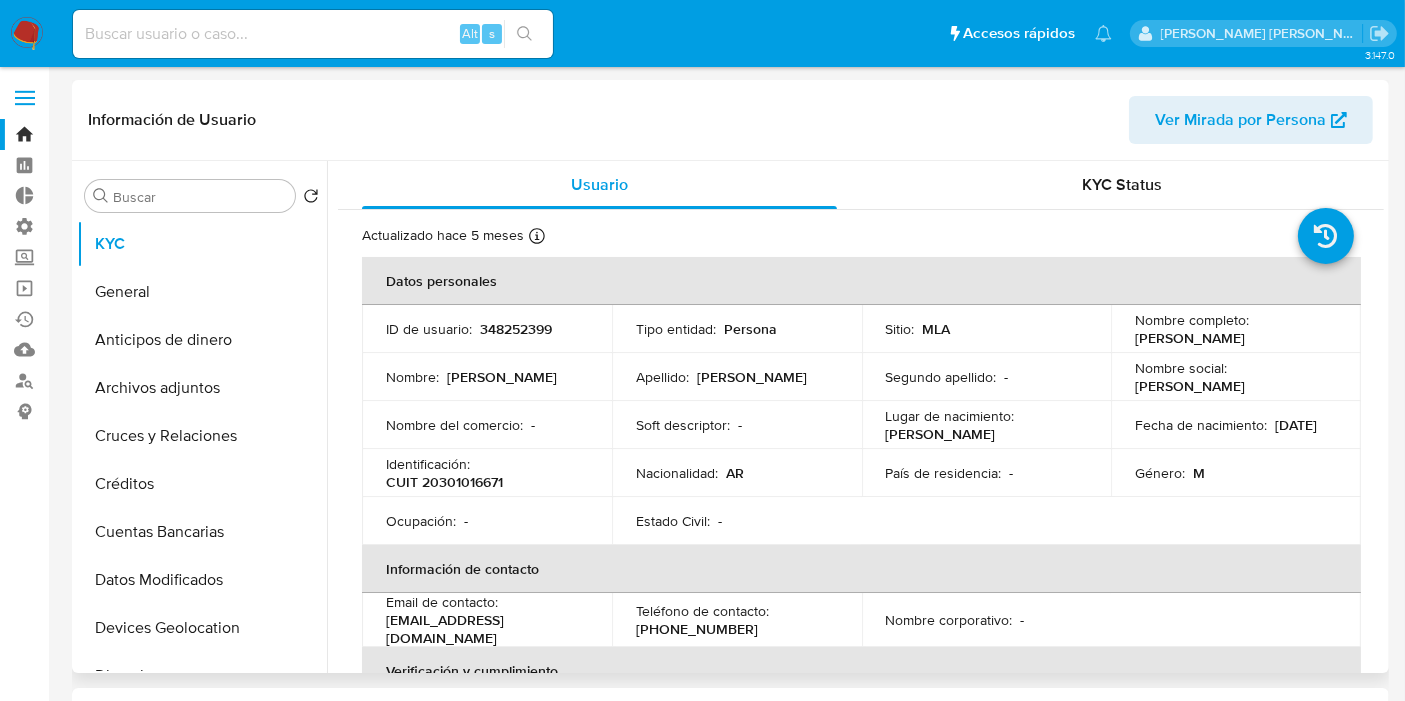 scroll, scrollTop: 394, scrollLeft: 0, axis: vertical 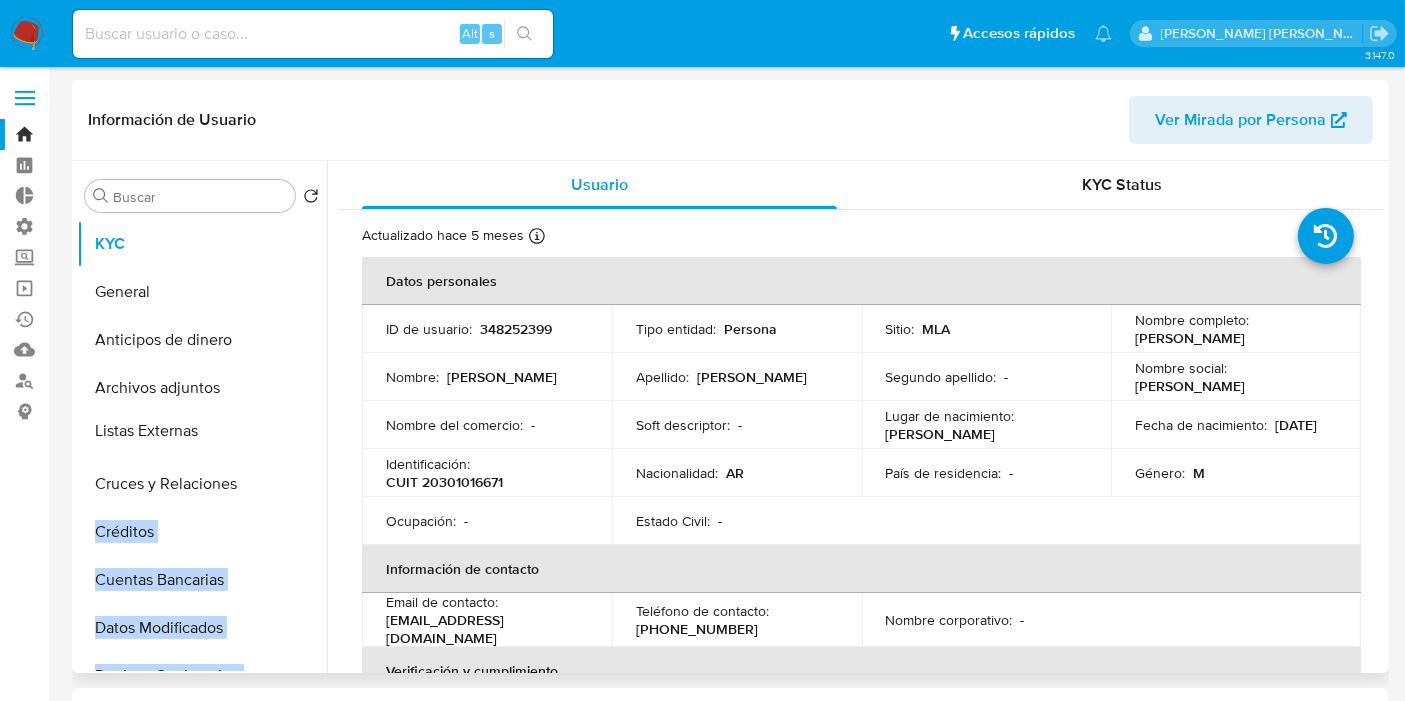 drag, startPoint x: 295, startPoint y: 530, endPoint x: 300, endPoint y: 428, distance: 102.122475 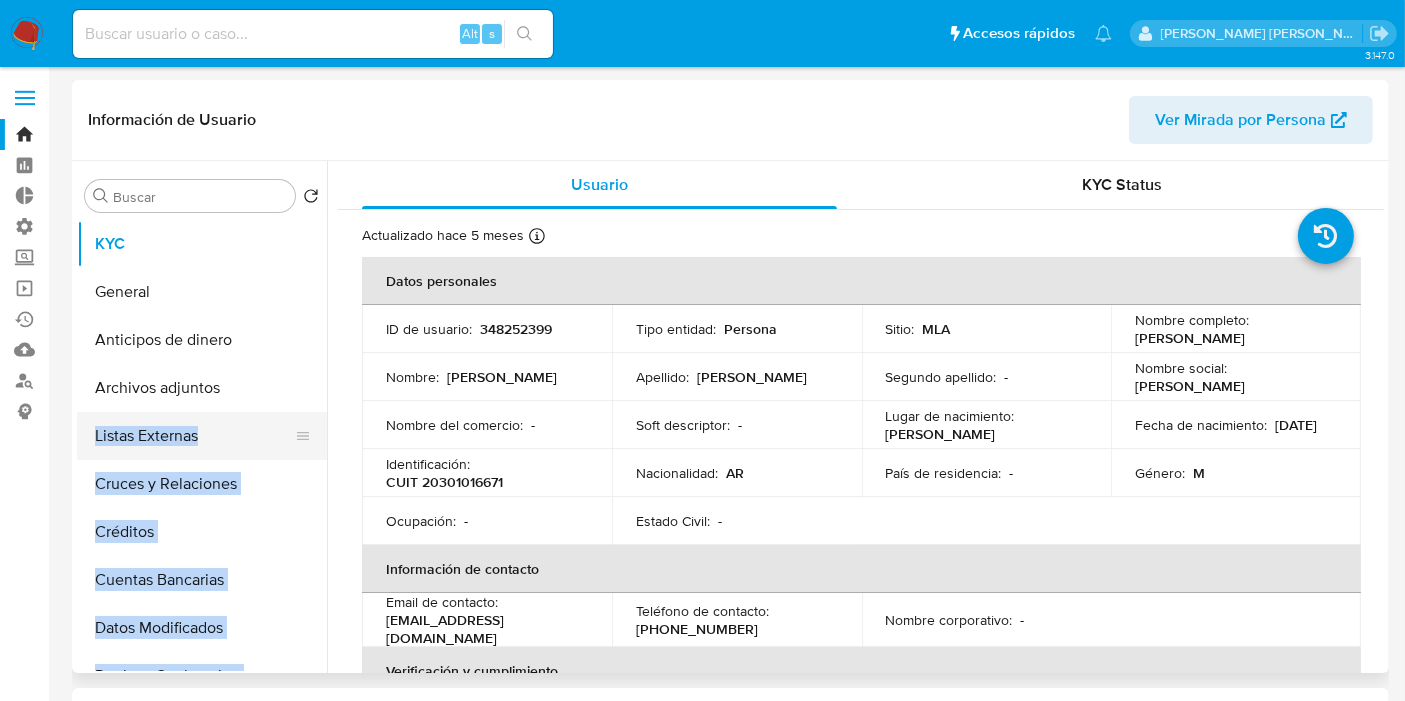 click on "Listas Externas" at bounding box center [194, 436] 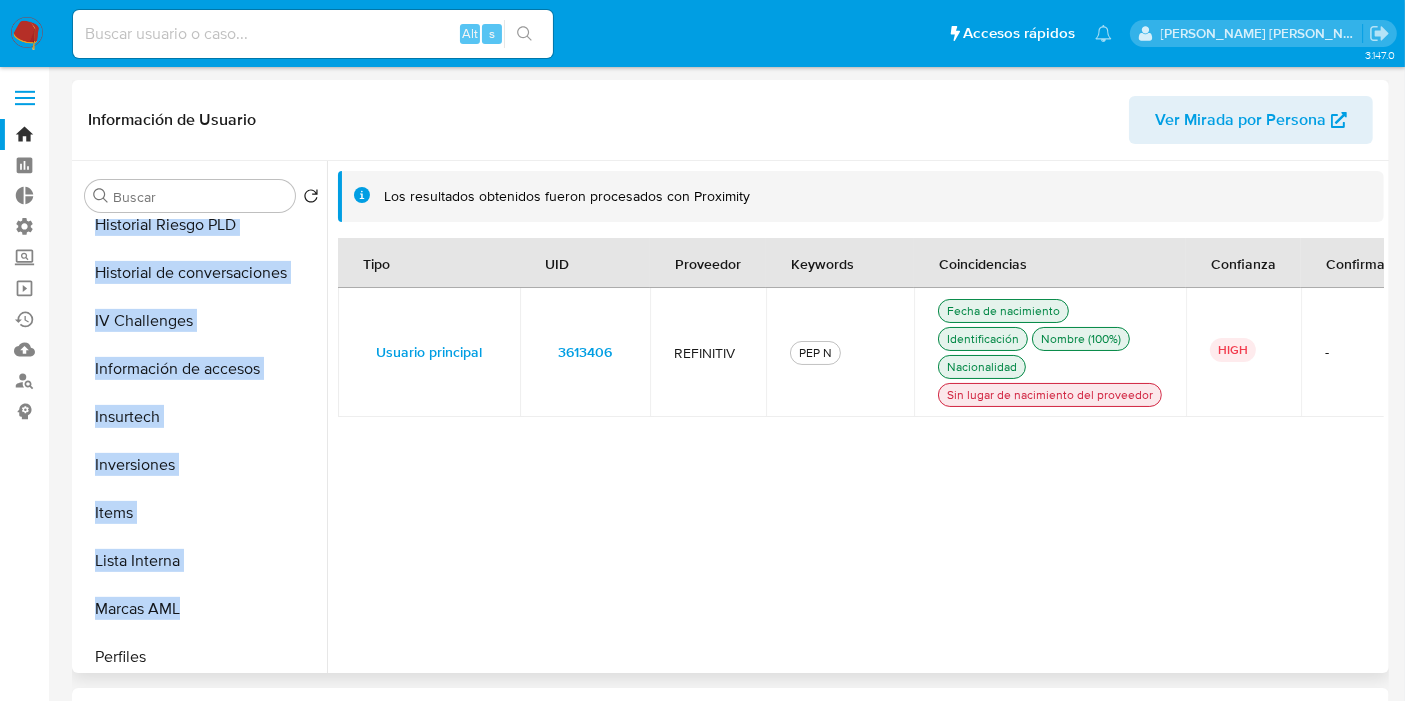scroll, scrollTop: 777, scrollLeft: 0, axis: vertical 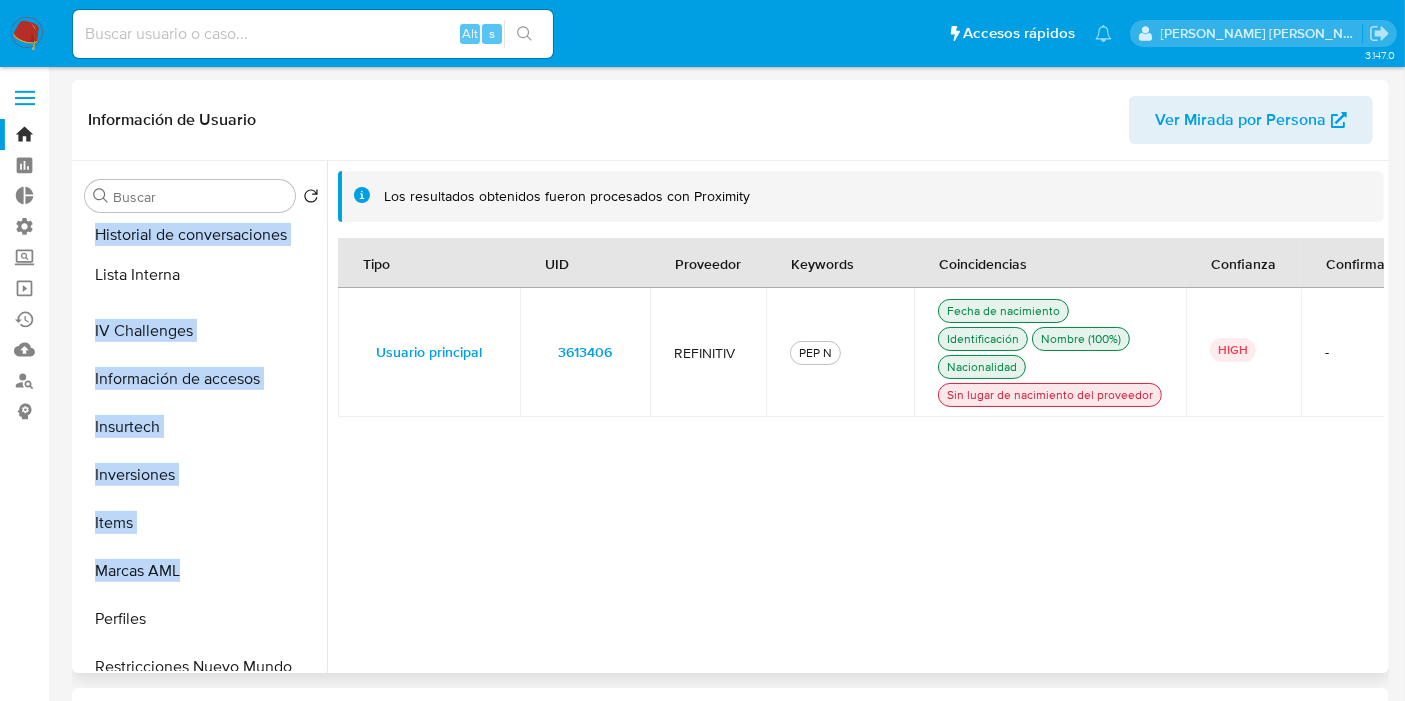click on "KYC General Anticipos de dinero Archivos adjuntos Listas Externas Cruces y Relaciones Créditos Cuentas Bancarias Datos Modificados Devices Geolocation Direcciones Dispositivos Point Documentación Fecha Compliant Historial Casos Historial Riesgo PLD Historial de conversaciones IV Challenges Información de accesos Insurtech Inversiones Items Lista Interna Marcas AML Perfiles Restricciones Nuevo Mundo Tarjetas CVU Aprobados" at bounding box center [202, 445] 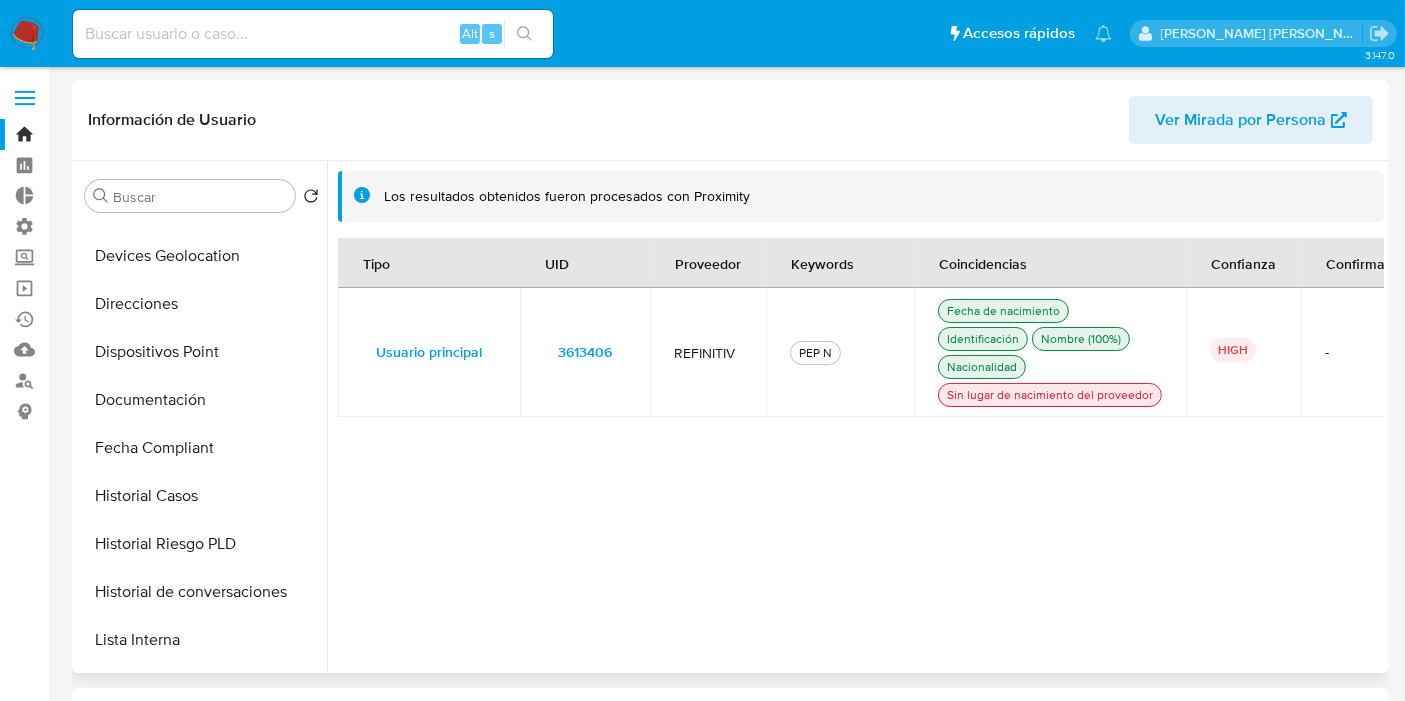 scroll, scrollTop: 417, scrollLeft: 0, axis: vertical 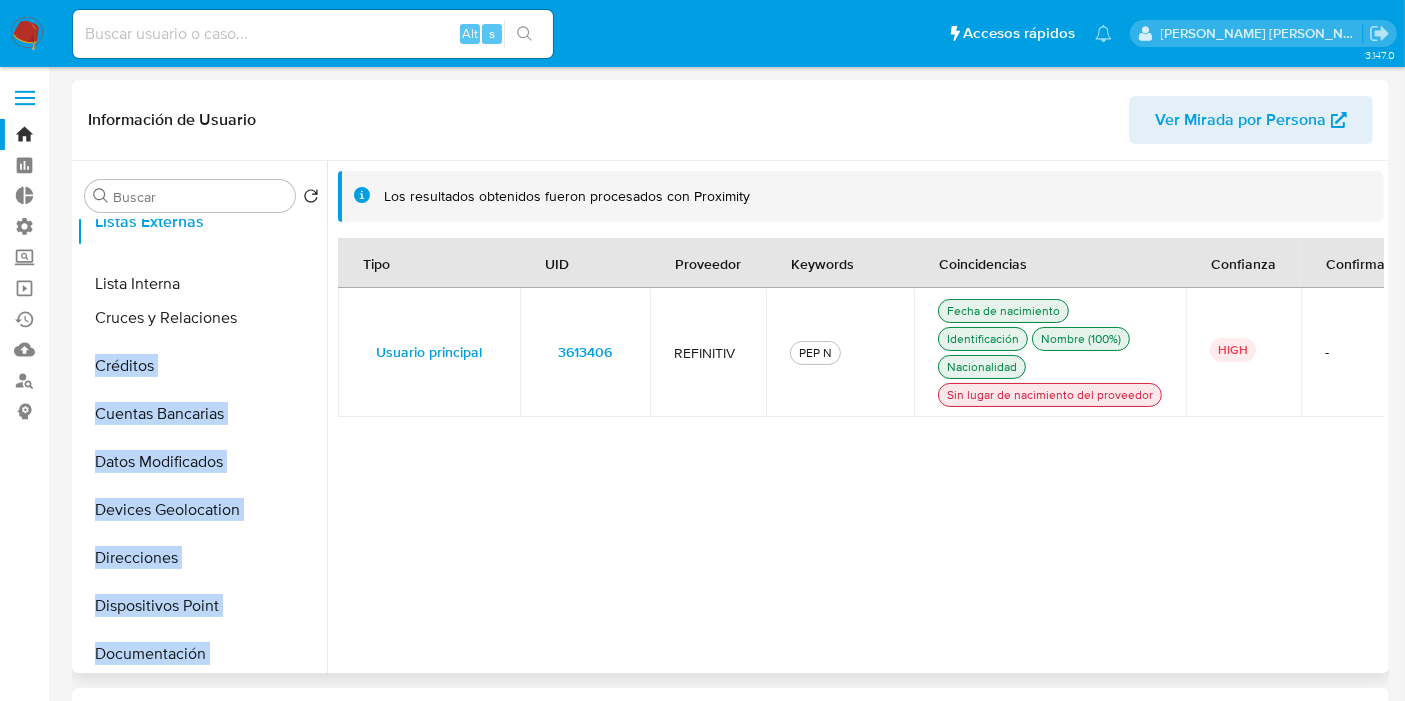 drag, startPoint x: 292, startPoint y: 649, endPoint x: 303, endPoint y: 289, distance: 360.16803 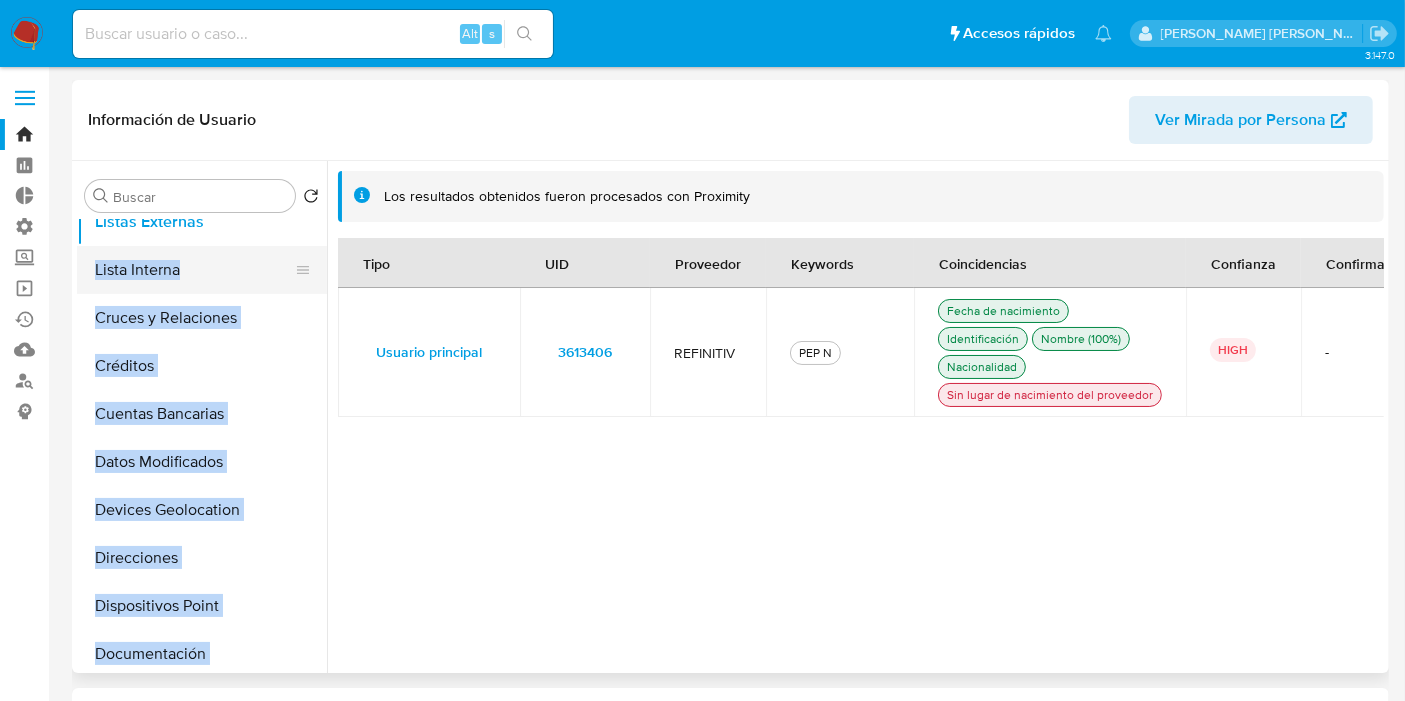 click on "Lista Interna" at bounding box center [194, 270] 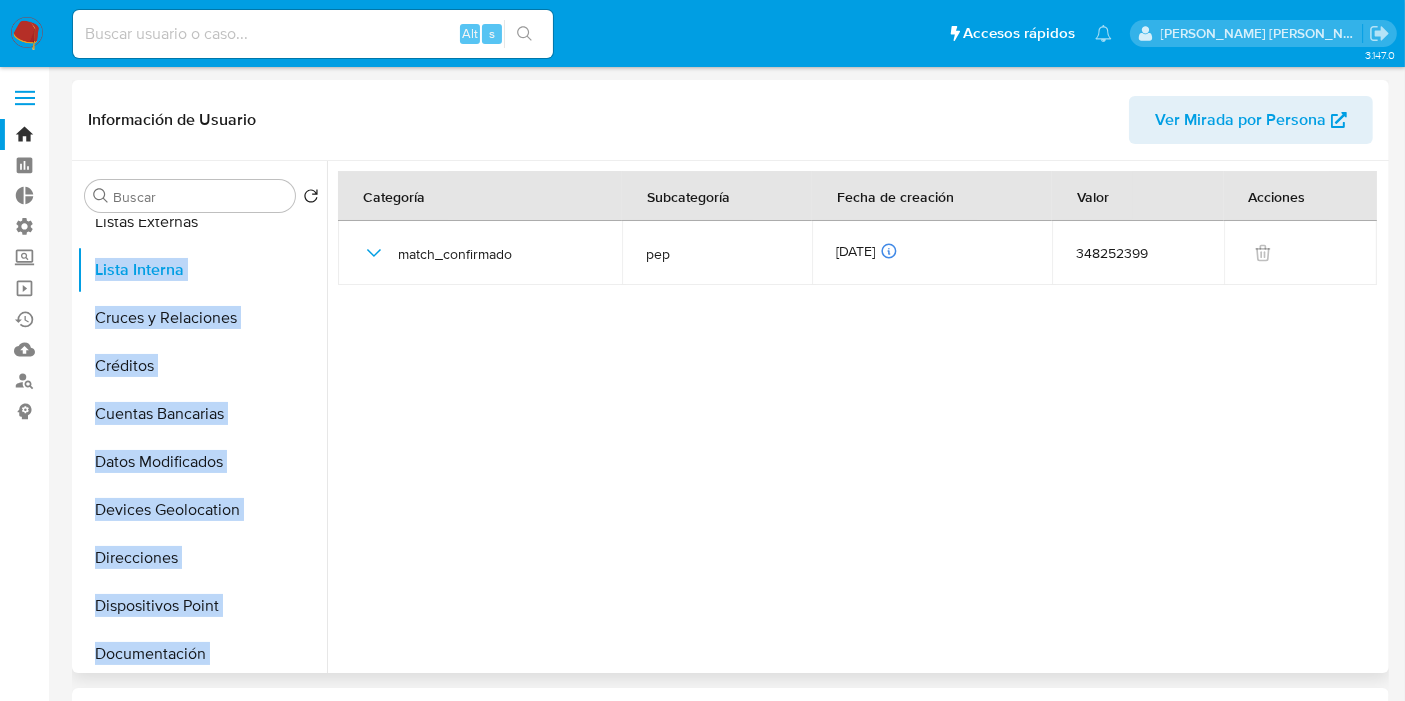 scroll, scrollTop: 0, scrollLeft: 0, axis: both 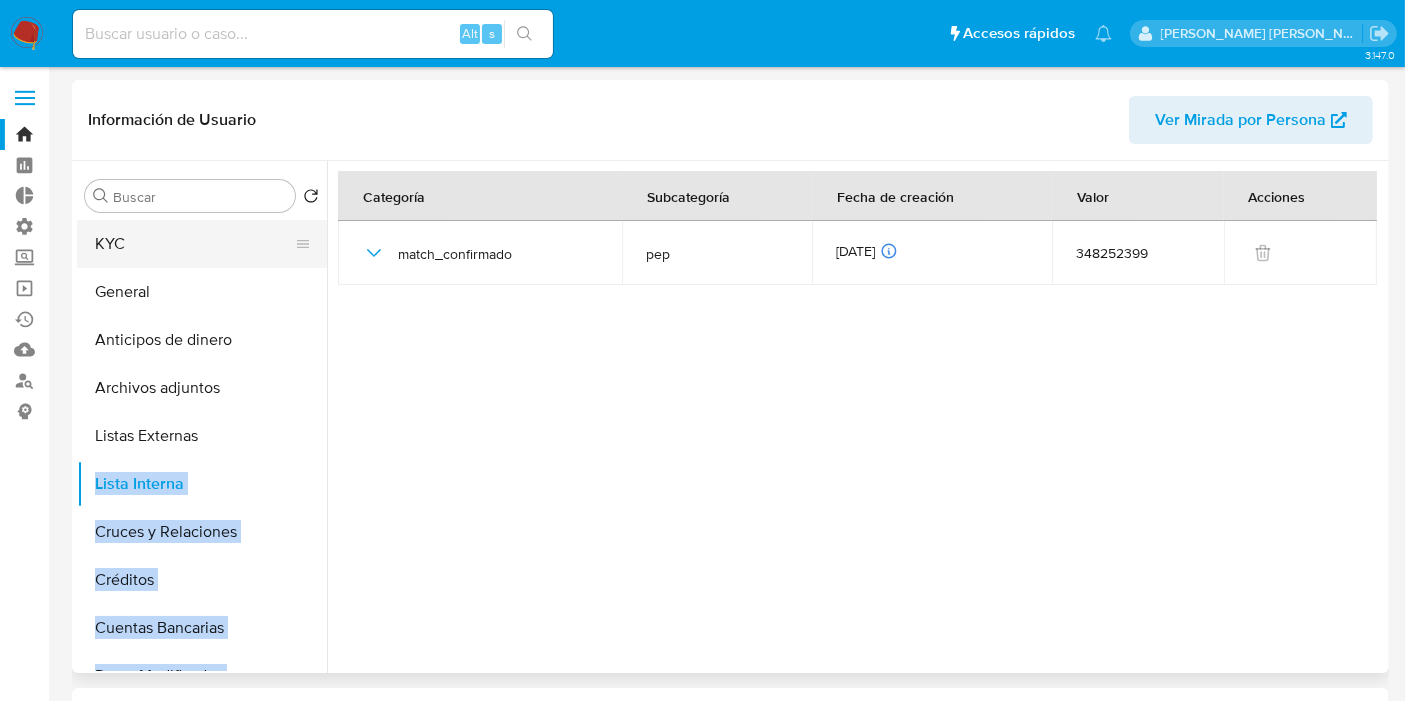 click on "KYC" at bounding box center [194, 244] 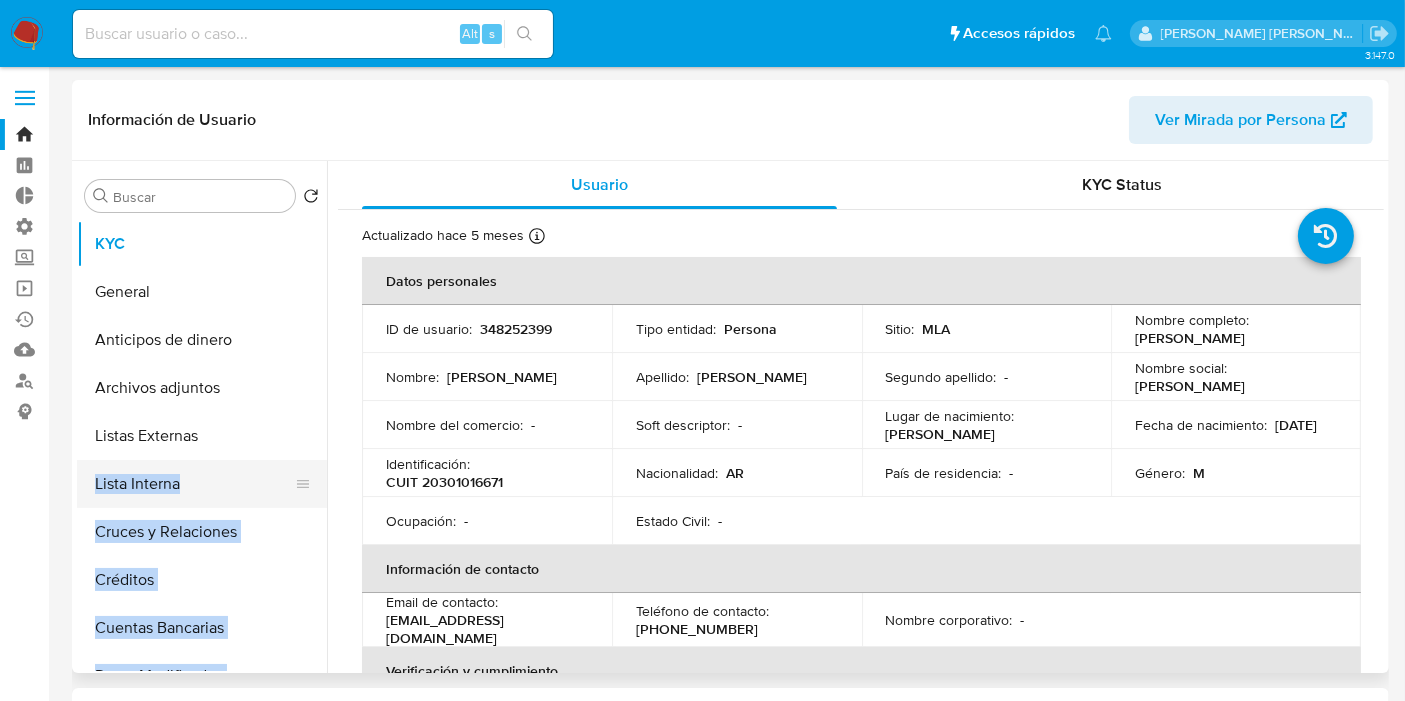 click on "Lista Interna" at bounding box center [194, 484] 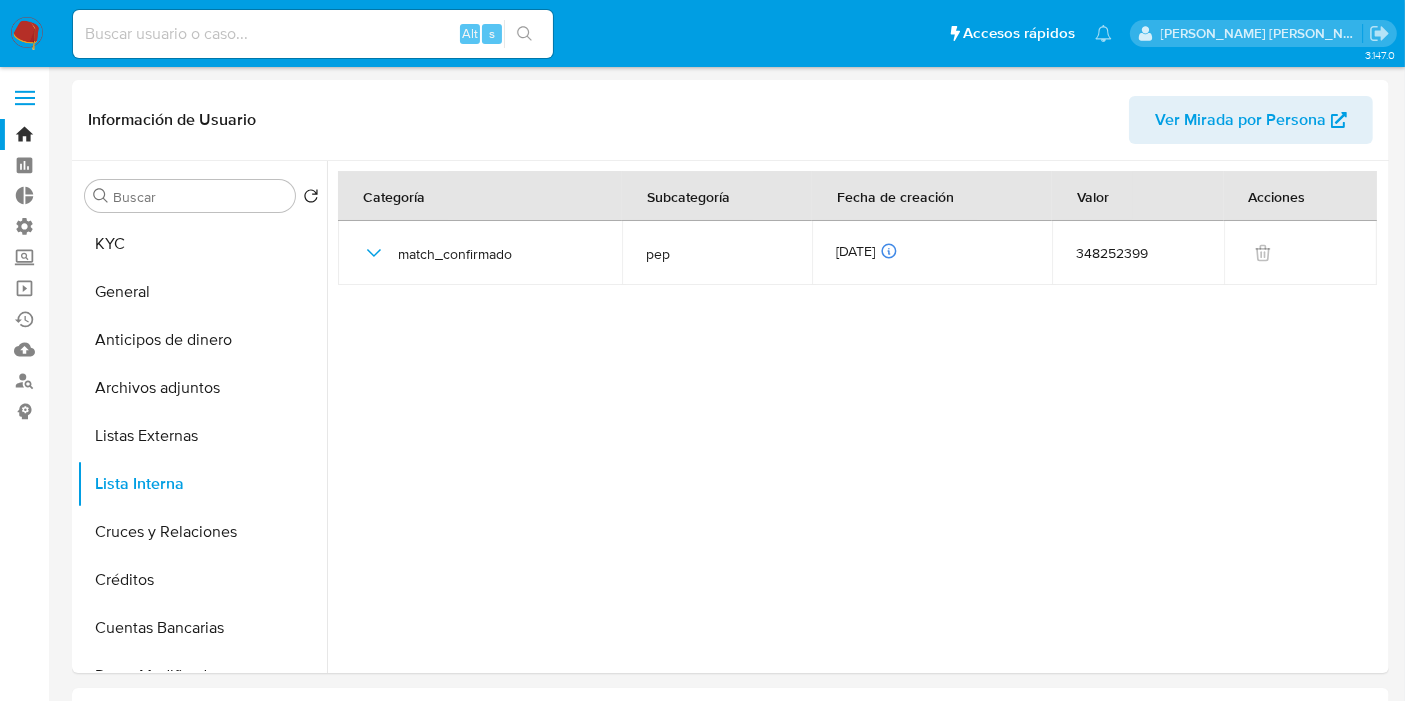 paste on "614991021" 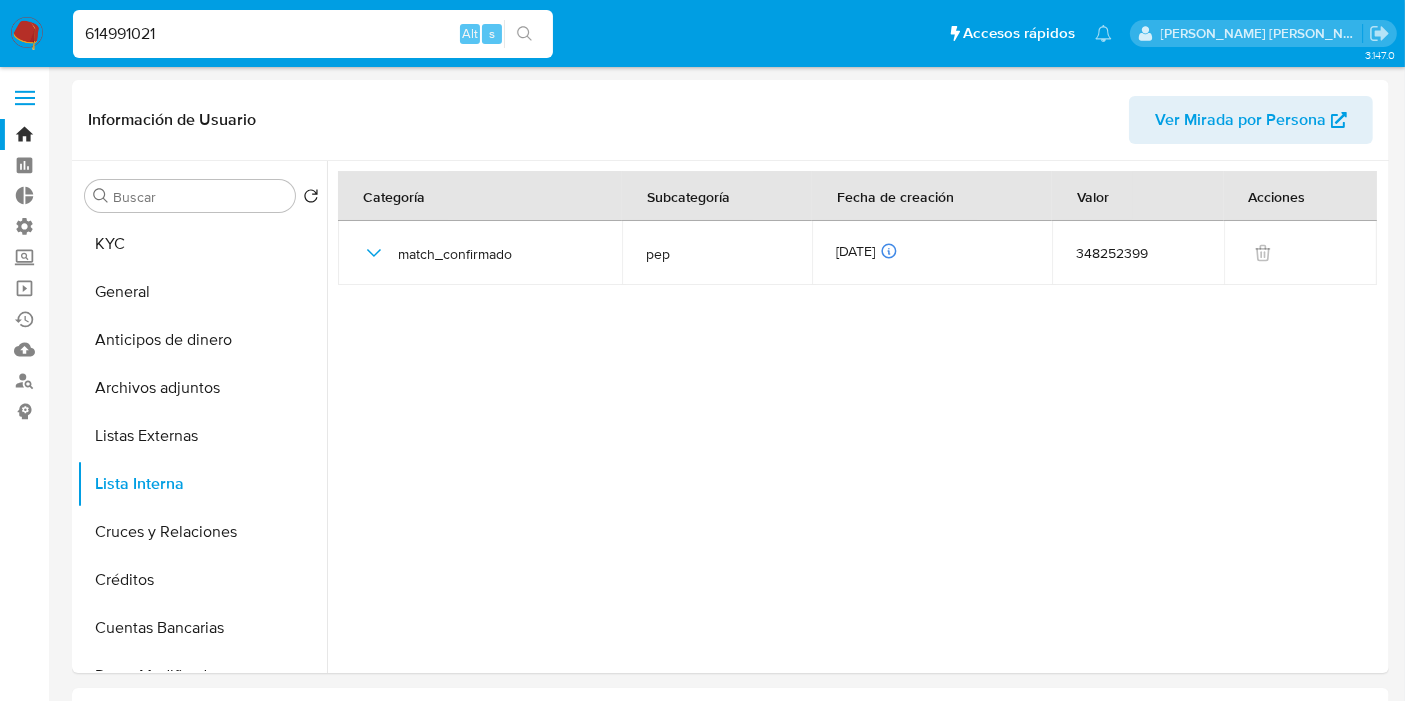type on "614991021" 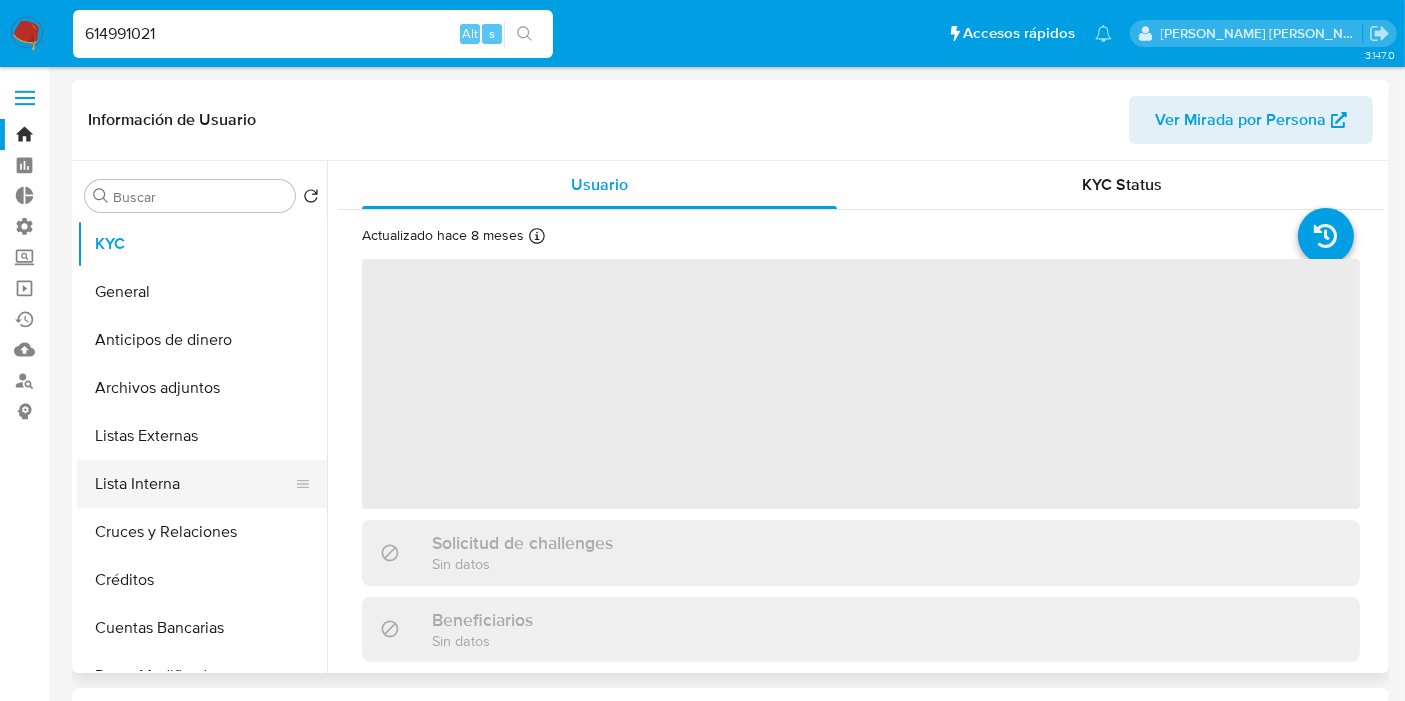 click on "Lista Interna" at bounding box center [194, 484] 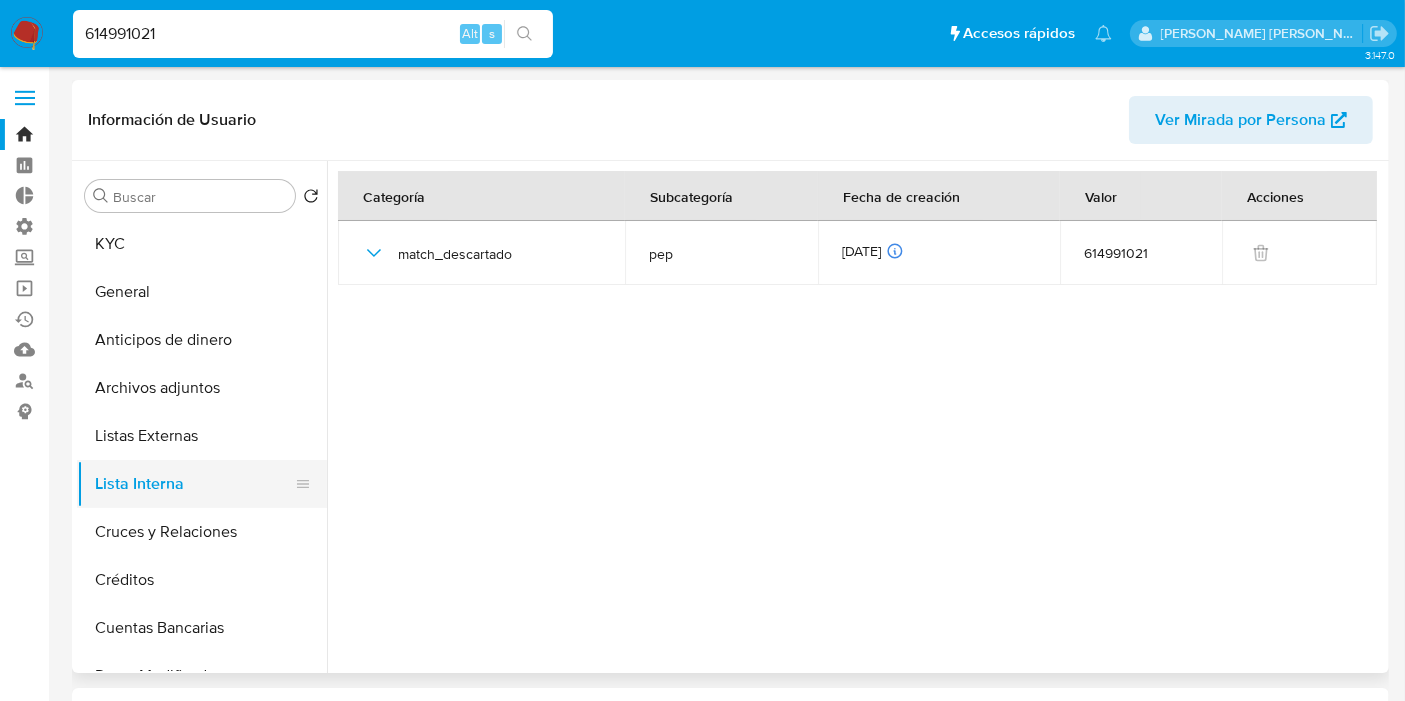select on "10" 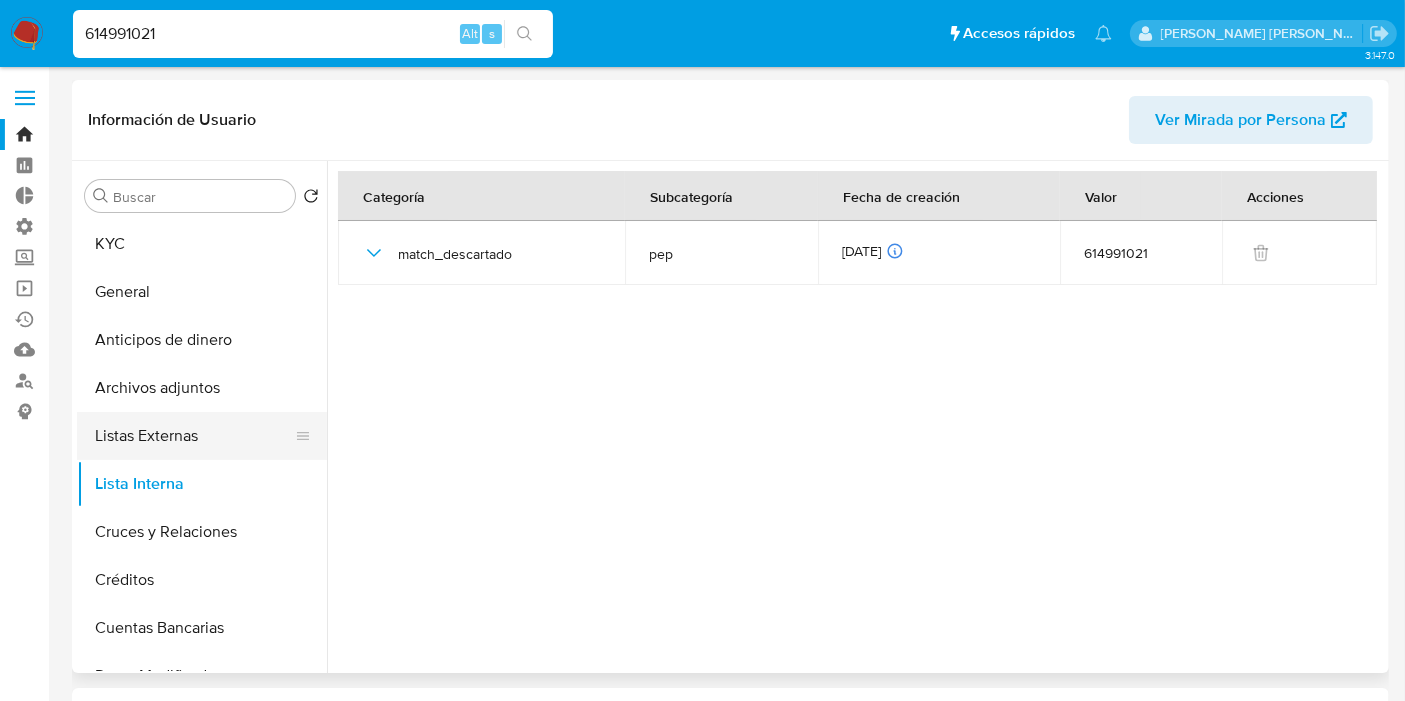 click on "Listas Externas" at bounding box center [194, 436] 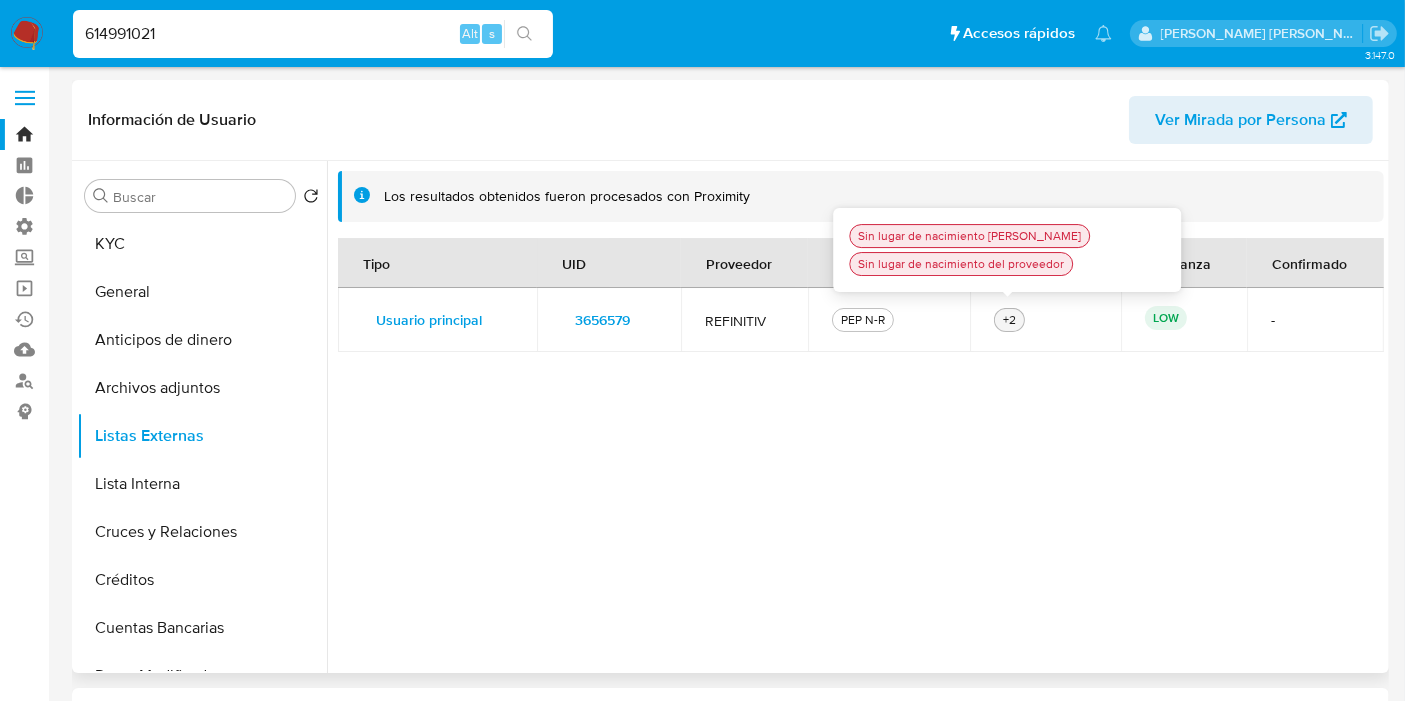 click on "+2" at bounding box center [1009, 320] 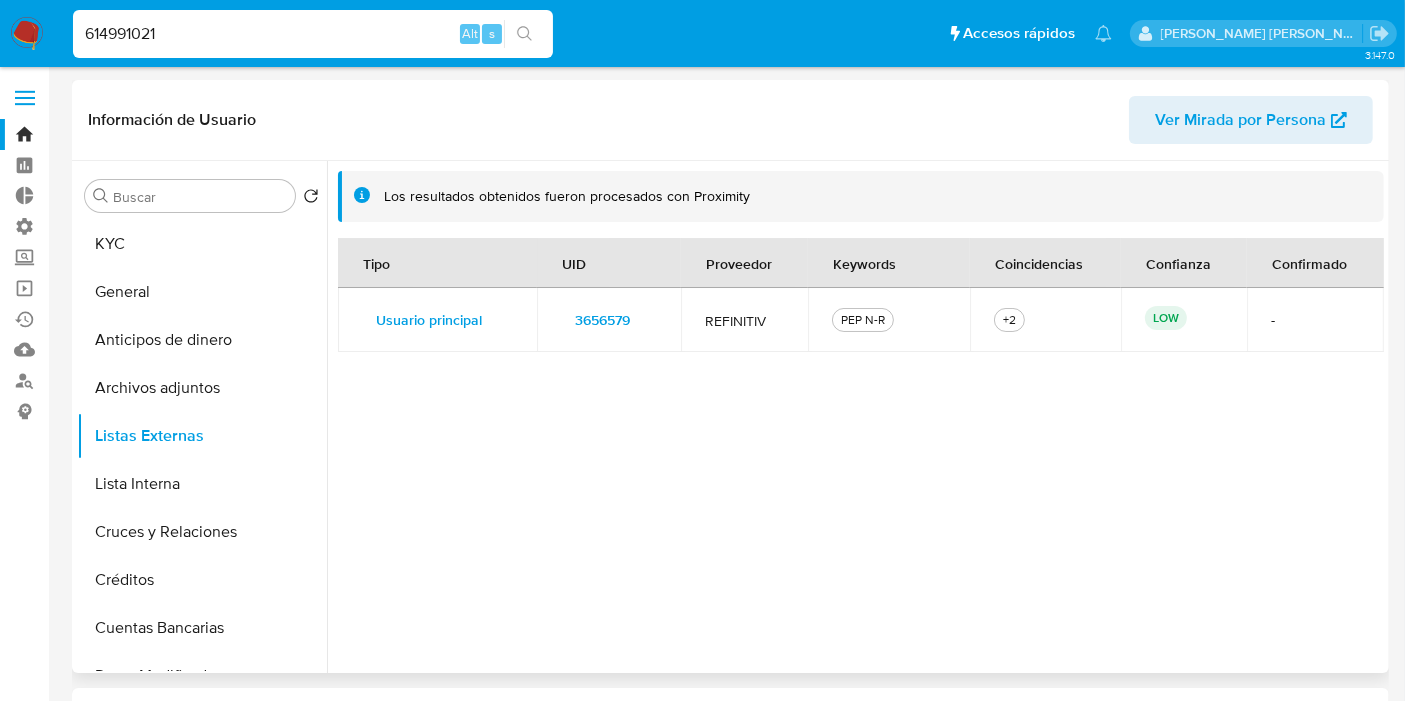 click on "3656579" at bounding box center (602, 320) 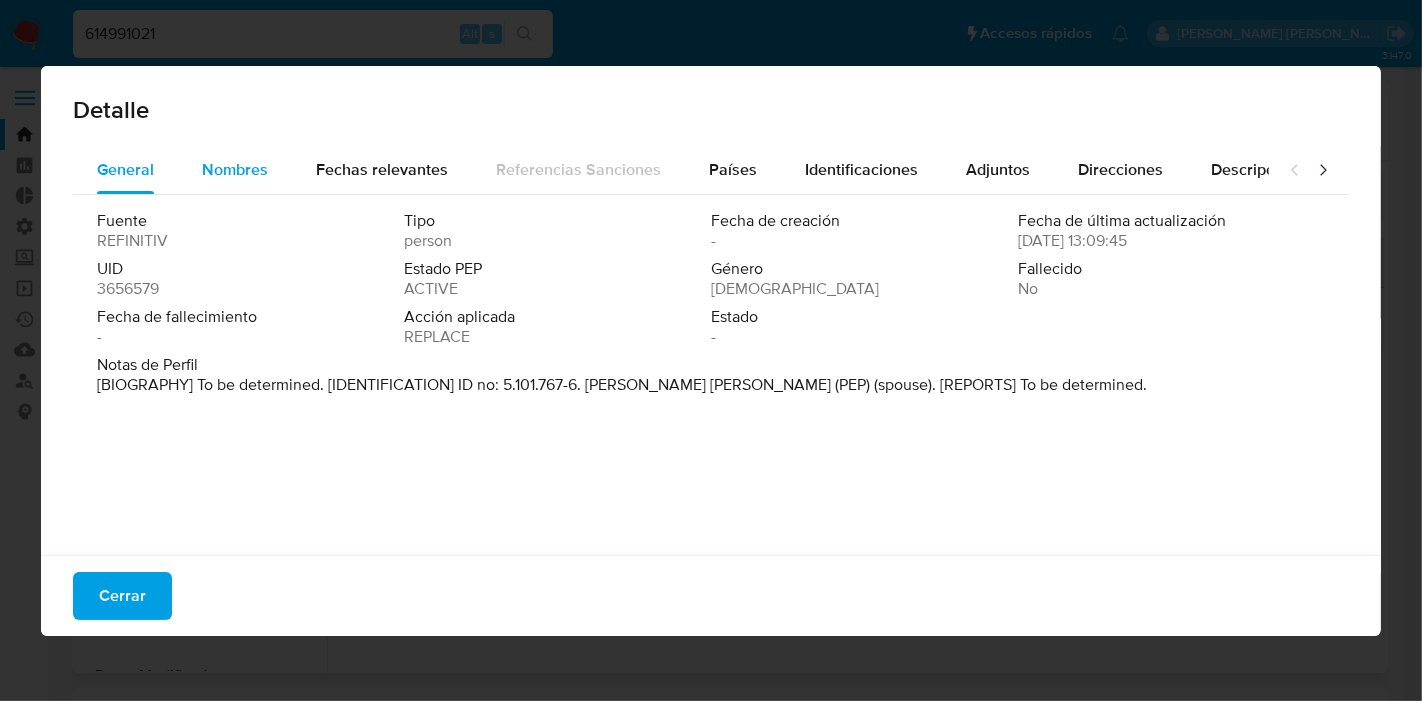click on "Nombres" at bounding box center (235, 169) 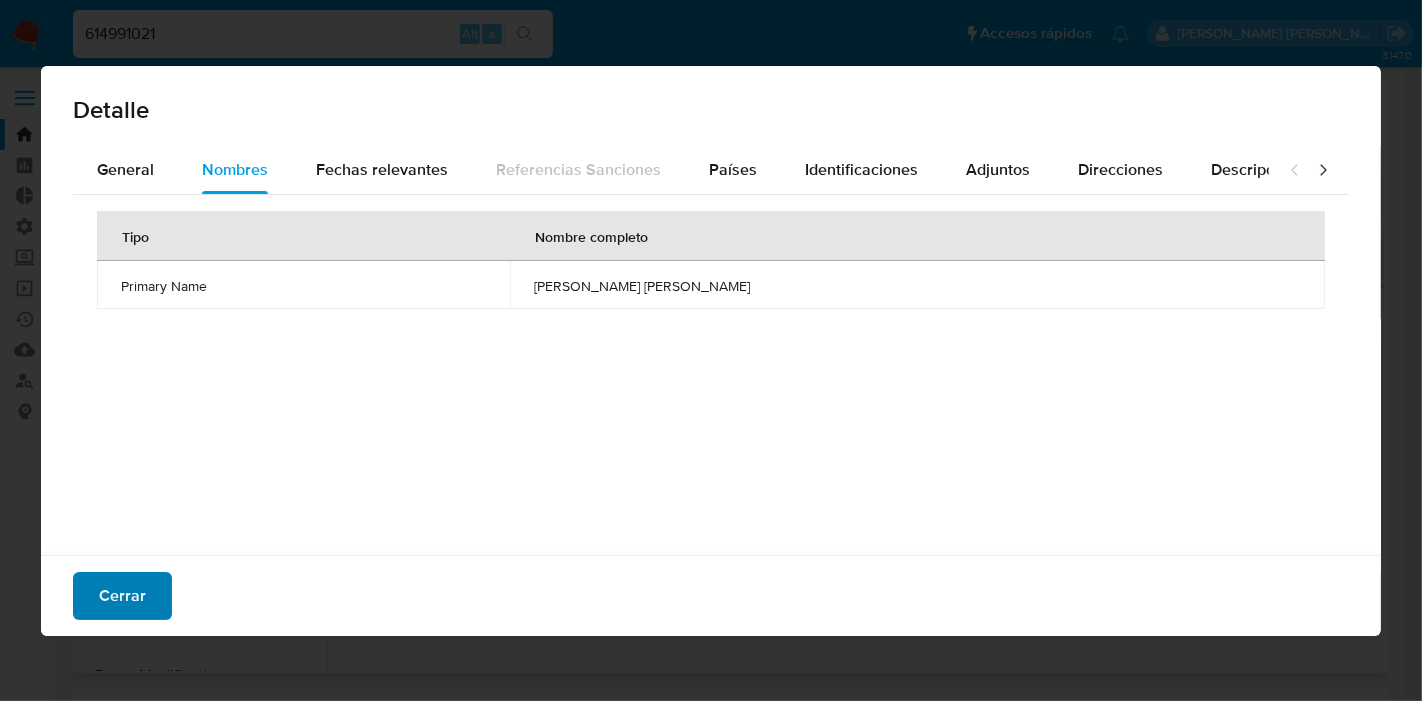 click on "Cerrar" at bounding box center (122, 596) 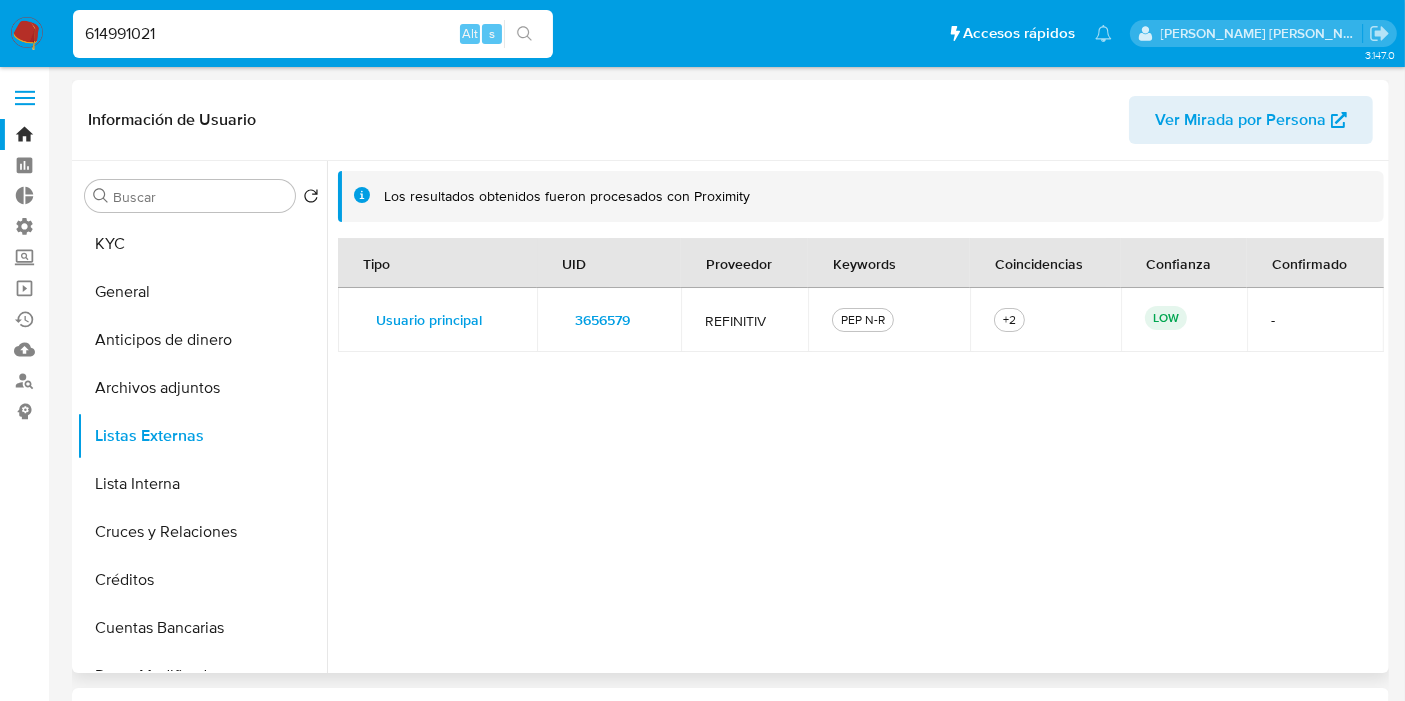 scroll, scrollTop: 394, scrollLeft: 0, axis: vertical 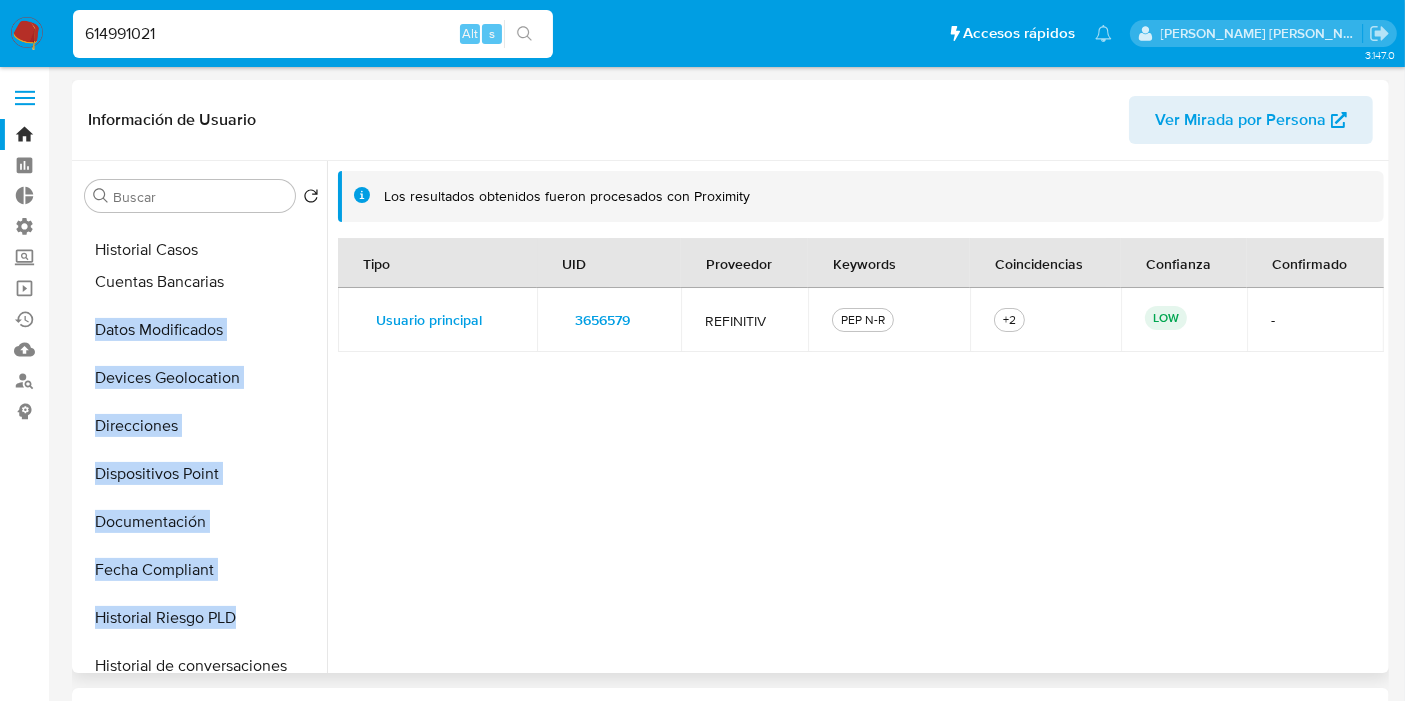 drag, startPoint x: 300, startPoint y: 567, endPoint x: 291, endPoint y: 247, distance: 320.12653 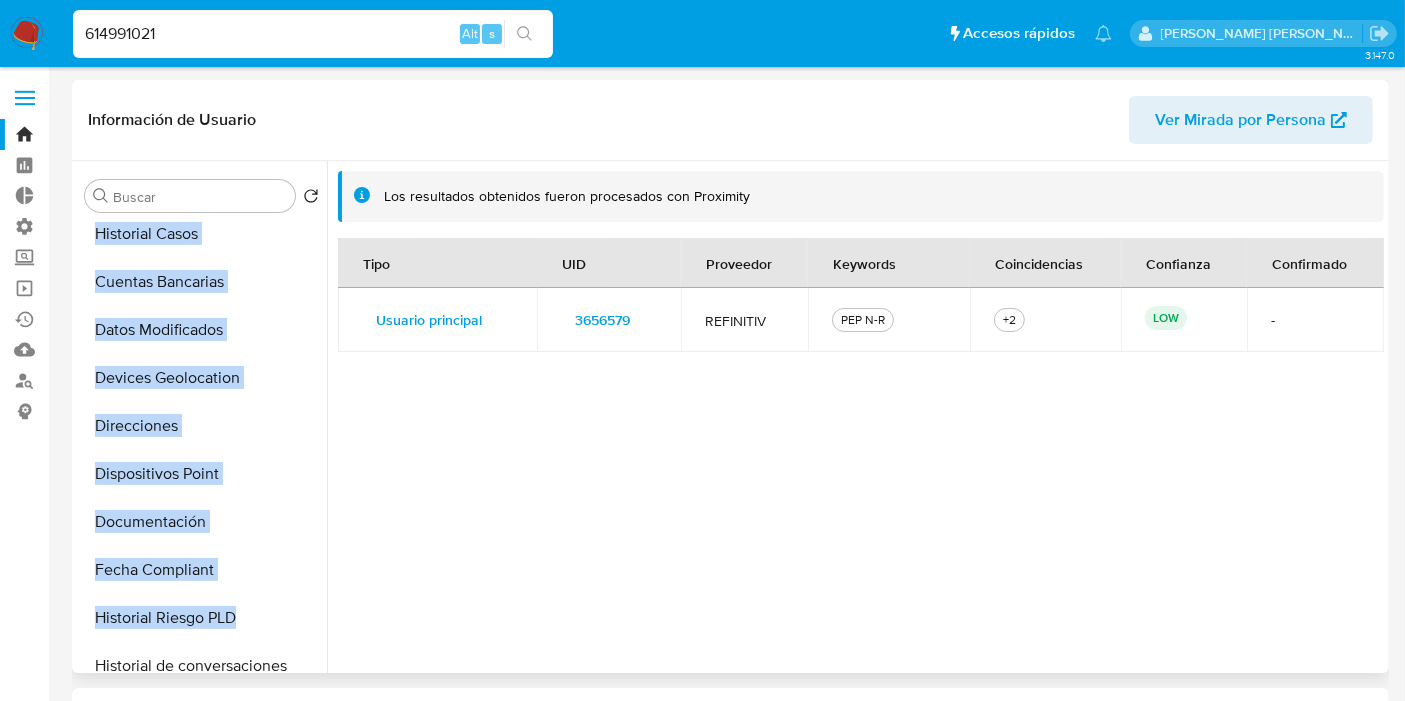 scroll, scrollTop: 57, scrollLeft: 0, axis: vertical 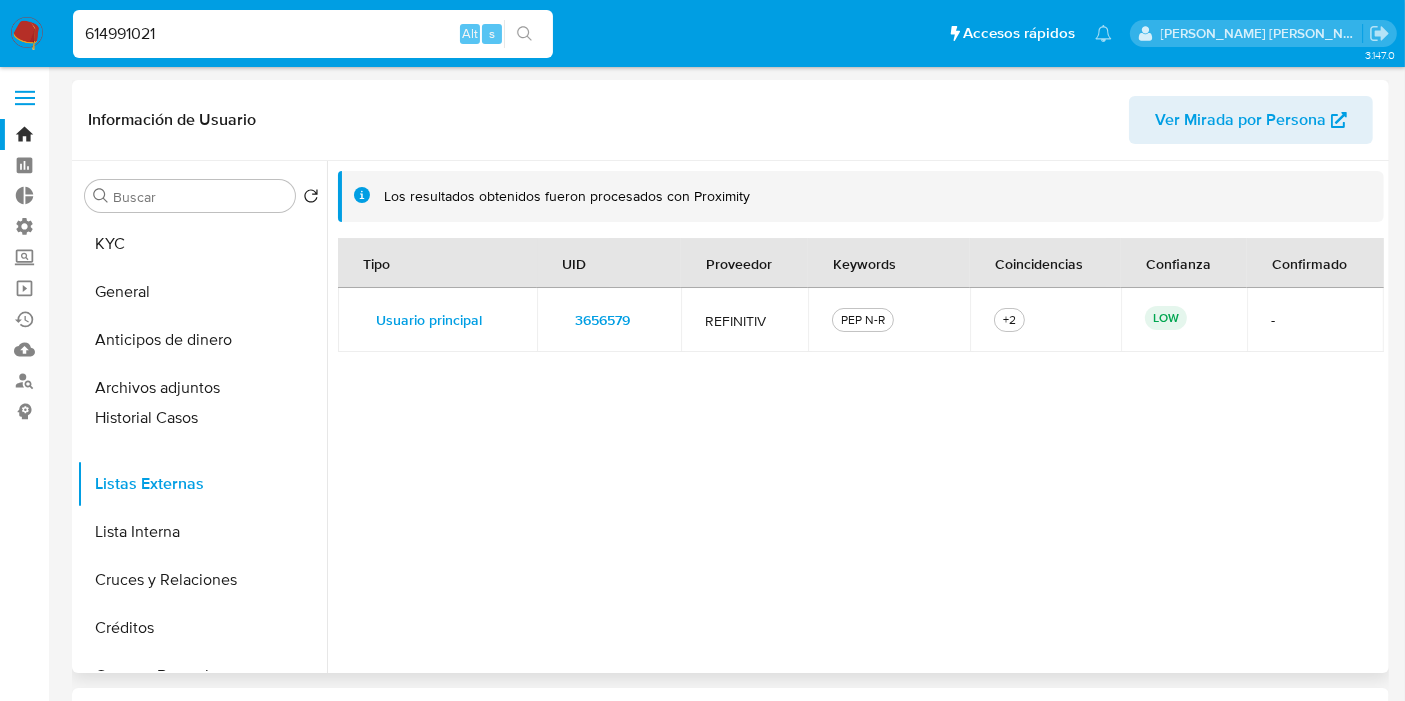 click on "KYC General Anticipos de dinero Archivos adjuntos Listas Externas Lista Interna Cruces y Relaciones Créditos Historial Casos Cuentas Bancarias Datos Modificados Devices Geolocation Direcciones Dispositivos Point Documentación Fecha Compliant Historial Riesgo PLD Historial de conversaciones IV Challenges Información de accesos Insurtech Items Marcas AML Perfiles Restricciones Nuevo Mundo Tarjetas Reportes" at bounding box center (202, 445) 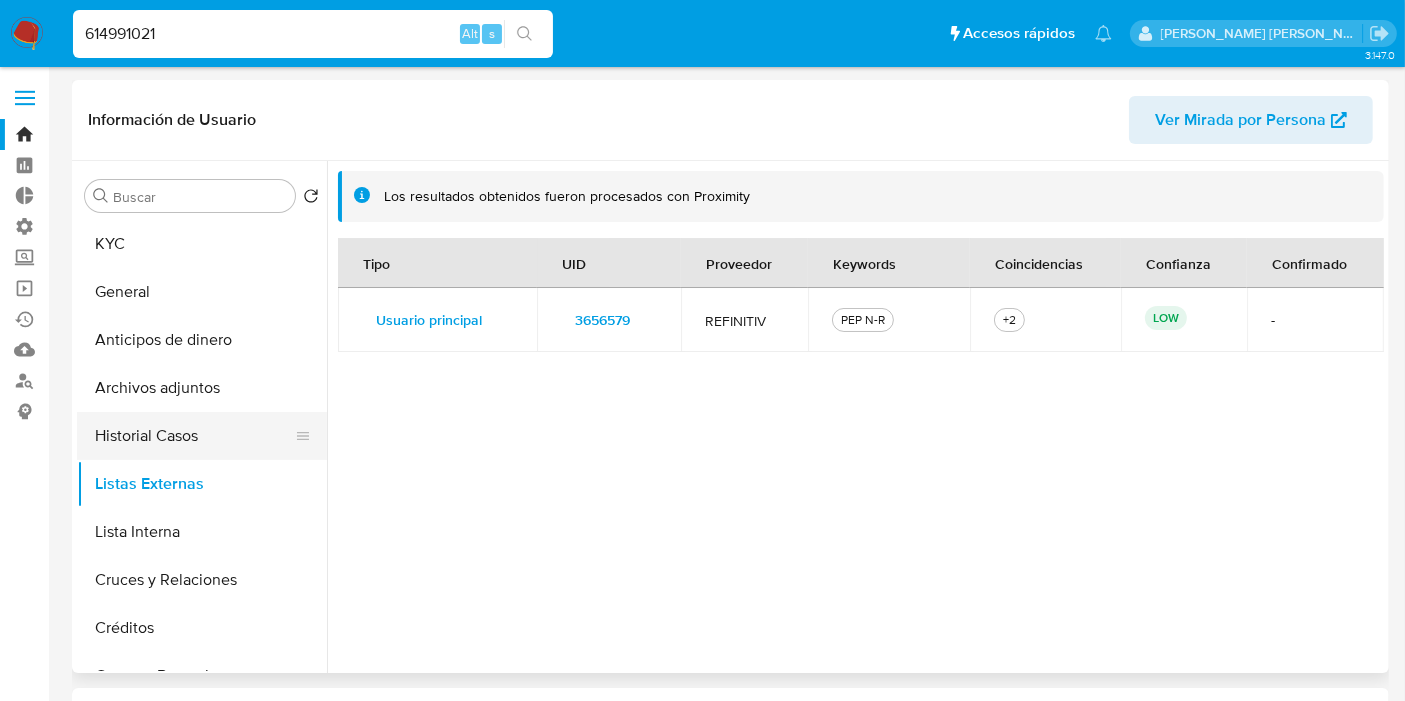click on "Historial Casos" at bounding box center [194, 436] 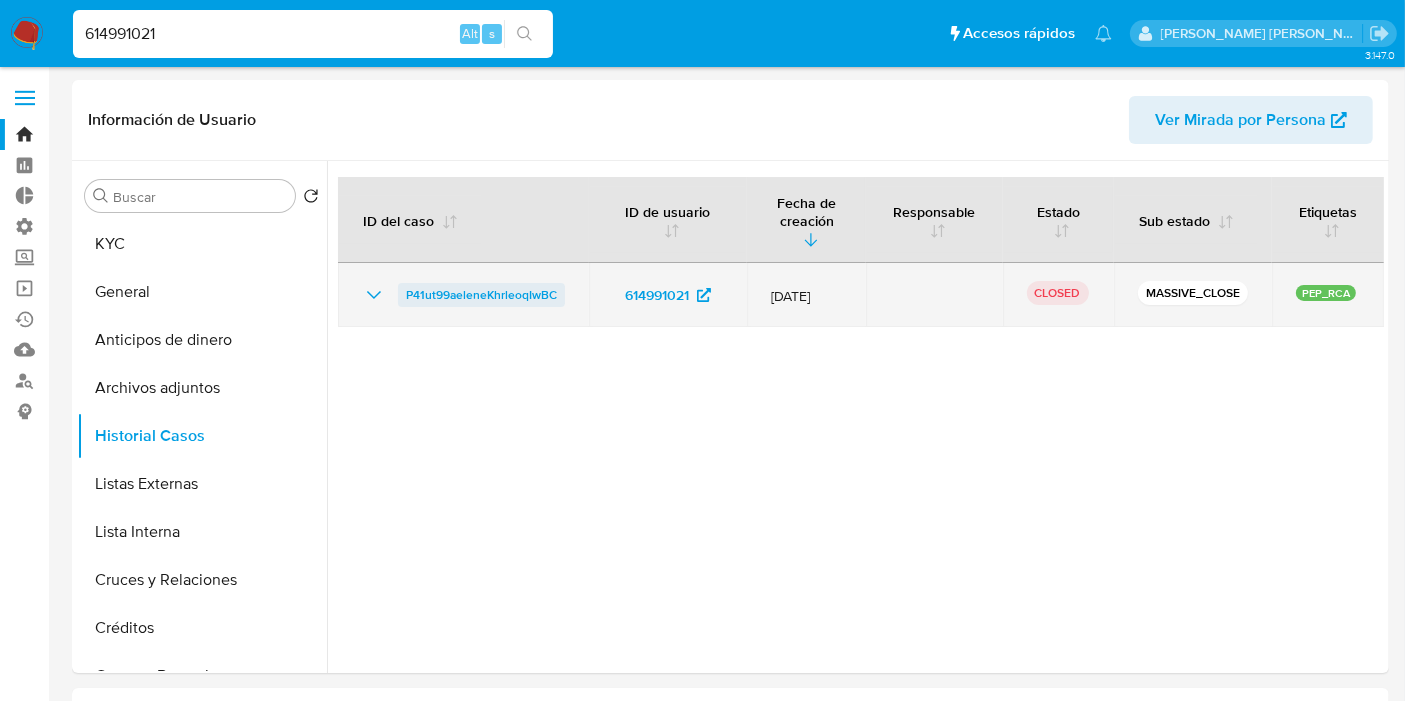 click on "P41ut99aeleneKhrleoqIwBC" at bounding box center (481, 295) 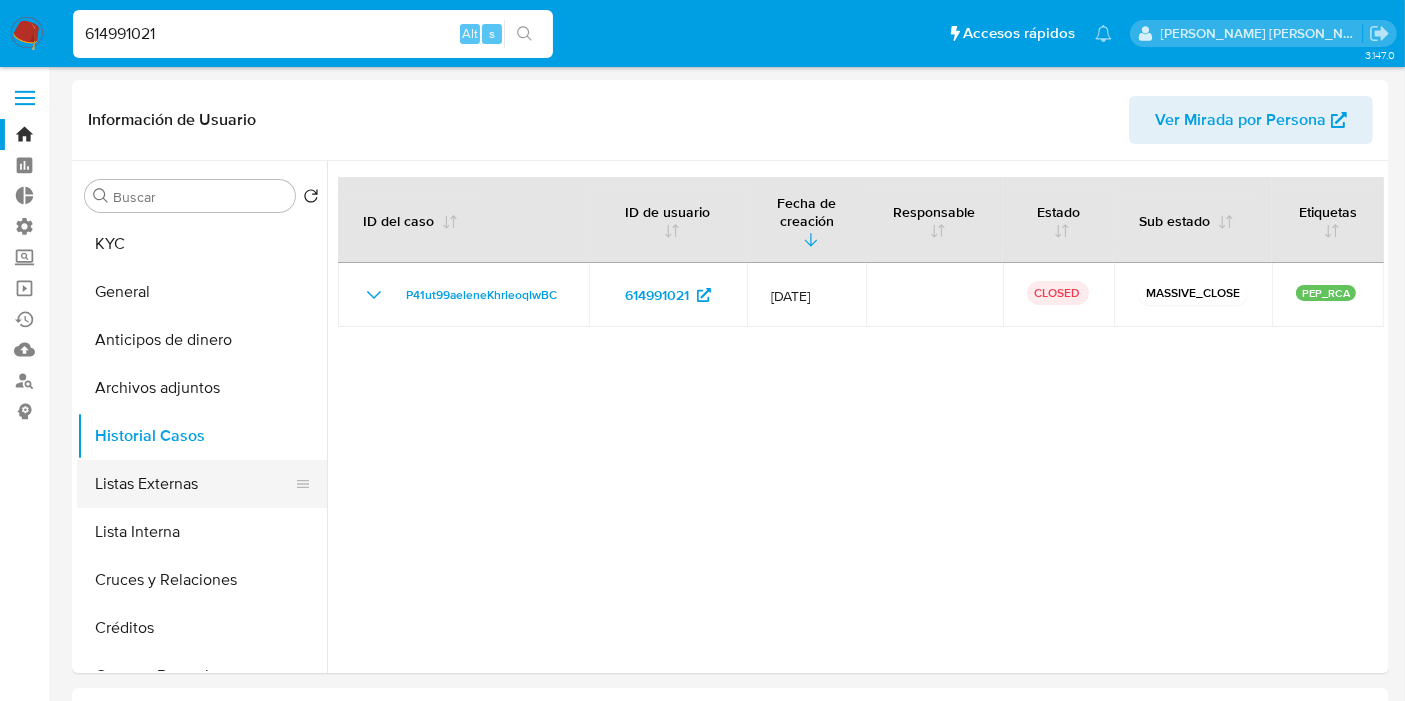 click on "Listas Externas" at bounding box center (194, 484) 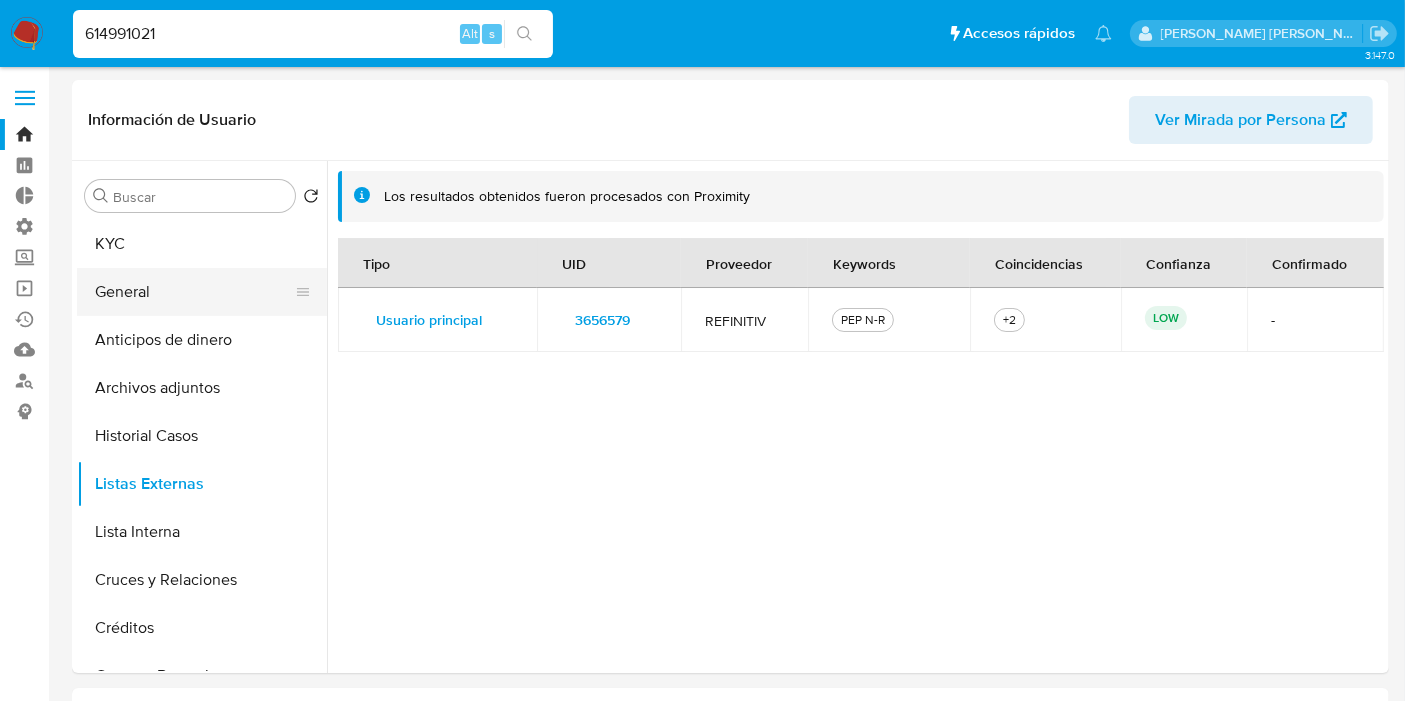 click on "General" at bounding box center (194, 292) 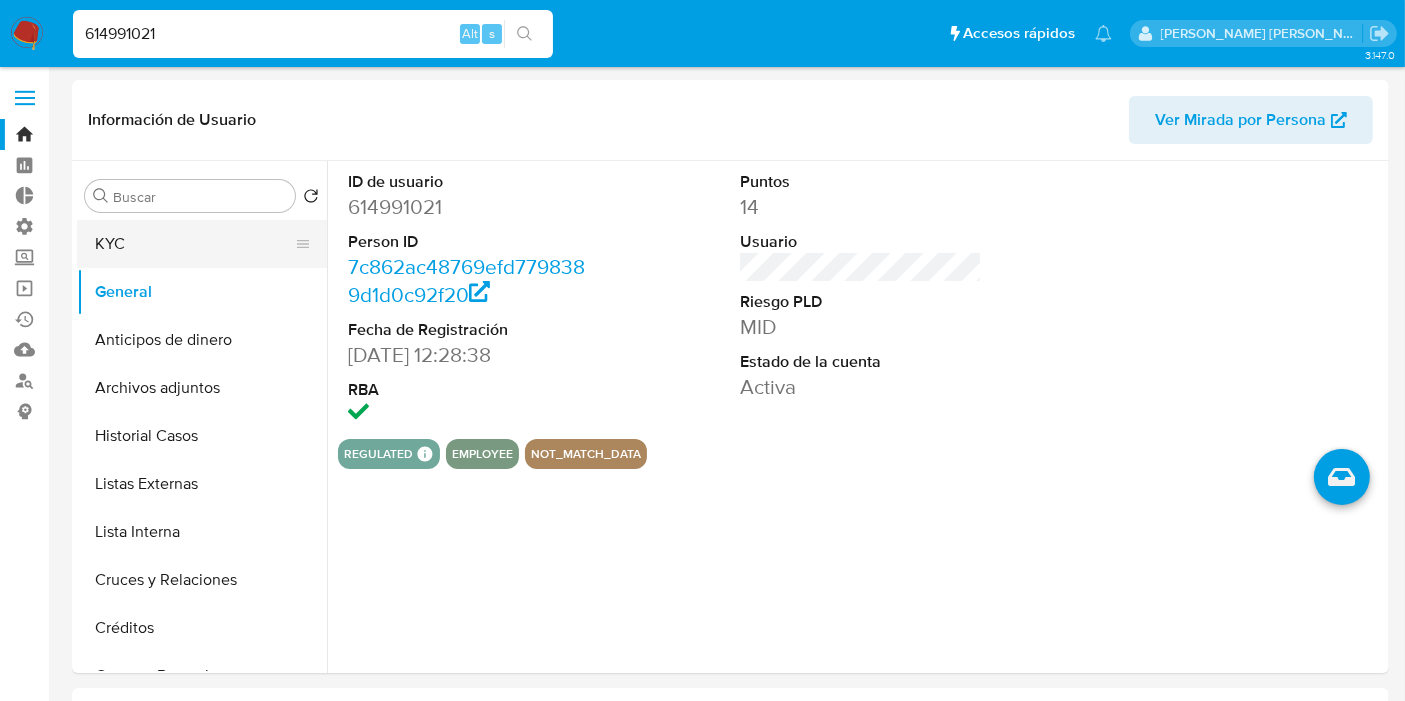 click on "KYC" at bounding box center [194, 244] 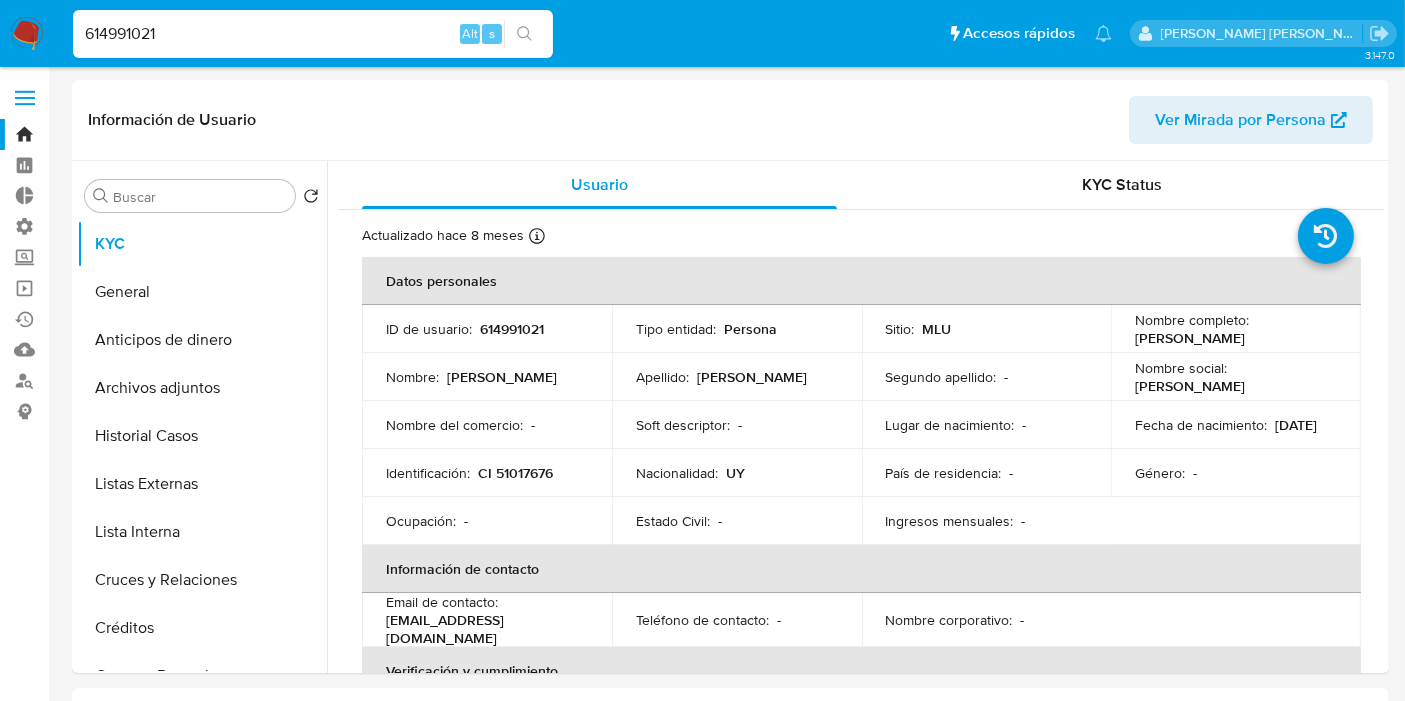 click on "614991021" at bounding box center [313, 34] 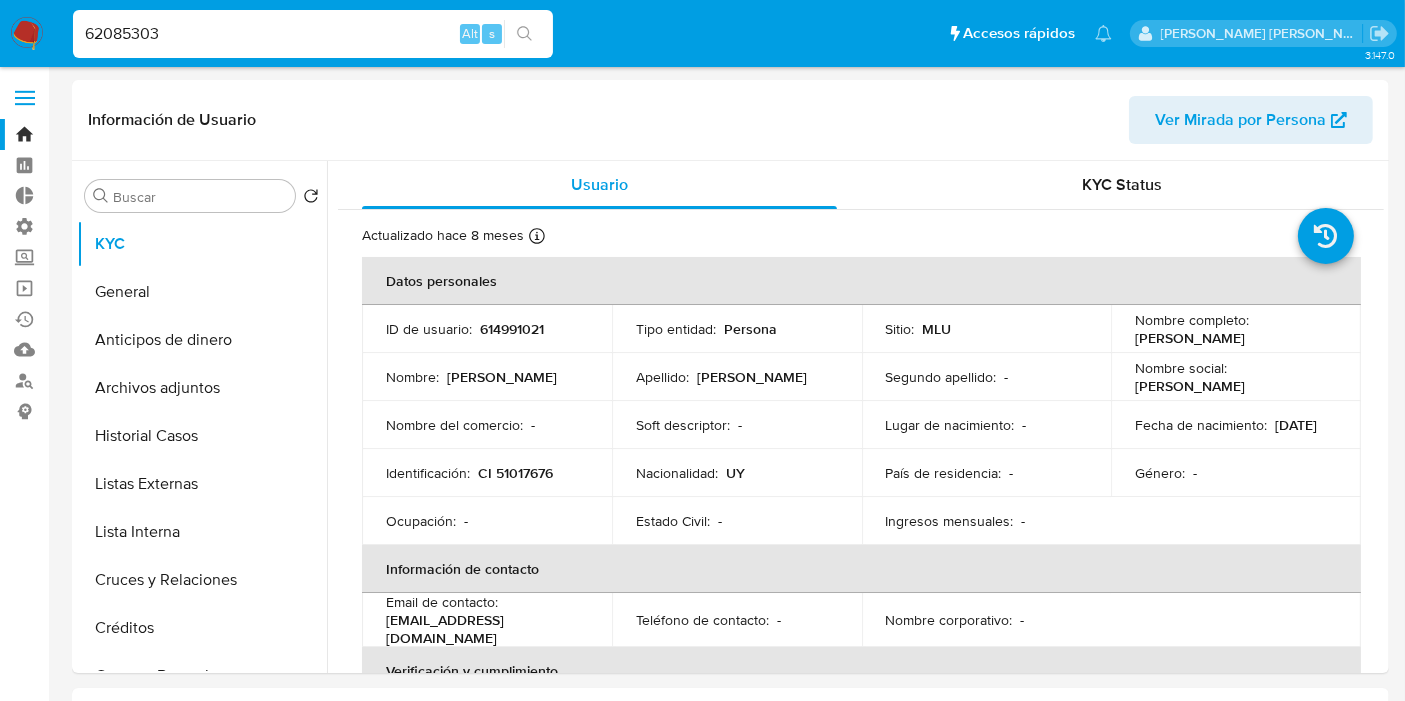 type on "62085303" 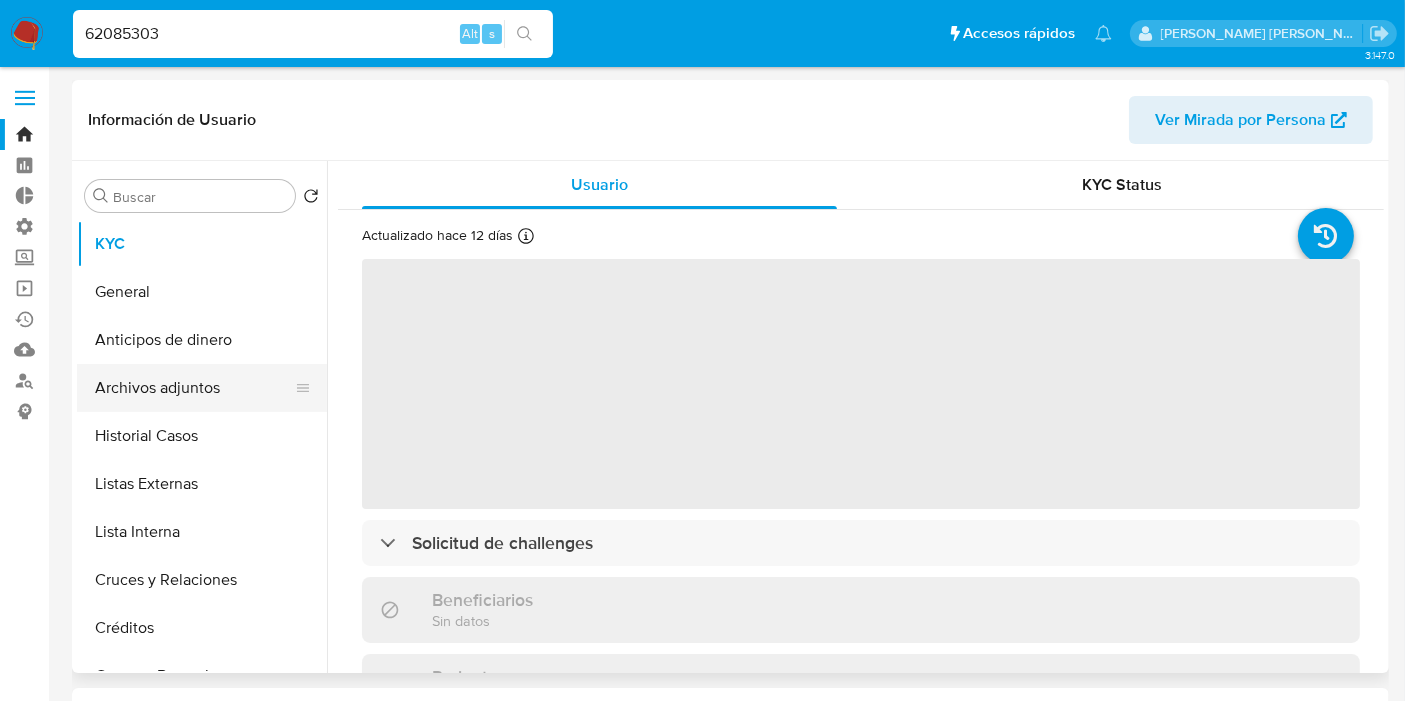 select on "10" 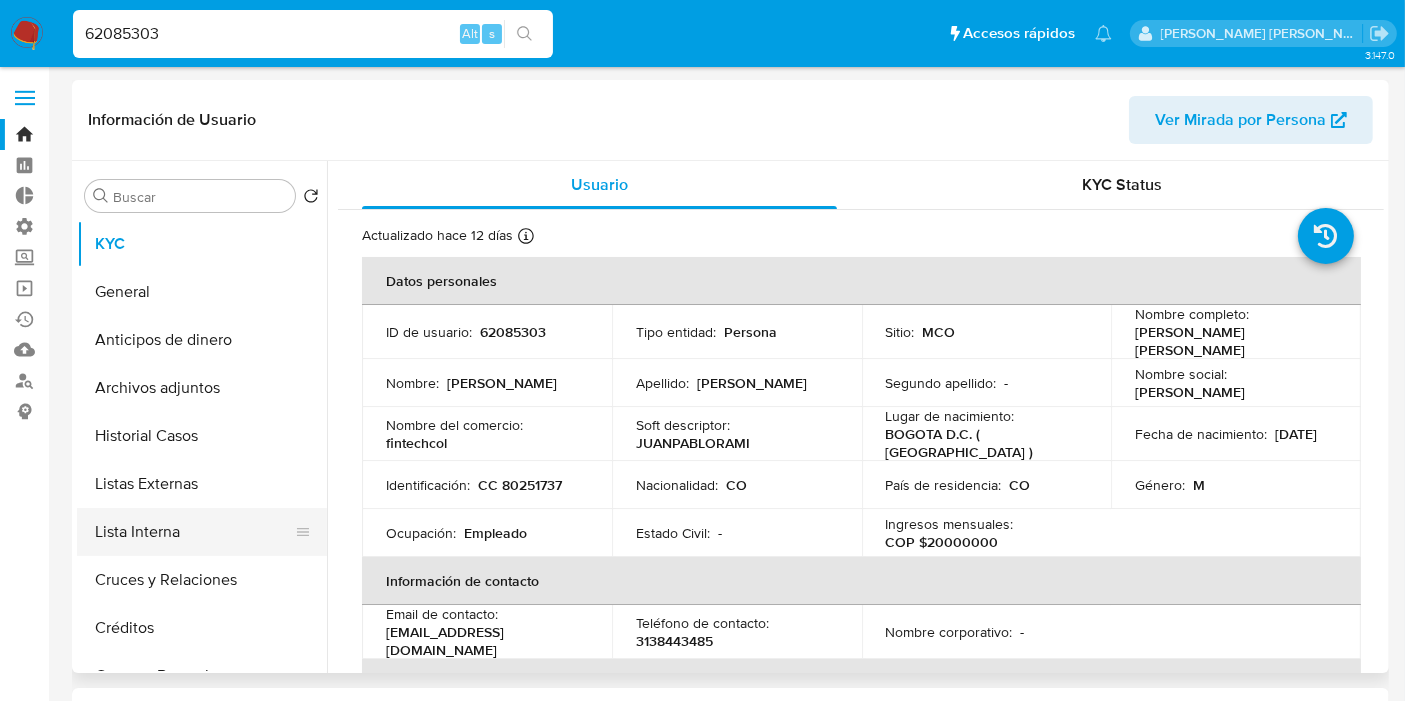 click on "Lista Interna" at bounding box center (194, 532) 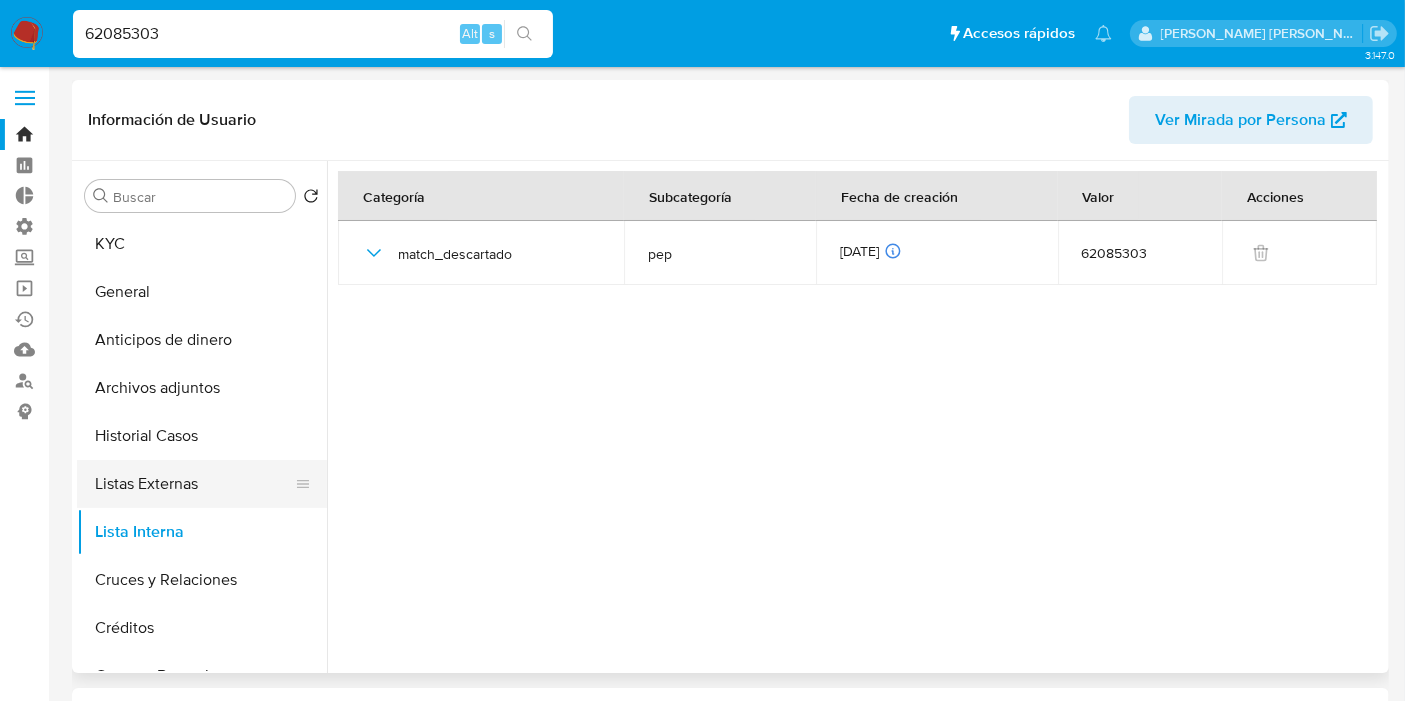 click on "Listas Externas" at bounding box center [194, 484] 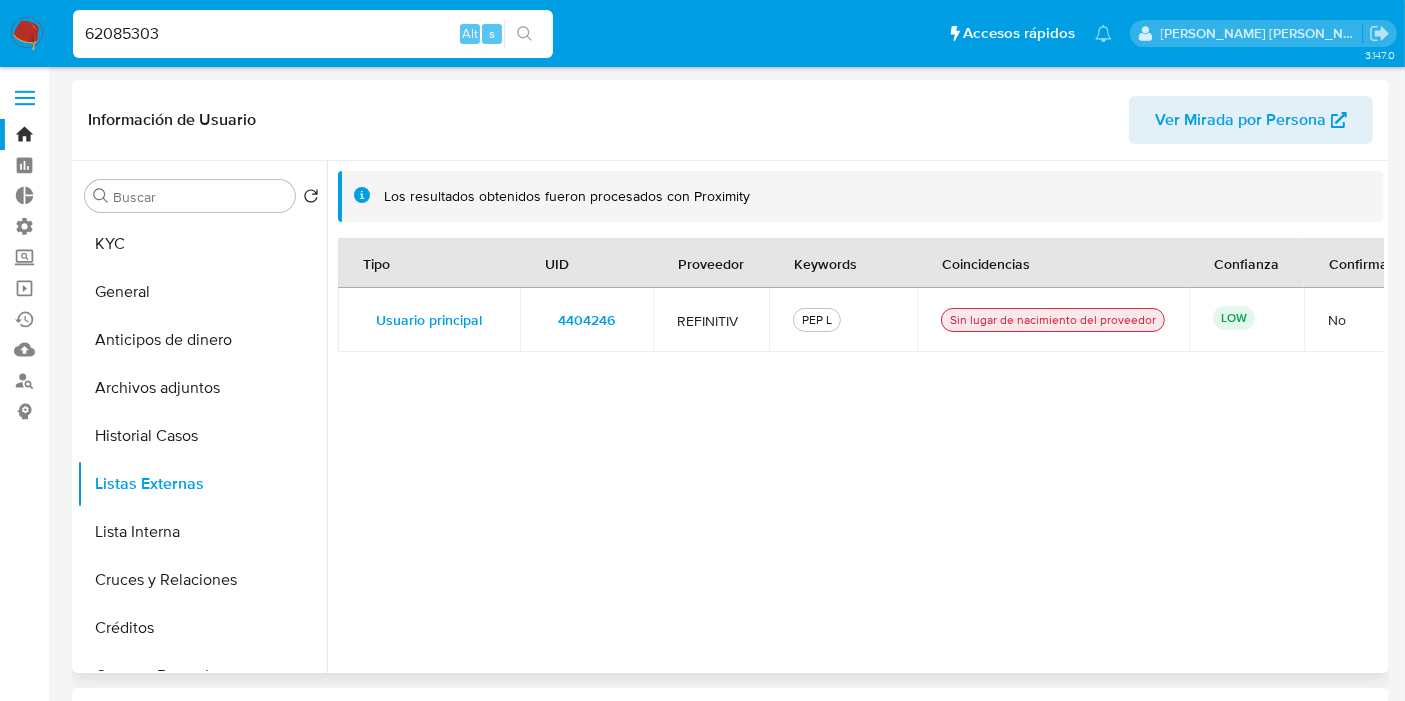 scroll, scrollTop: 0, scrollLeft: 39, axis: horizontal 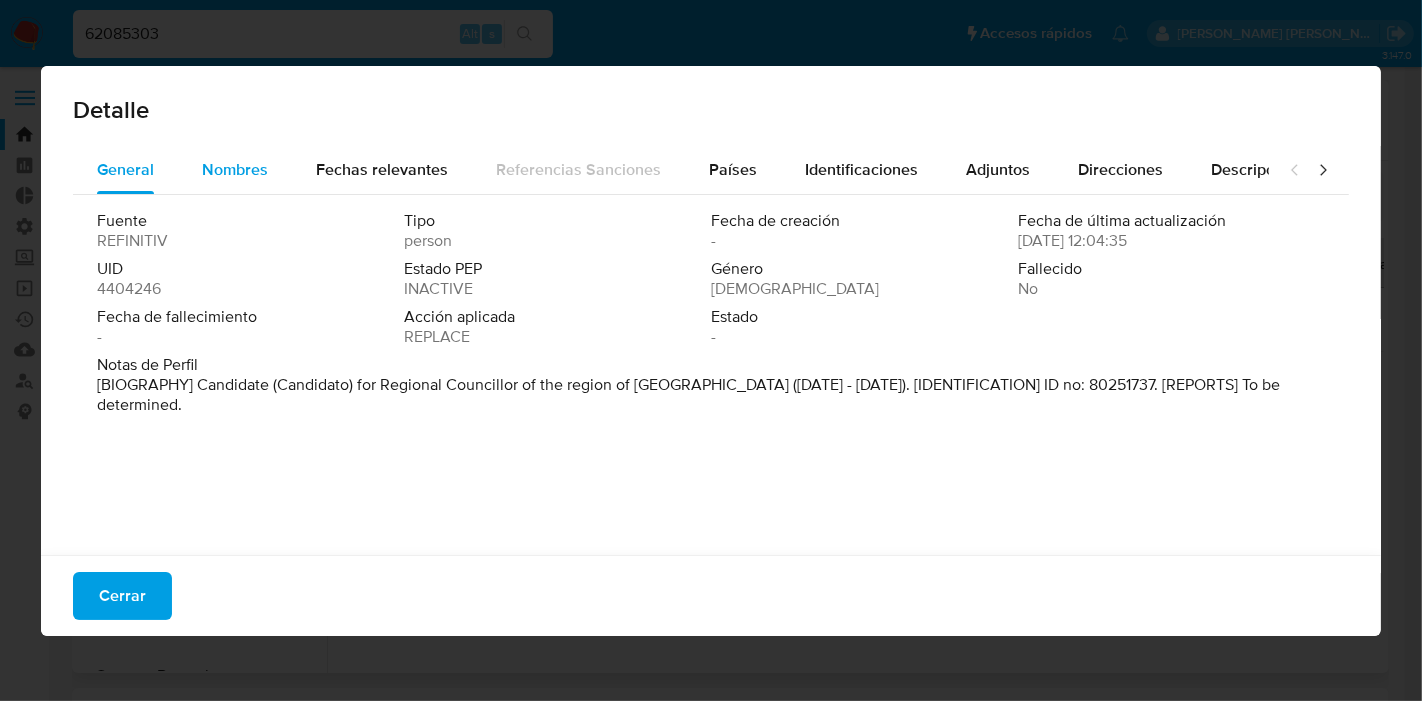 click on "Nombres" at bounding box center (235, 169) 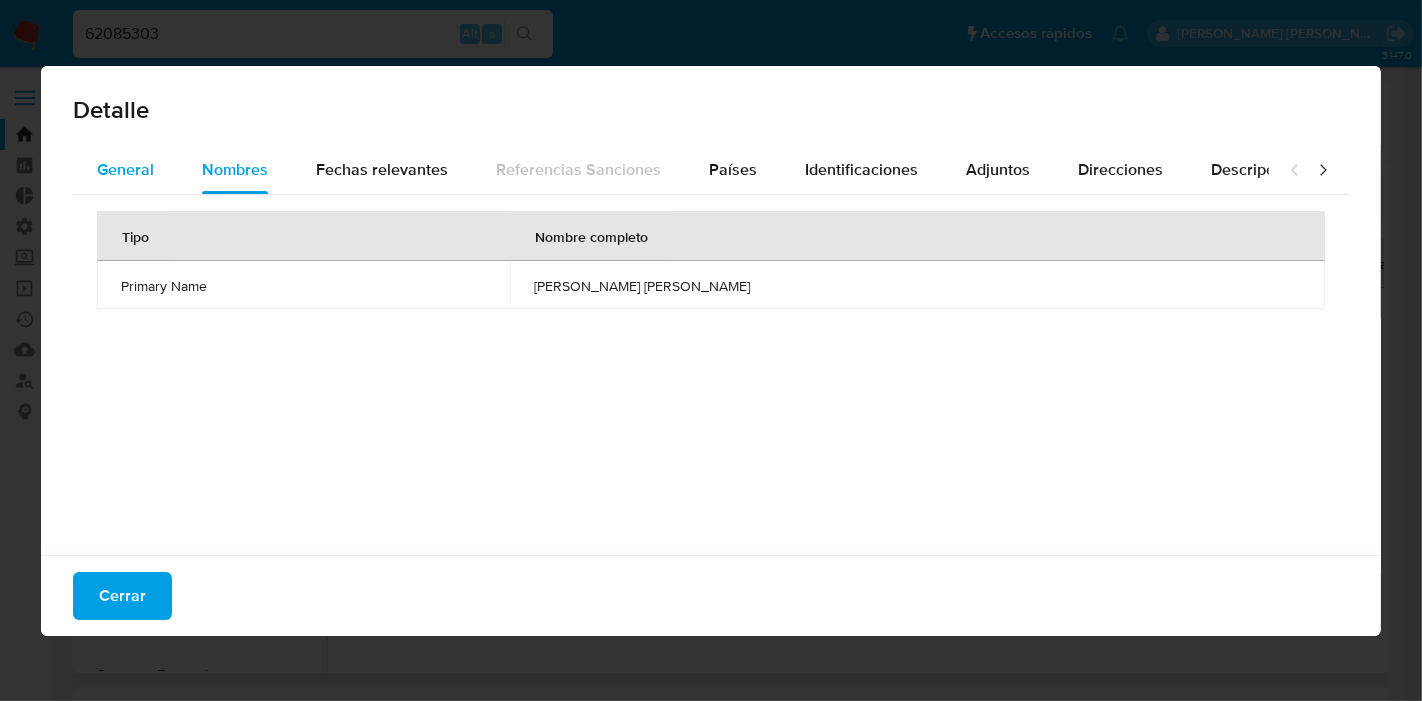 click on "General" at bounding box center (125, 170) 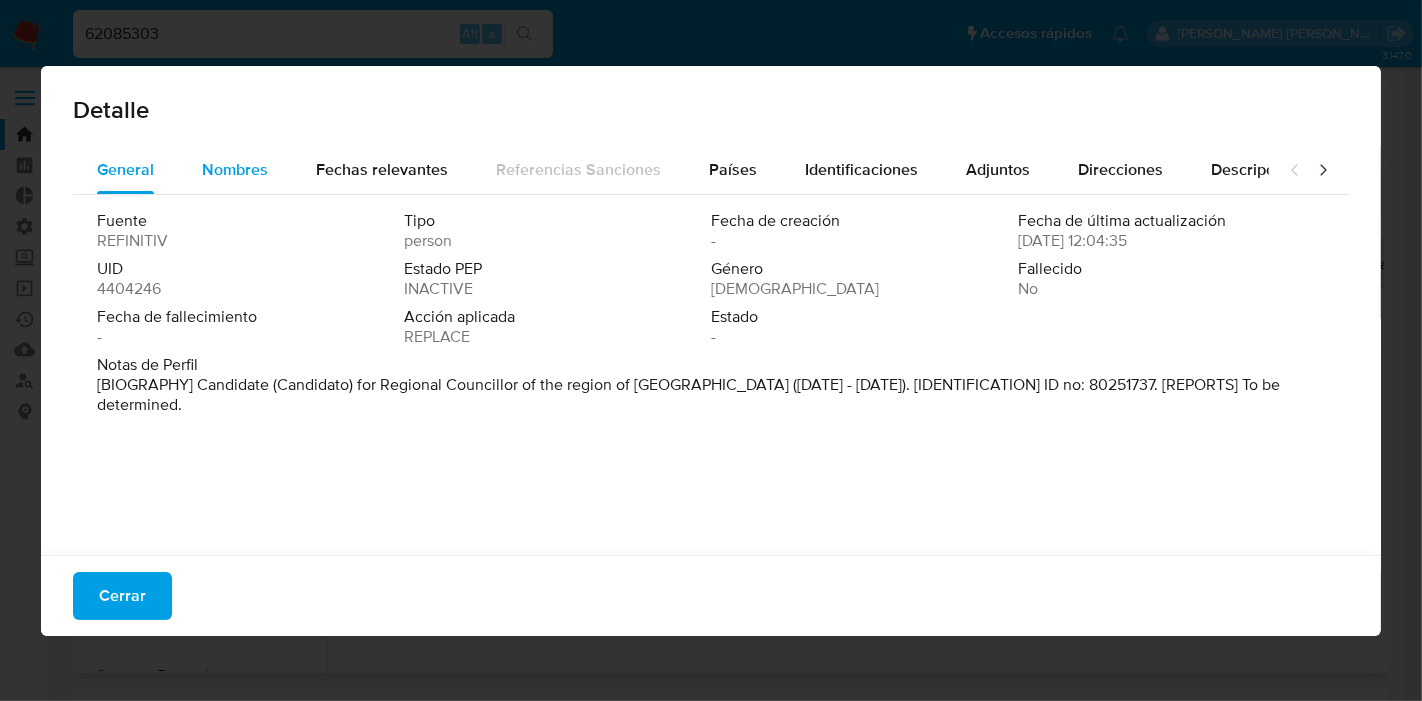 click on "Nombres" at bounding box center (235, 170) 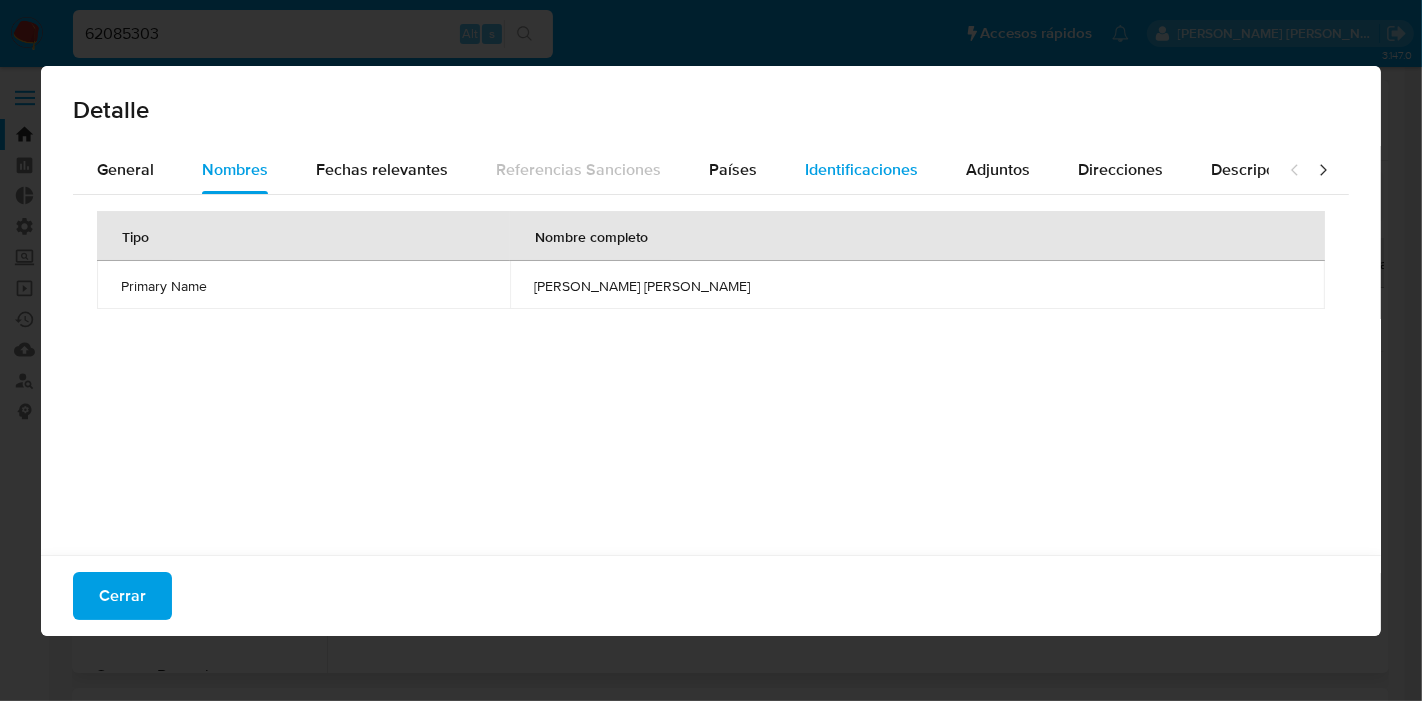click on "Identificaciones" at bounding box center [861, 169] 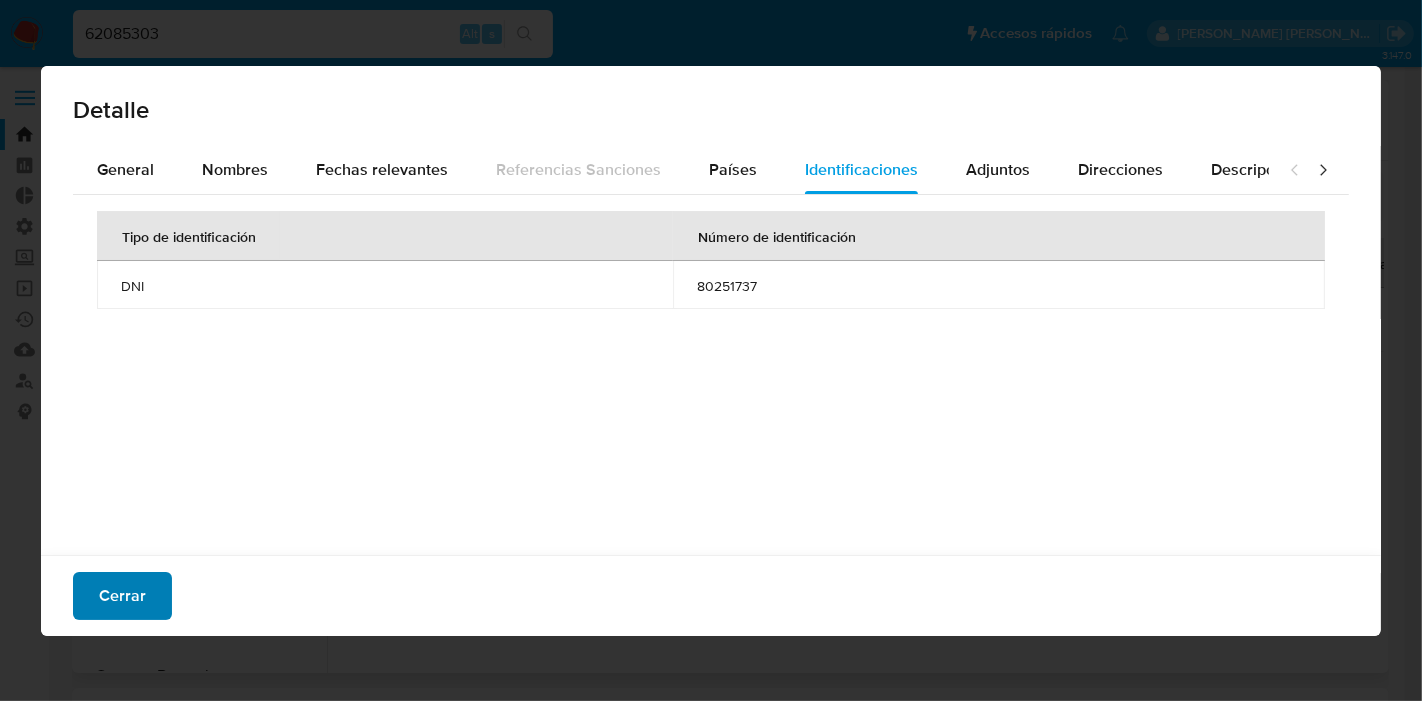click on "Cerrar" at bounding box center (122, 596) 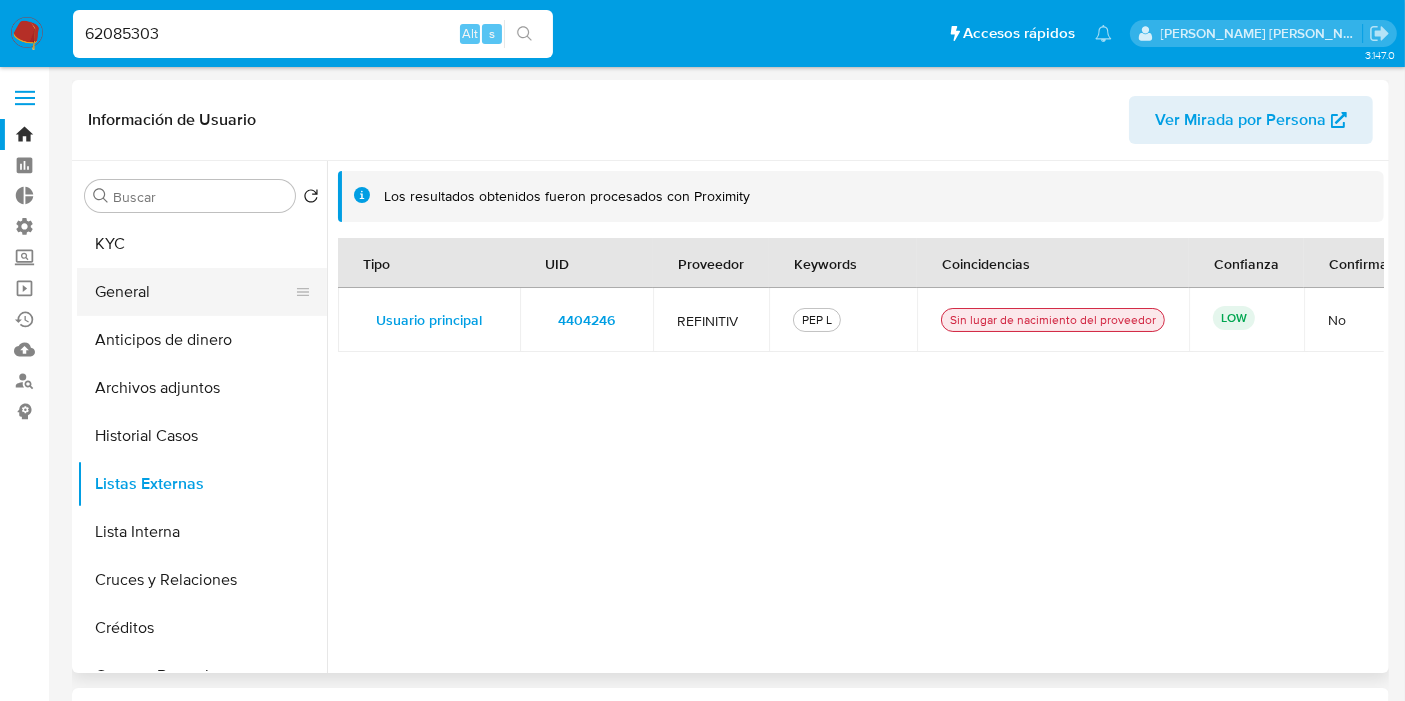 click on "General" at bounding box center [194, 292] 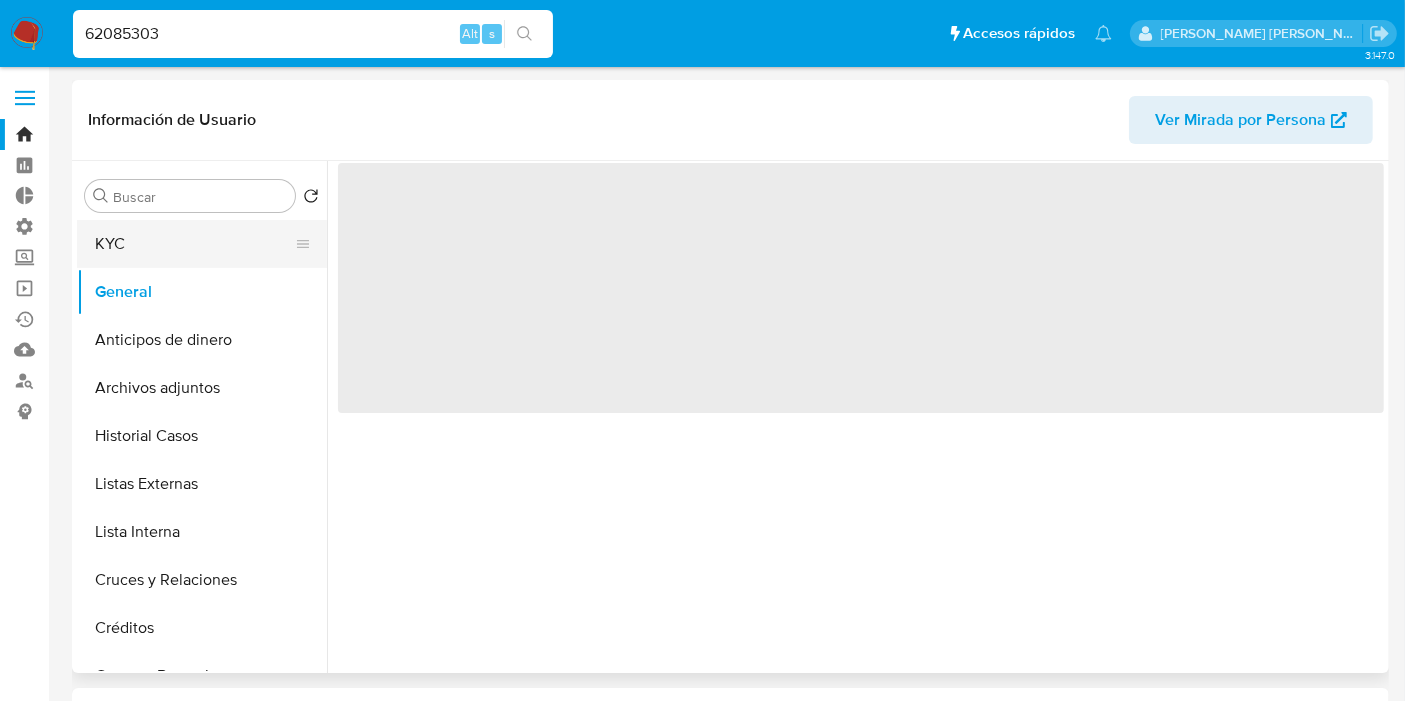 click on "KYC" at bounding box center (194, 244) 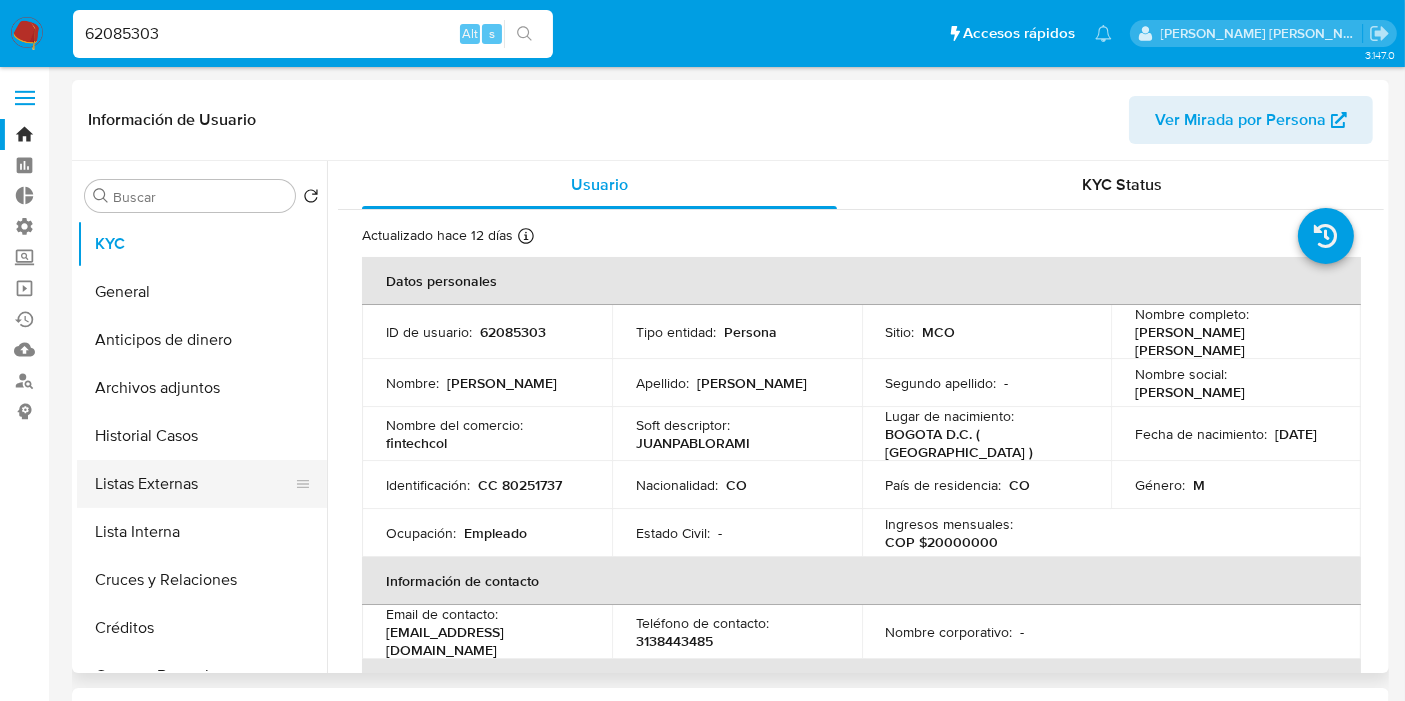 click on "Listas Externas" at bounding box center [194, 484] 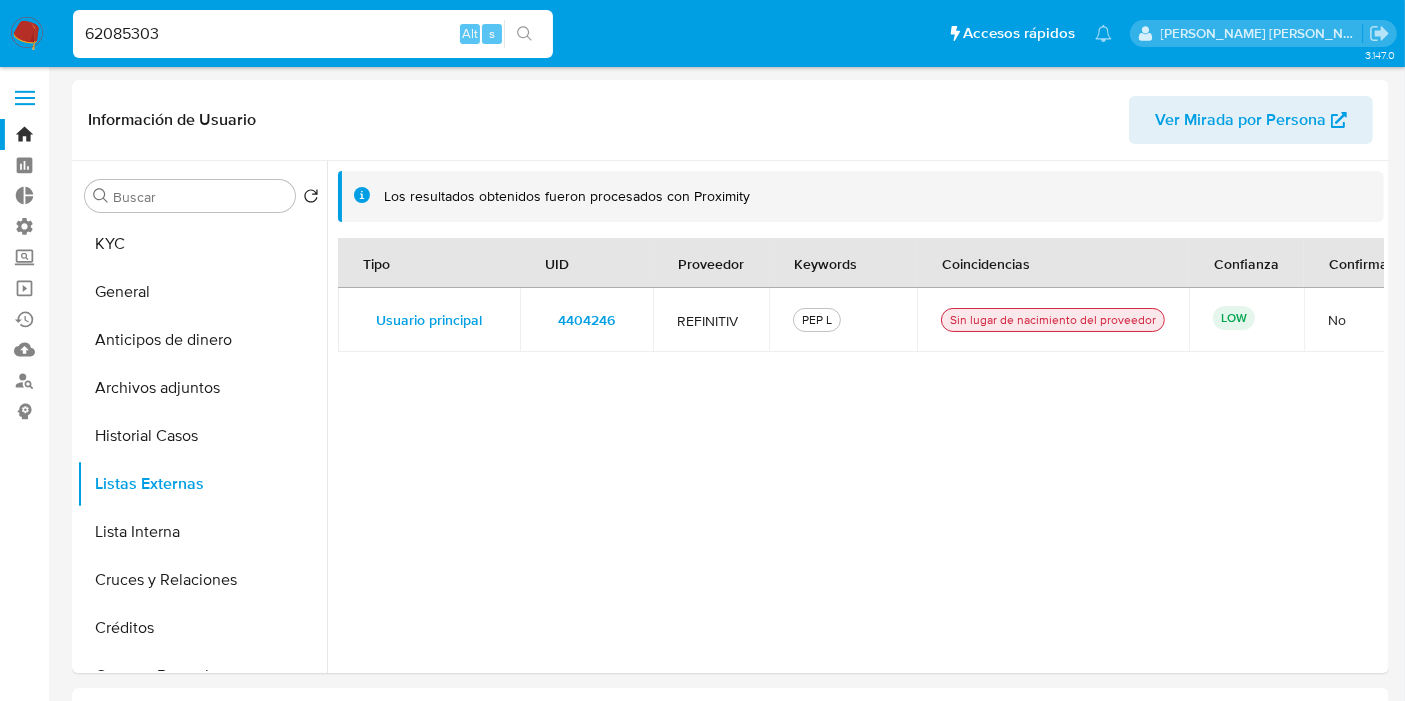 scroll, scrollTop: 0, scrollLeft: 39, axis: horizontal 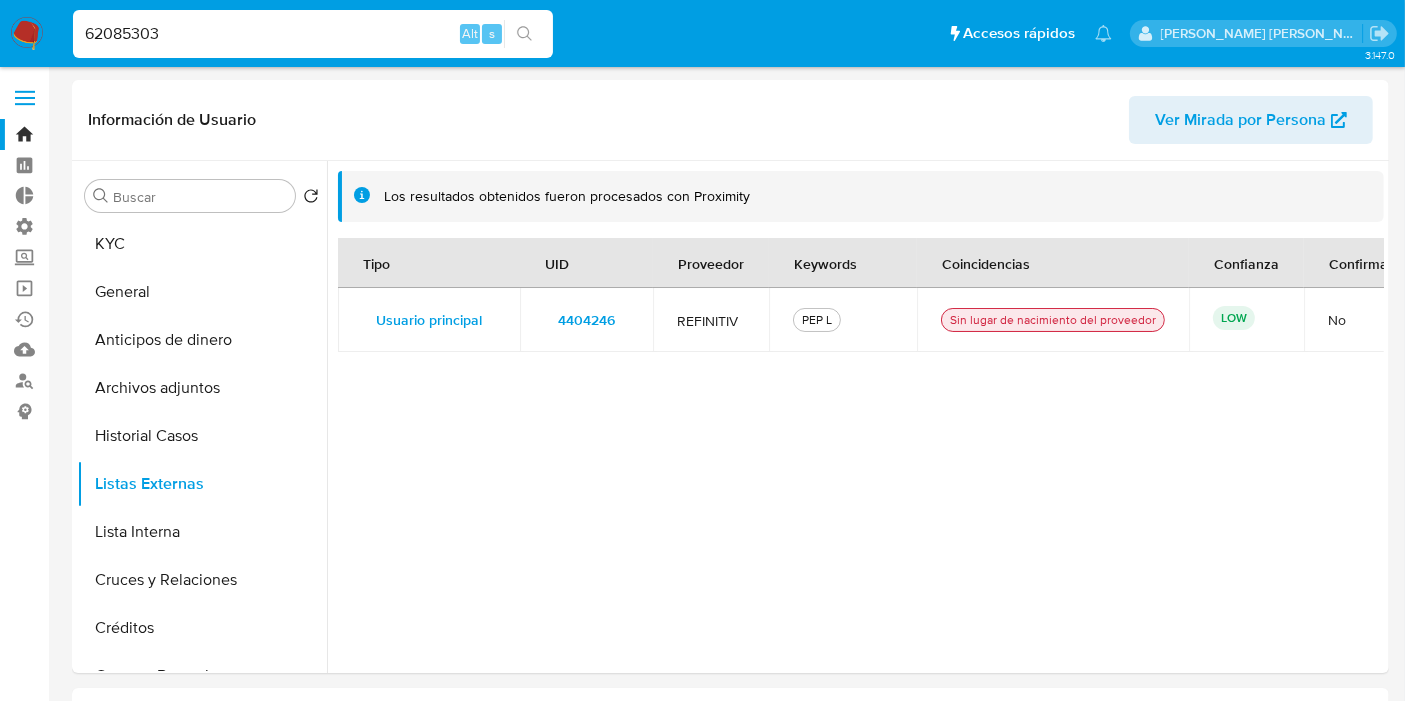 click on "Pausado Ver notificaciones 62085303 Alt s Accesos rápidos   Presiona las siguientes teclas para acceder a algunas de las funciones Buscar caso o usuario Alt s Volver al home Alt h Agregar un archivo adjunto Alt a" at bounding box center (592, 33) 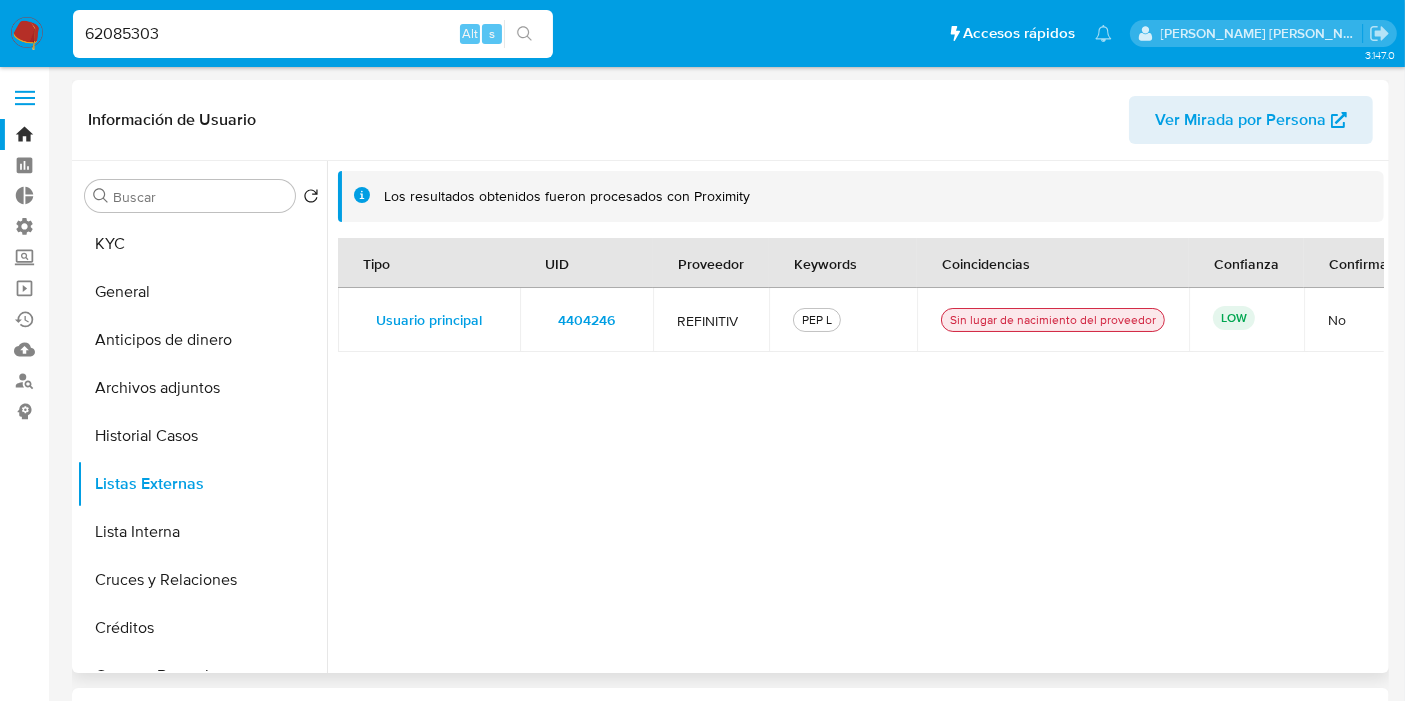 click on "Tipo UID Proveedor Keywords Coincidencias Confianza Confirmado Usuario principal Detalle   Nombre Juan Pablo Ramirez Melo Identificación CC 80251737 Nacionalidad CO Lugar de nacimiento BOGOTA D.C. ( CUNDINAMARCA ) Fecha de nacimiento 09/01/1985 ID de usuario 62085303 Sitio MCO Es PEP No 4404246 REFINITIV PEP L Sin lugar de nacimiento del proveedor LOW No" at bounding box center [861, 449] 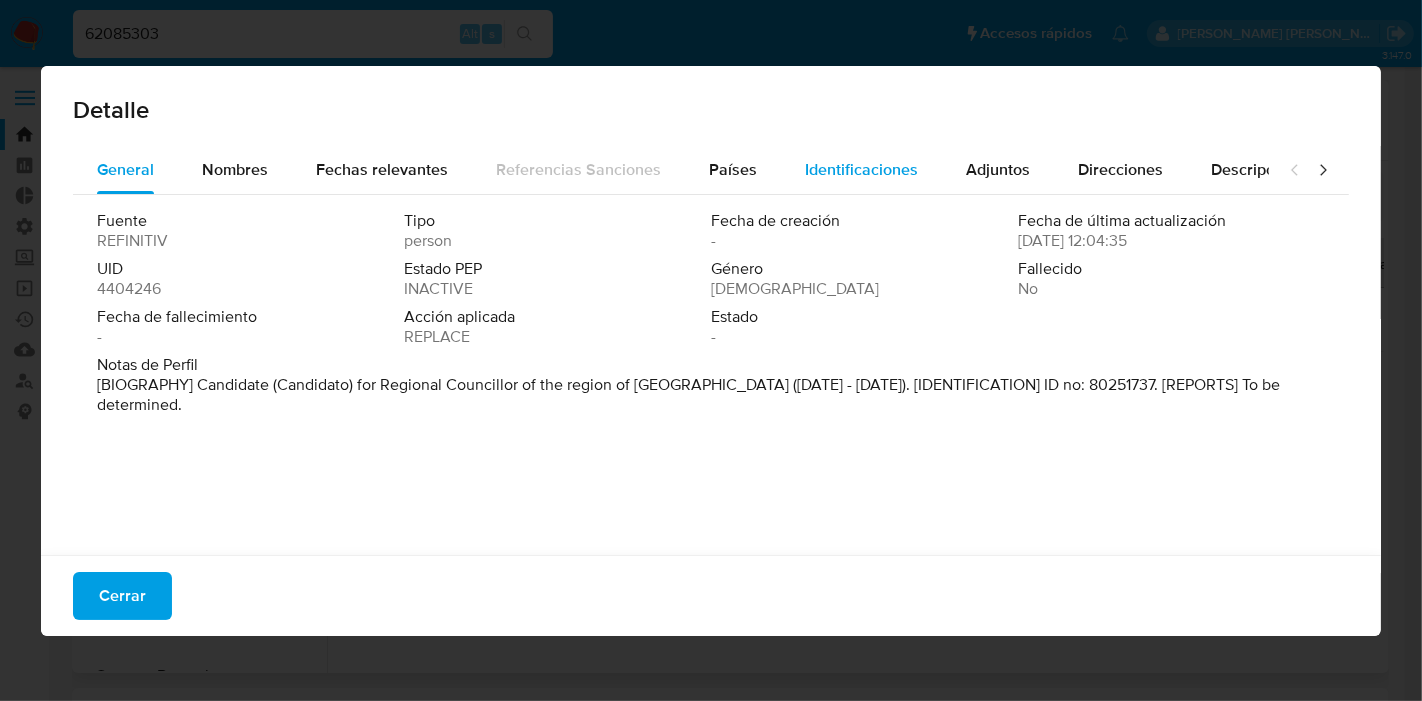 click on "Identificaciones" at bounding box center [861, 169] 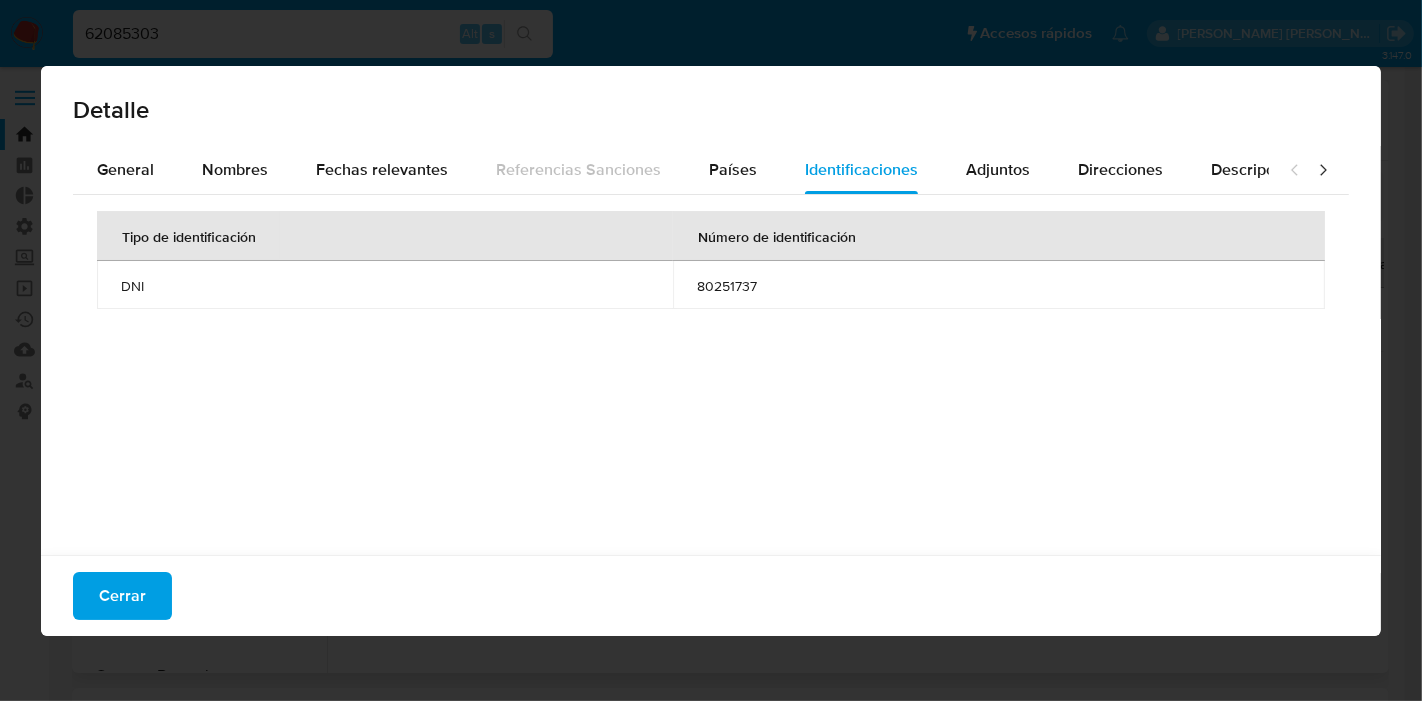 click on "Detalle General Nombres Fechas relevantes Referencias Sanciones Países Identificaciones Adjuntos Direcciones Descripciones Asociaciones Roles de PEP Ocupaciones Lugares de nacimiento   Tipo de identificación Número de identificación DNI 80251737   Cerrar" at bounding box center (711, 350) 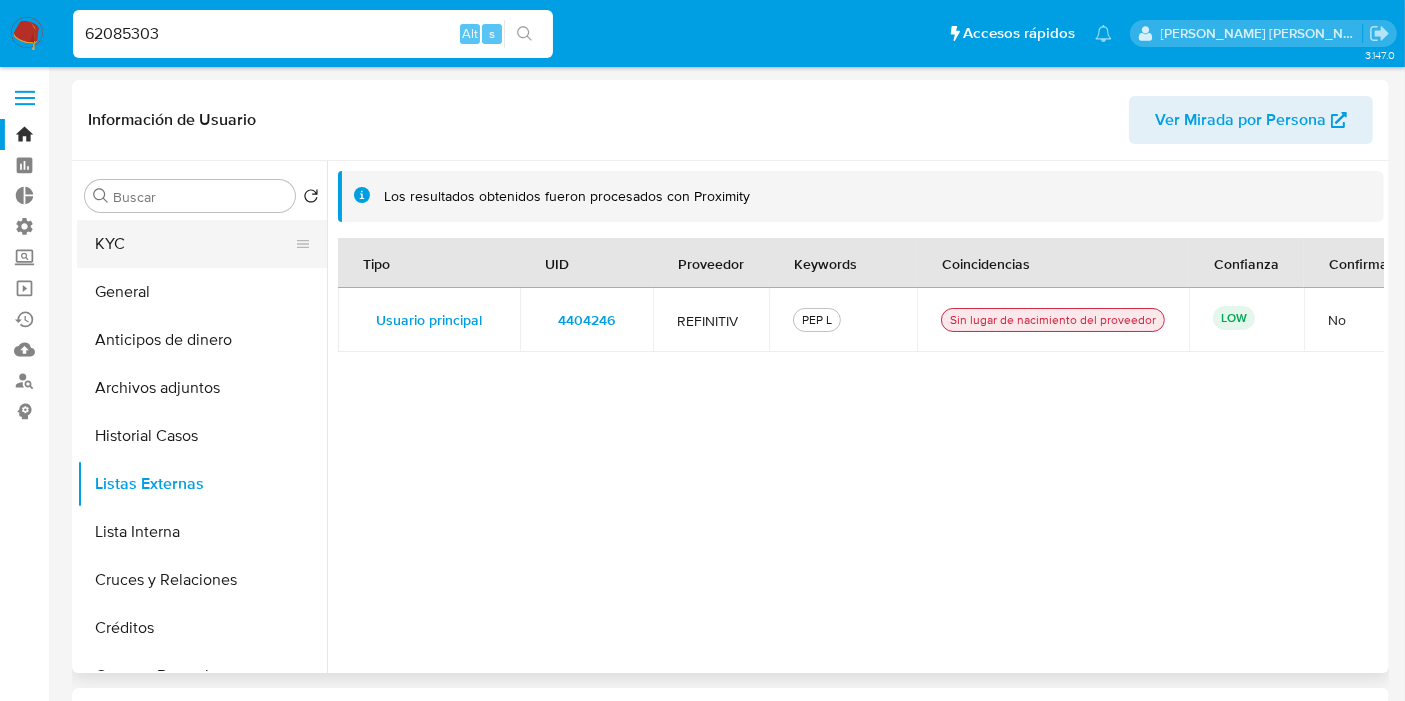 click on "KYC" at bounding box center (194, 244) 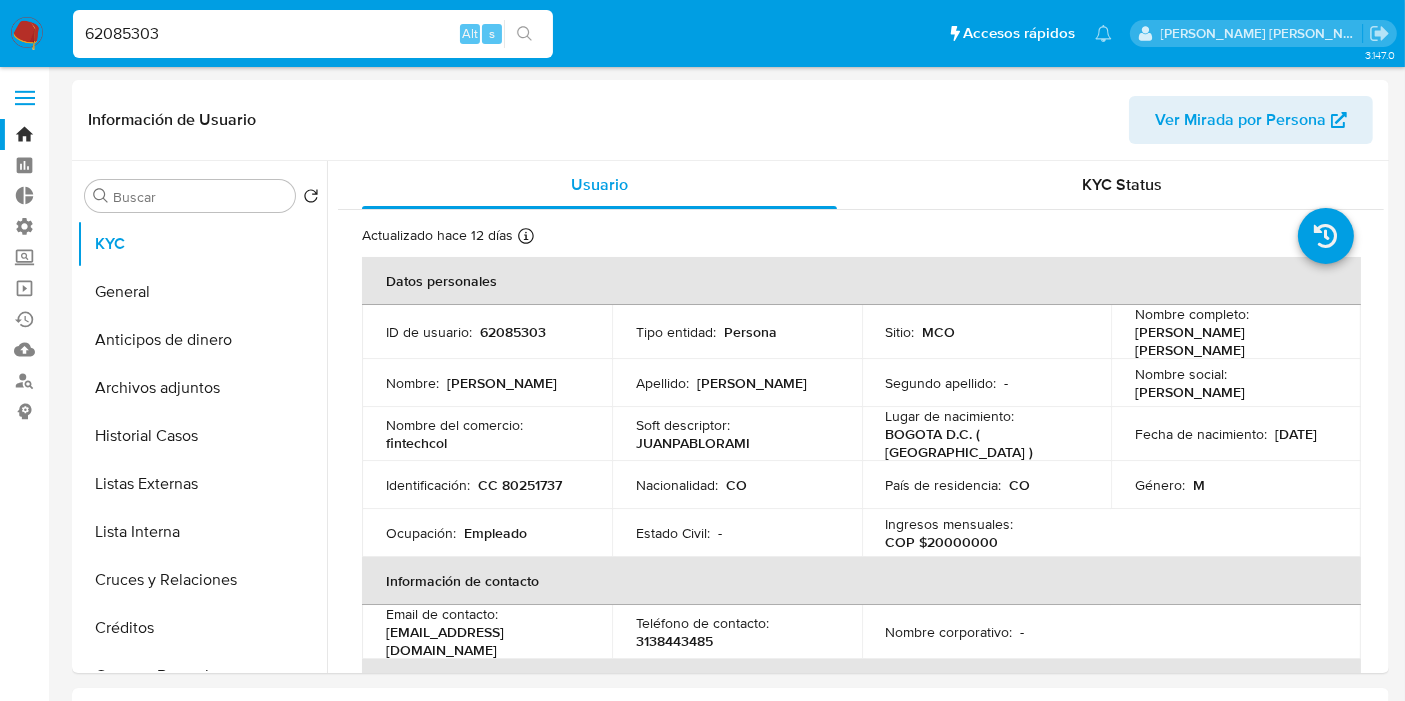 click on "Pausado Ver notificaciones 62085303 Alt s Accesos rápidos   Presiona las siguientes teclas para acceder a algunas de las funciones Buscar caso o usuario Alt s Volver al home Alt h Agregar un archivo adjunto Alt a" at bounding box center [592, 33] 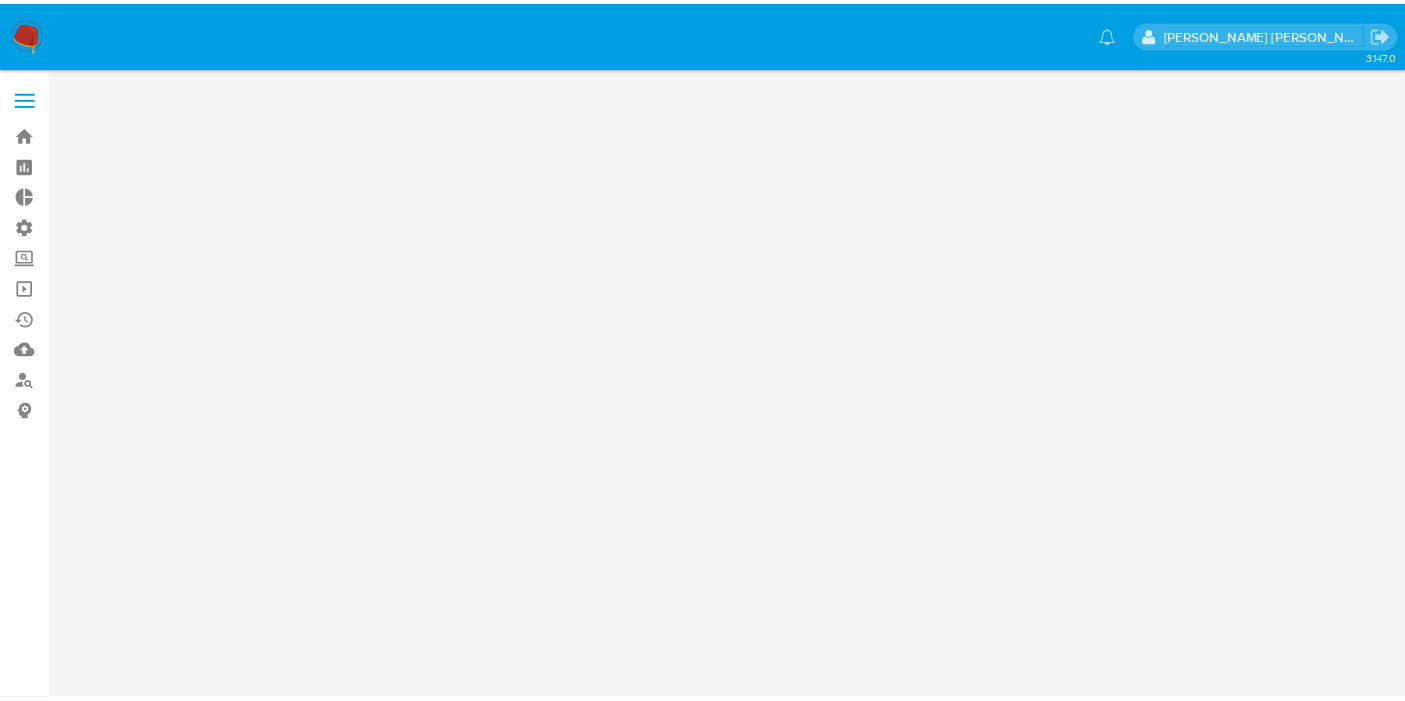 scroll, scrollTop: 0, scrollLeft: 0, axis: both 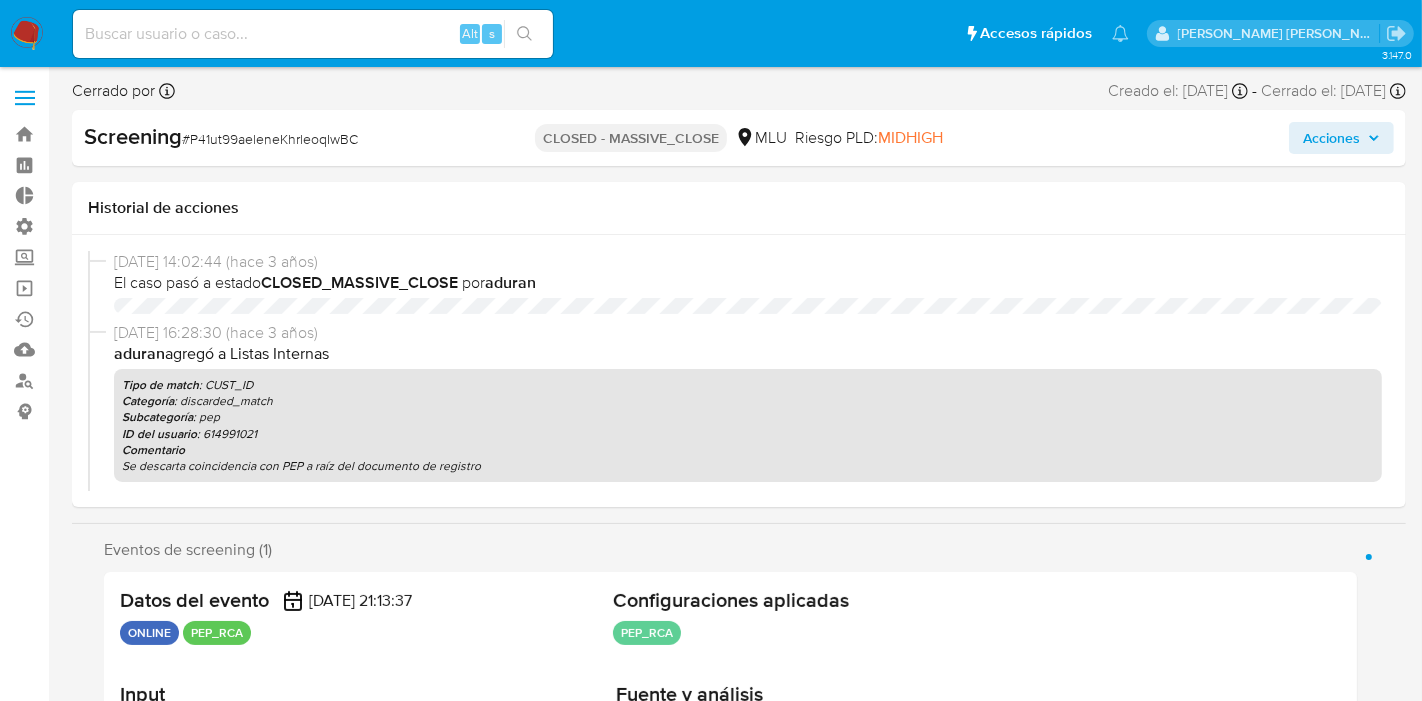 select on "10" 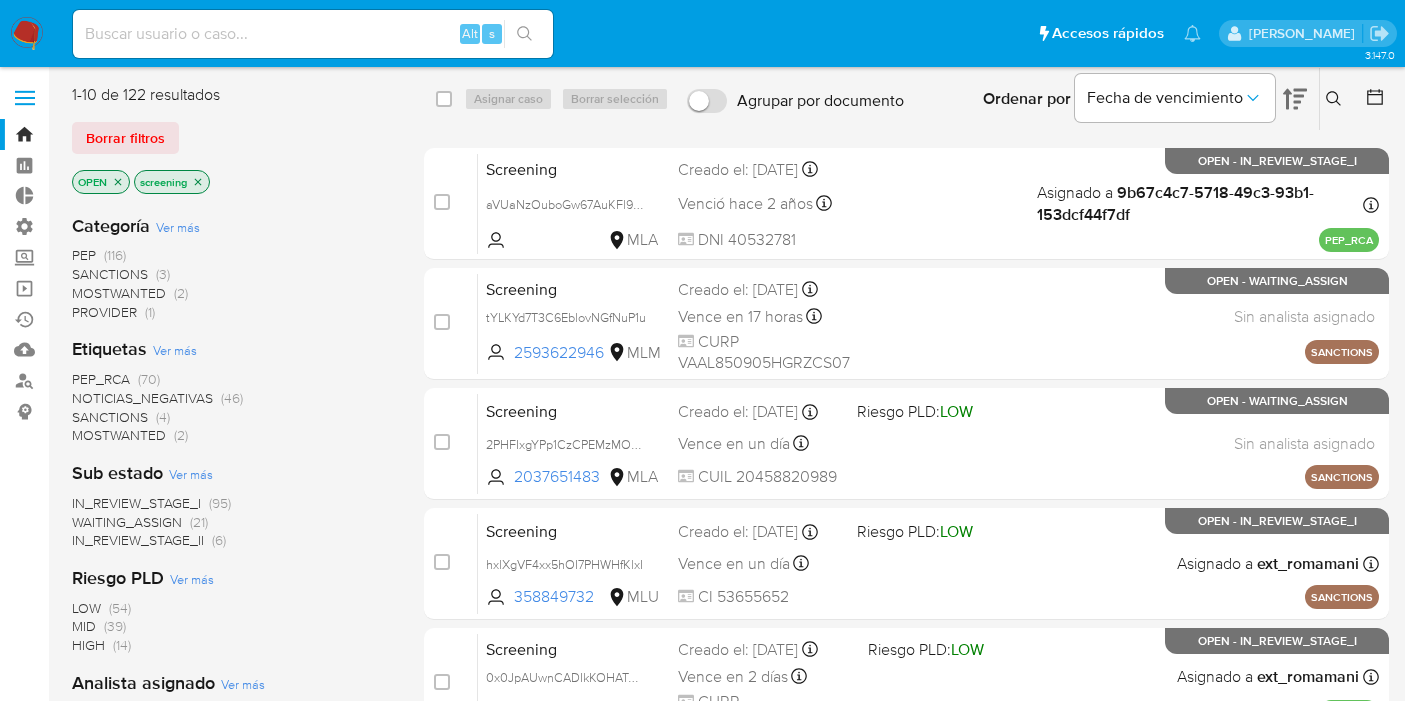 scroll, scrollTop: 0, scrollLeft: 0, axis: both 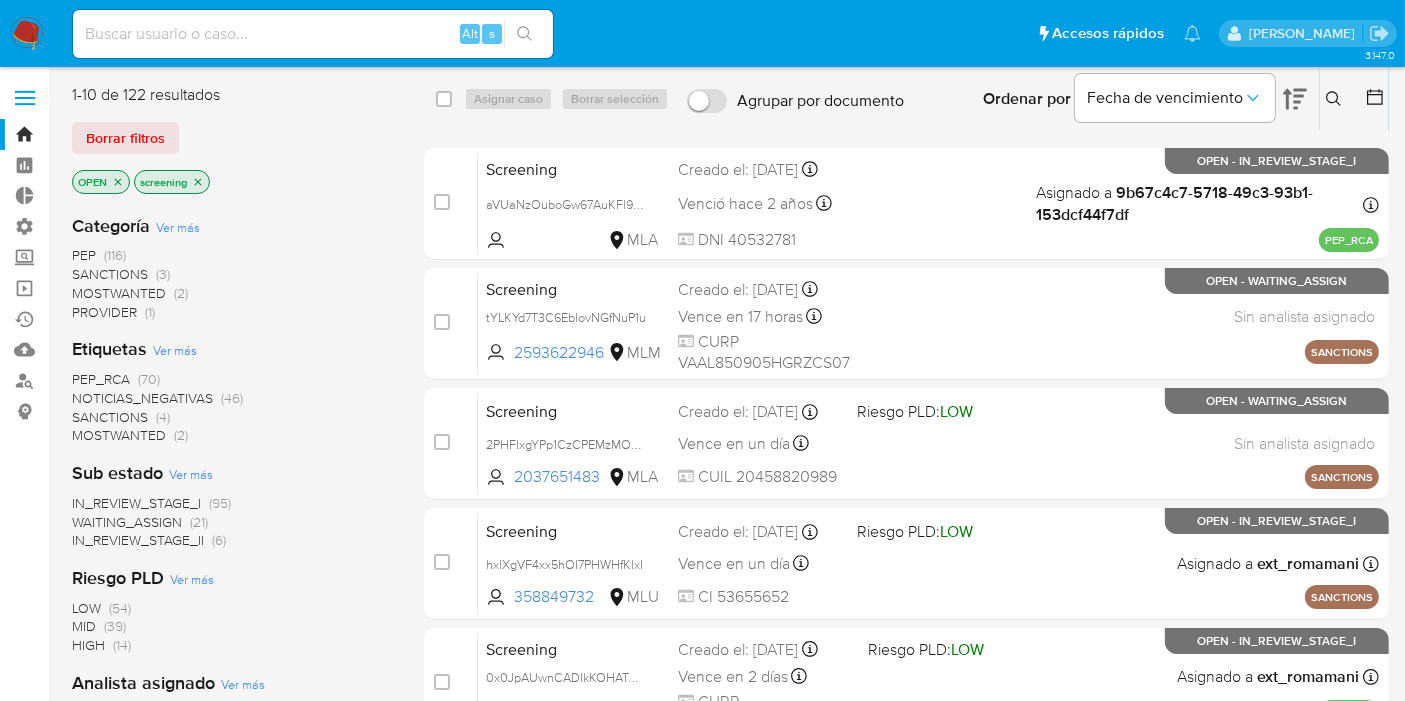 click on "Borrar filtros" at bounding box center [232, 138] 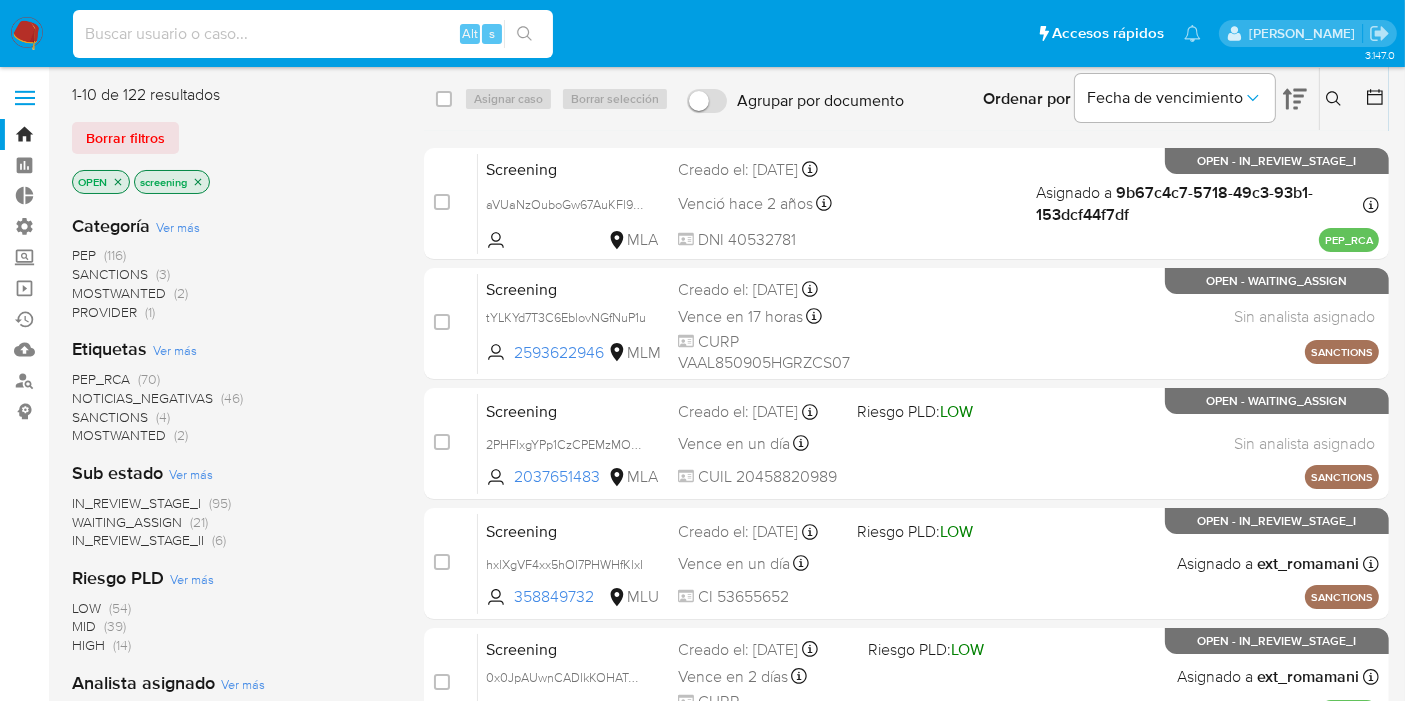 click at bounding box center [313, 34] 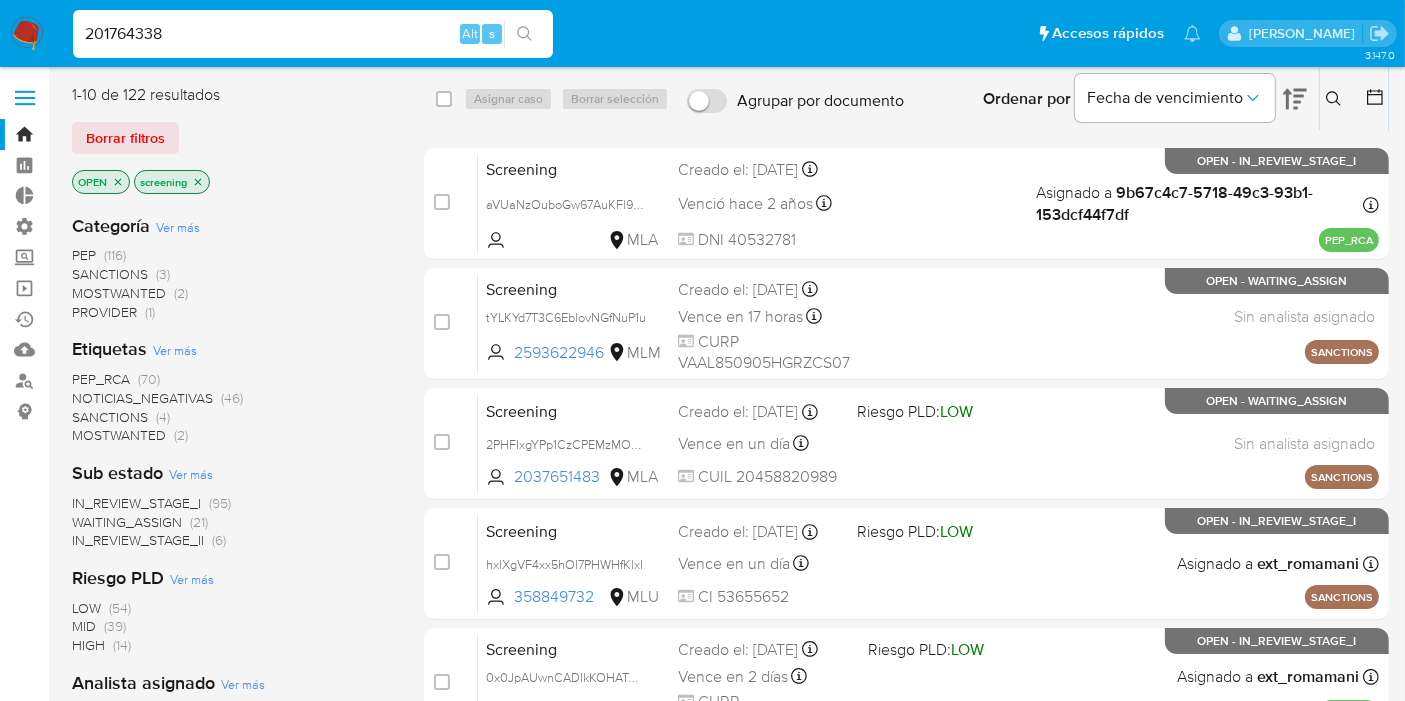 type on "201764338" 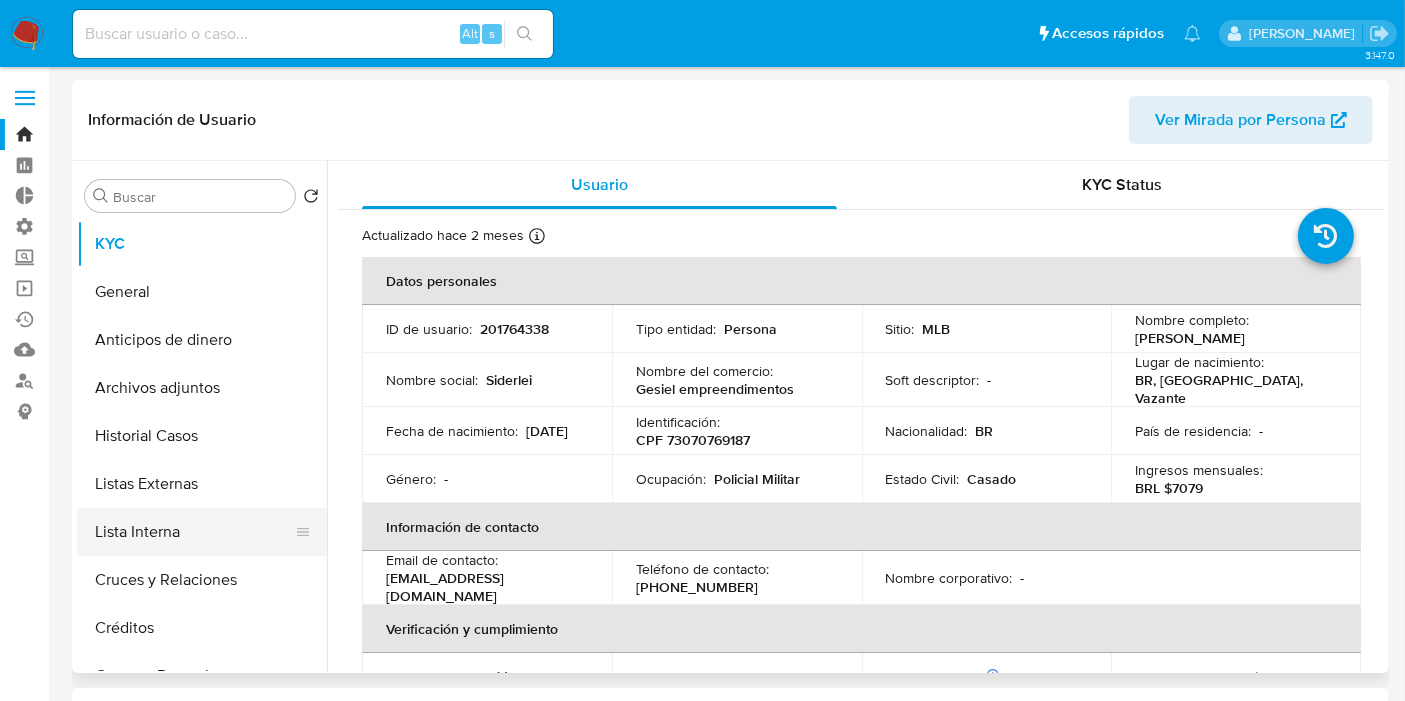 select on "10" 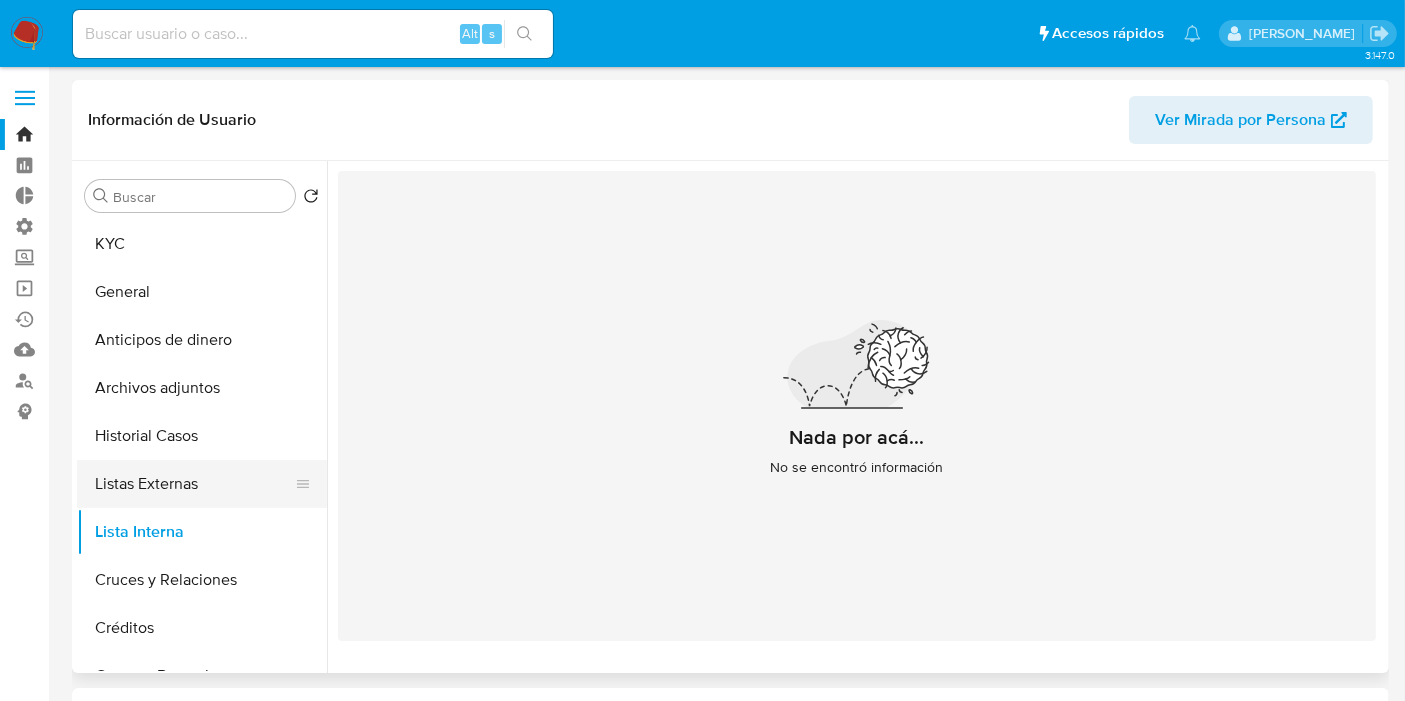 click on "Listas Externas" at bounding box center [194, 484] 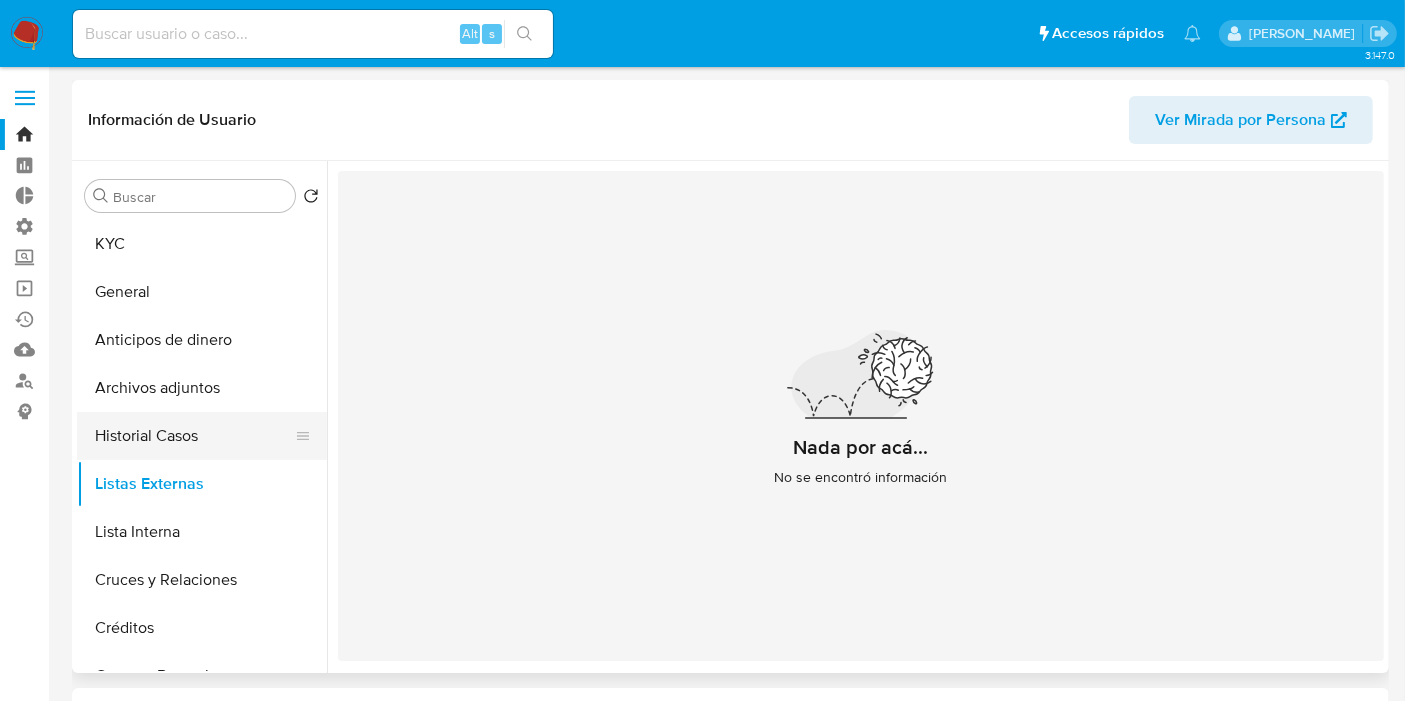 click on "Historial Casos" at bounding box center (194, 436) 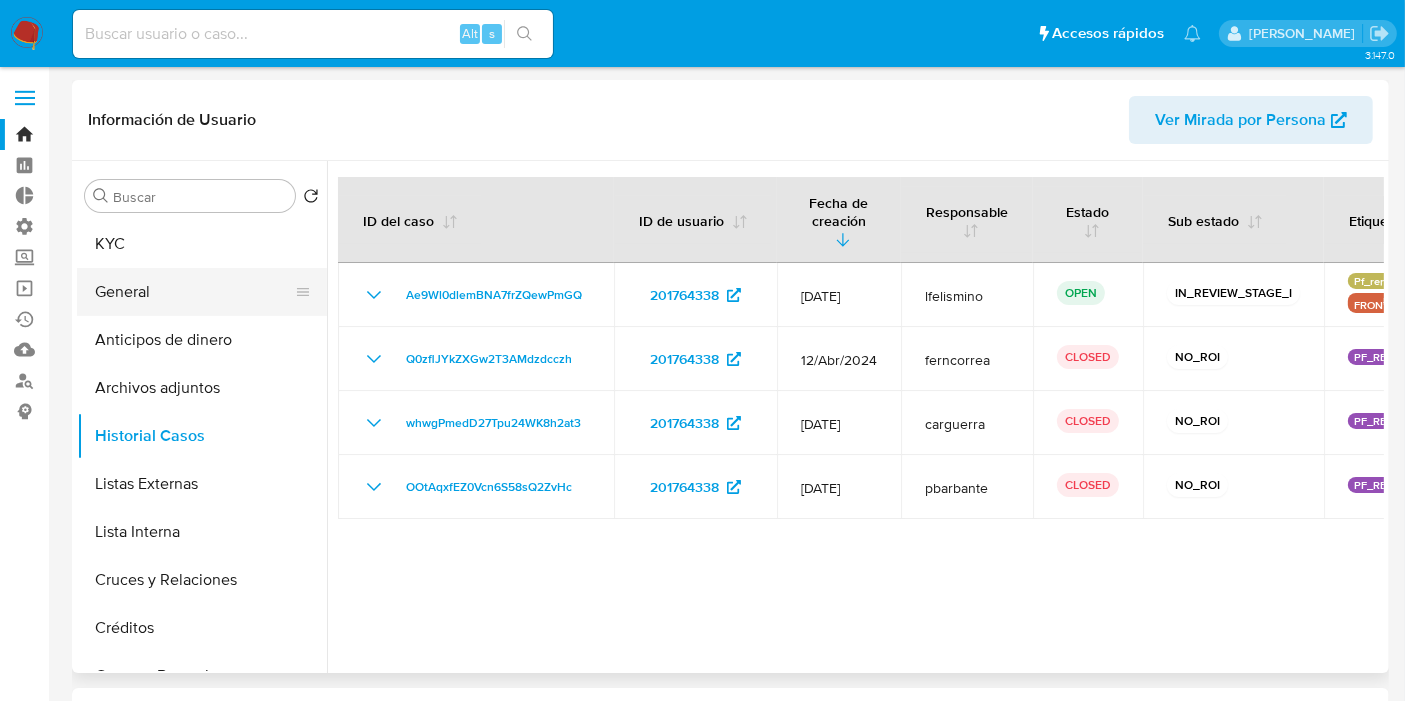 click on "General" at bounding box center (194, 292) 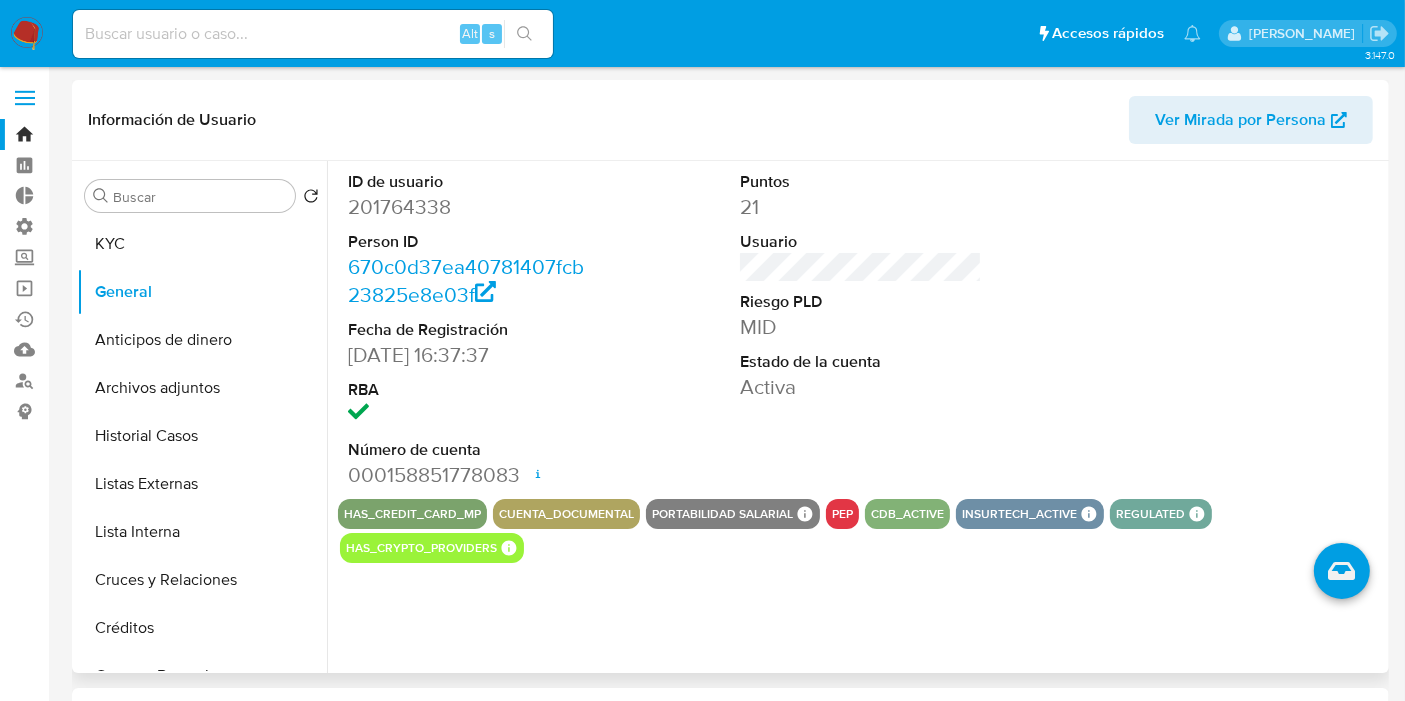 click on "pep" at bounding box center (842, 514) 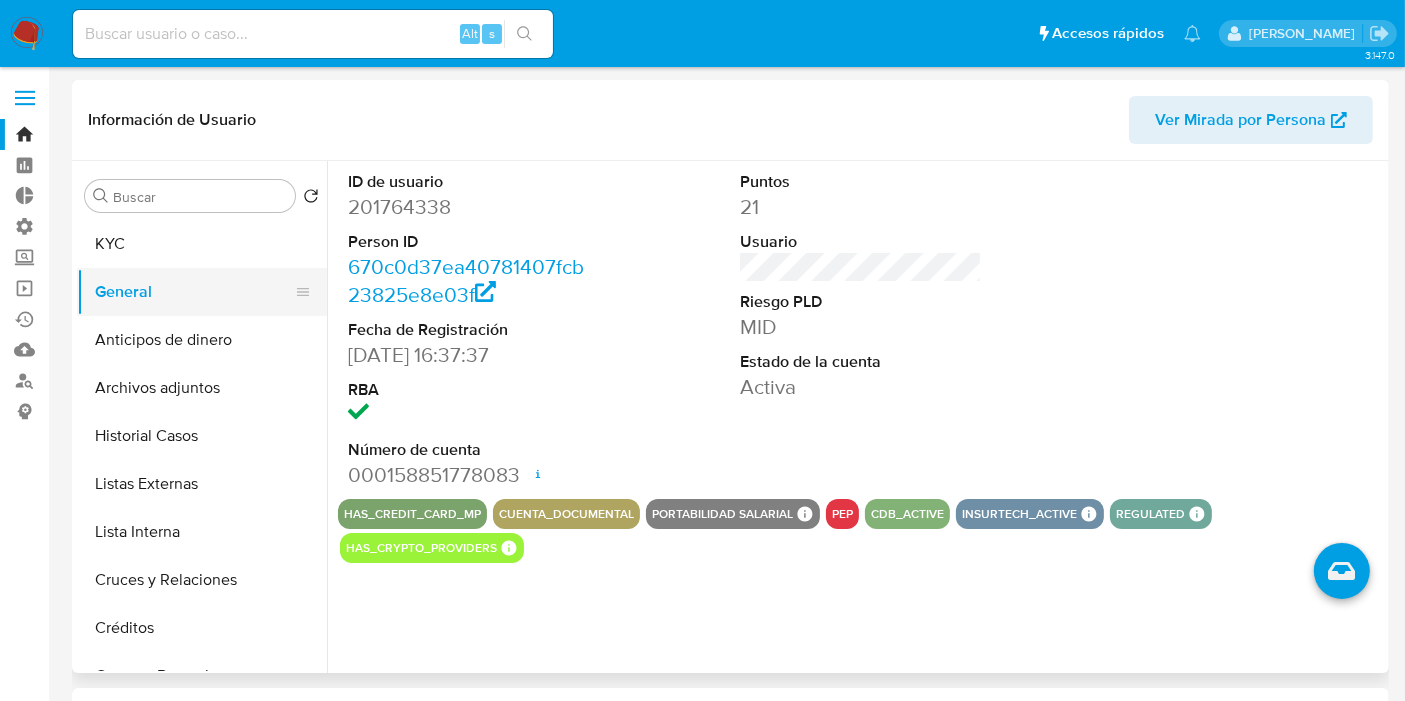 click on "General" at bounding box center [194, 292] 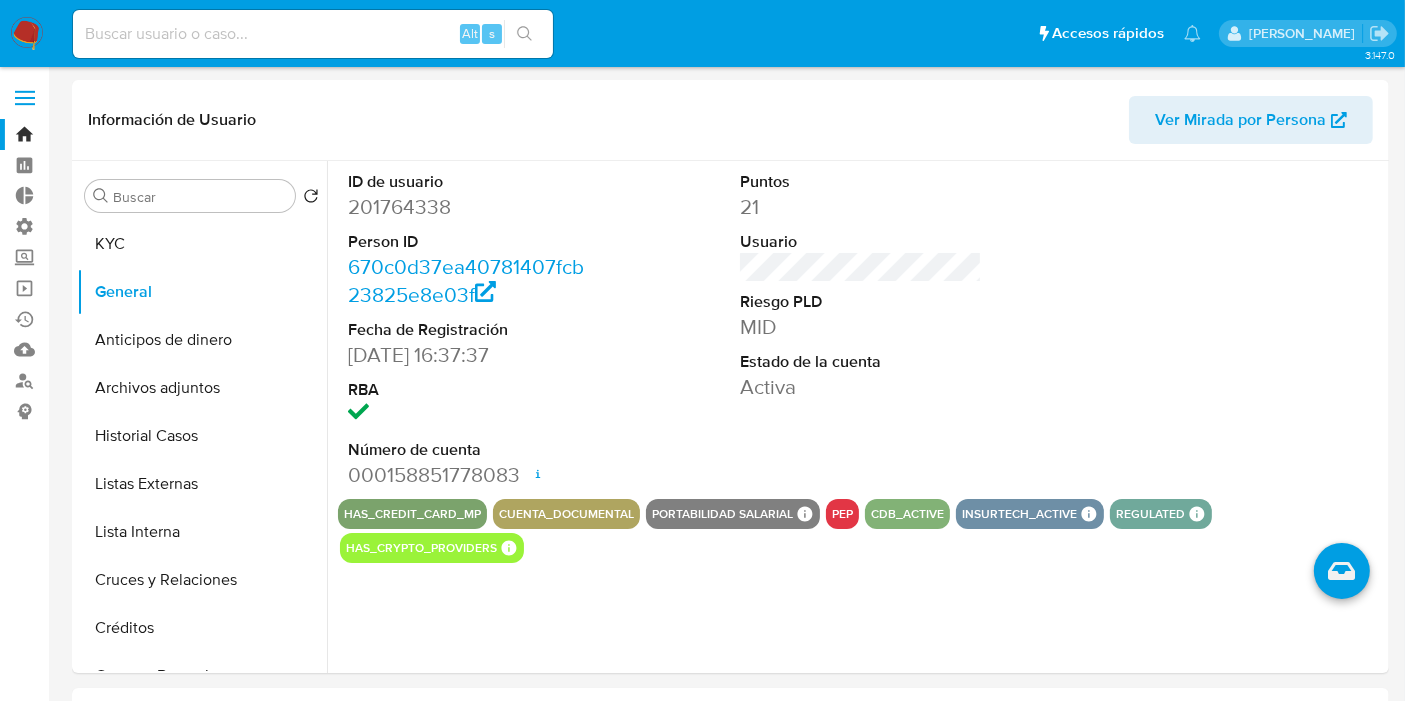 click at bounding box center [27, 34] 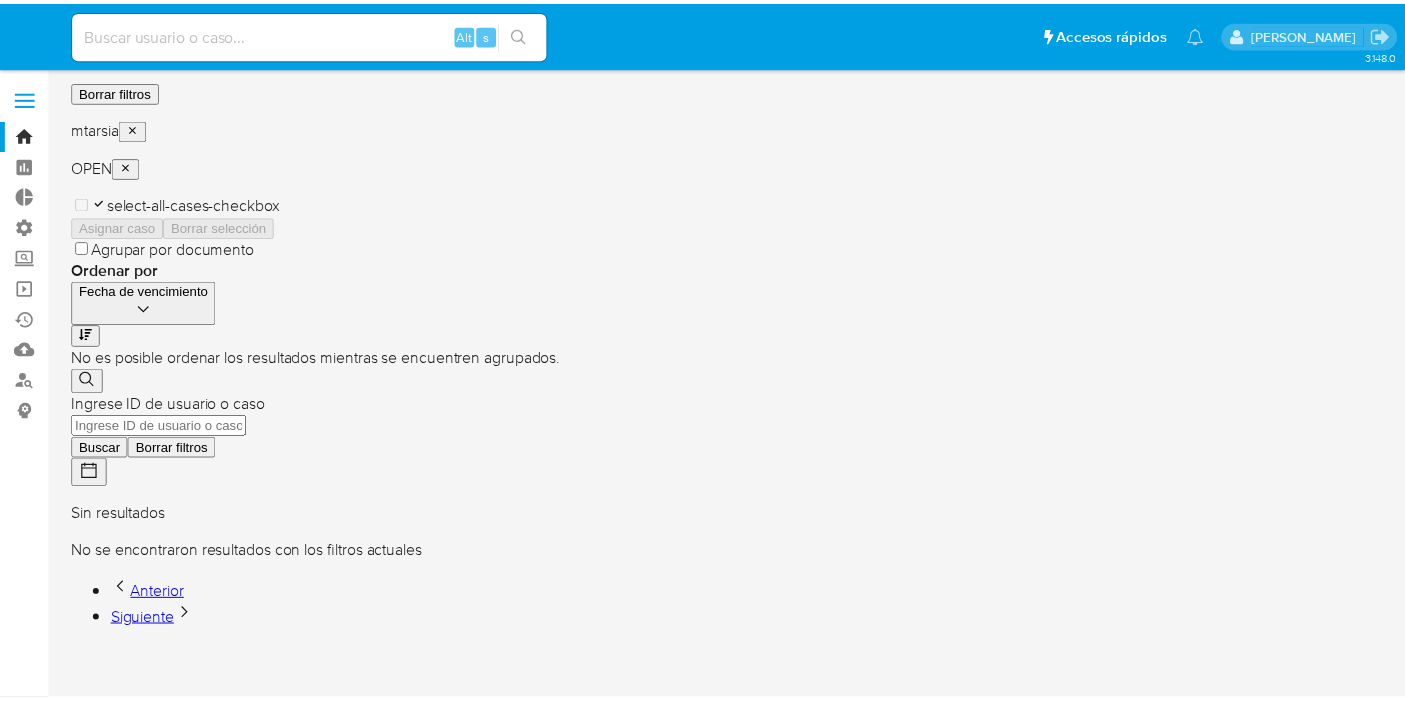 scroll, scrollTop: 0, scrollLeft: 0, axis: both 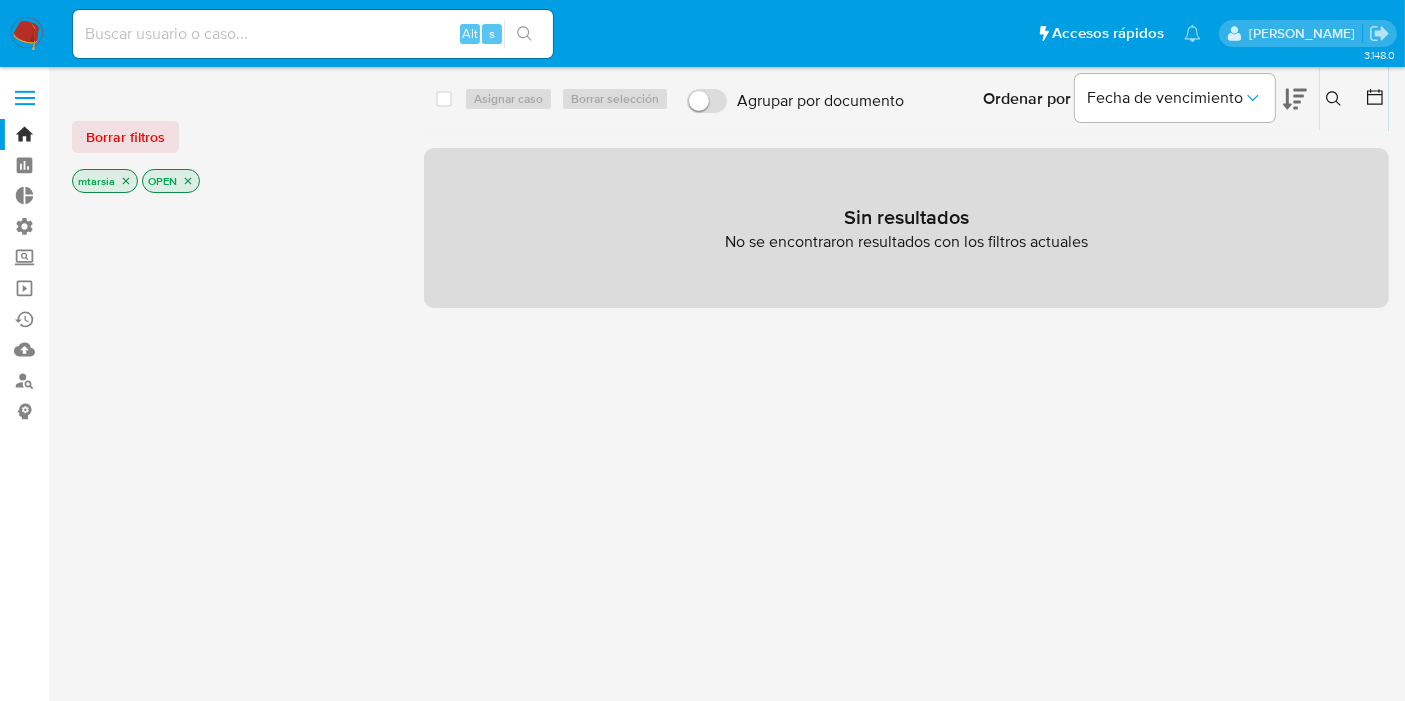 drag, startPoint x: 165, startPoint y: 124, endPoint x: 197, endPoint y: 134, distance: 33.526108 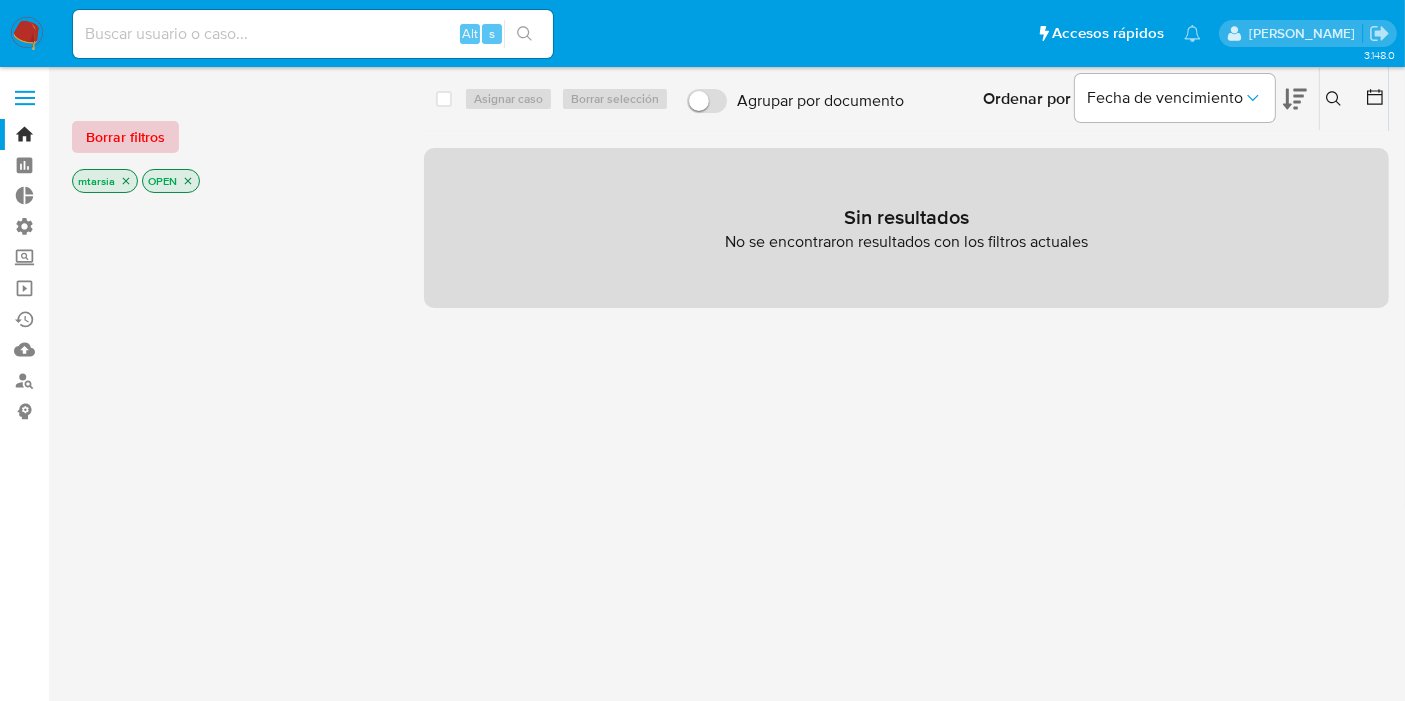 drag, startPoint x: 197, startPoint y: 134, endPoint x: 175, endPoint y: 133, distance: 22.022715 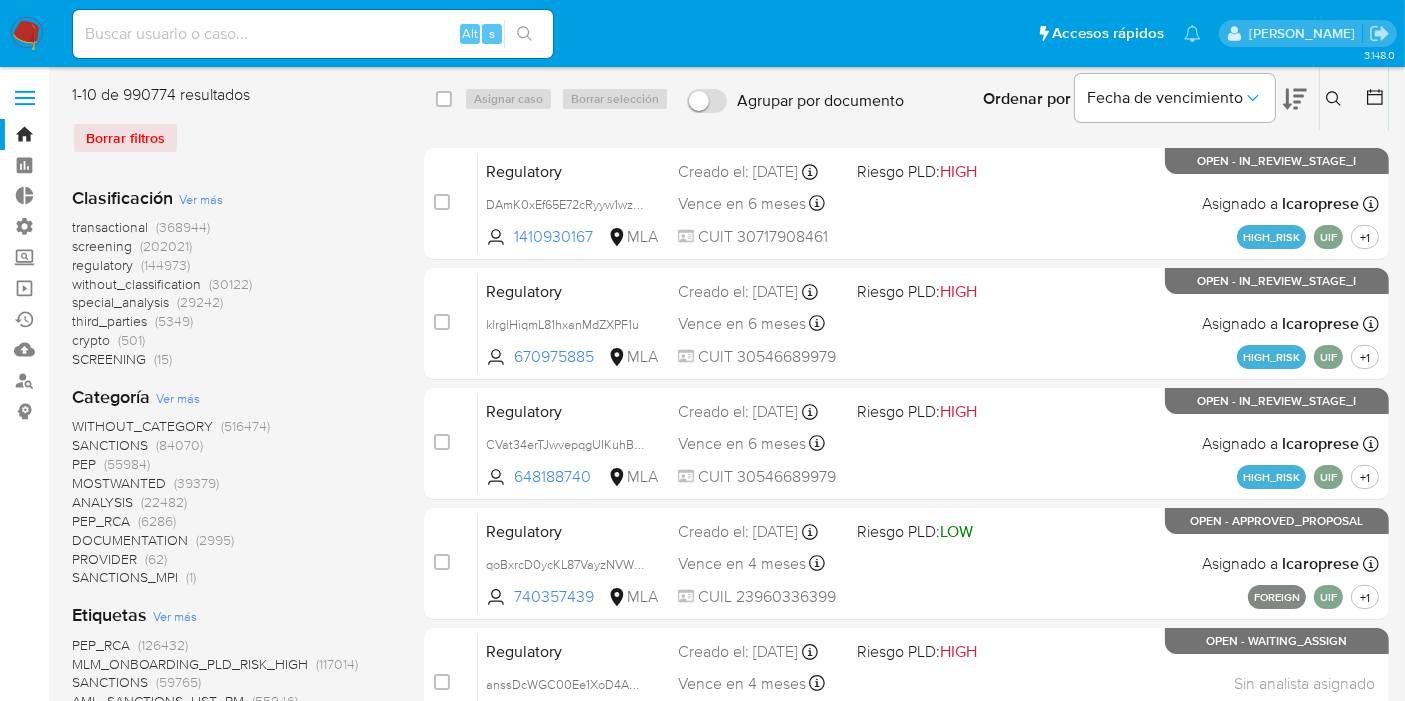 drag, startPoint x: 195, startPoint y: 124, endPoint x: 79, endPoint y: 253, distance: 173.48486 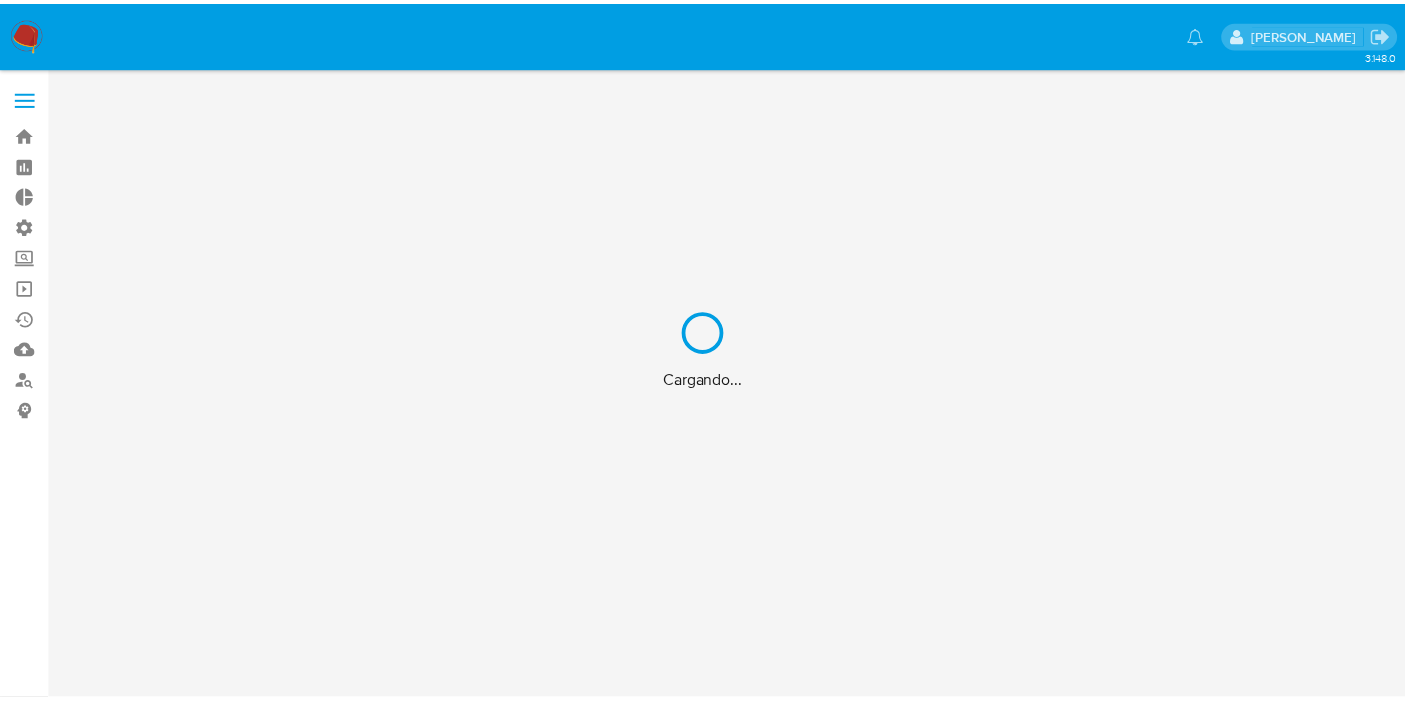 scroll, scrollTop: 0, scrollLeft: 0, axis: both 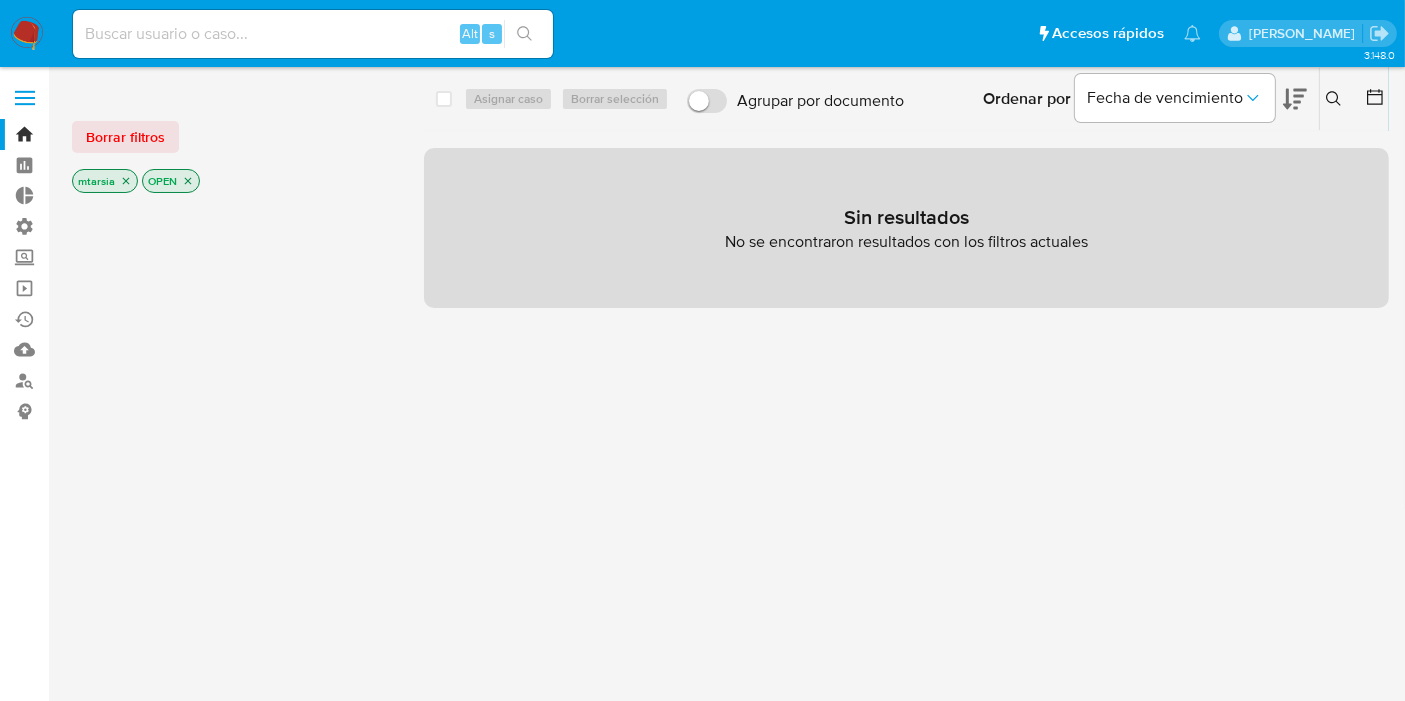 click on "Borrar filtros" at bounding box center (125, 137) 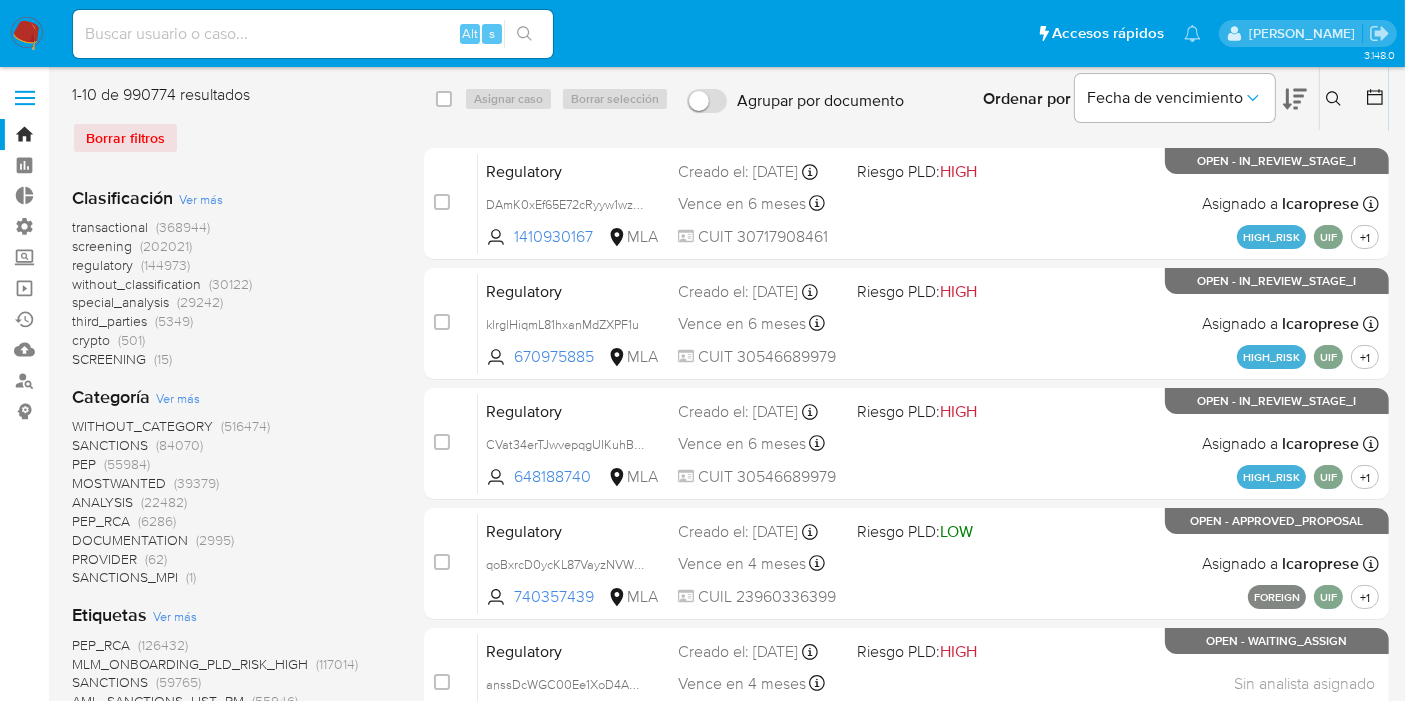 click on "screening" at bounding box center (102, 246) 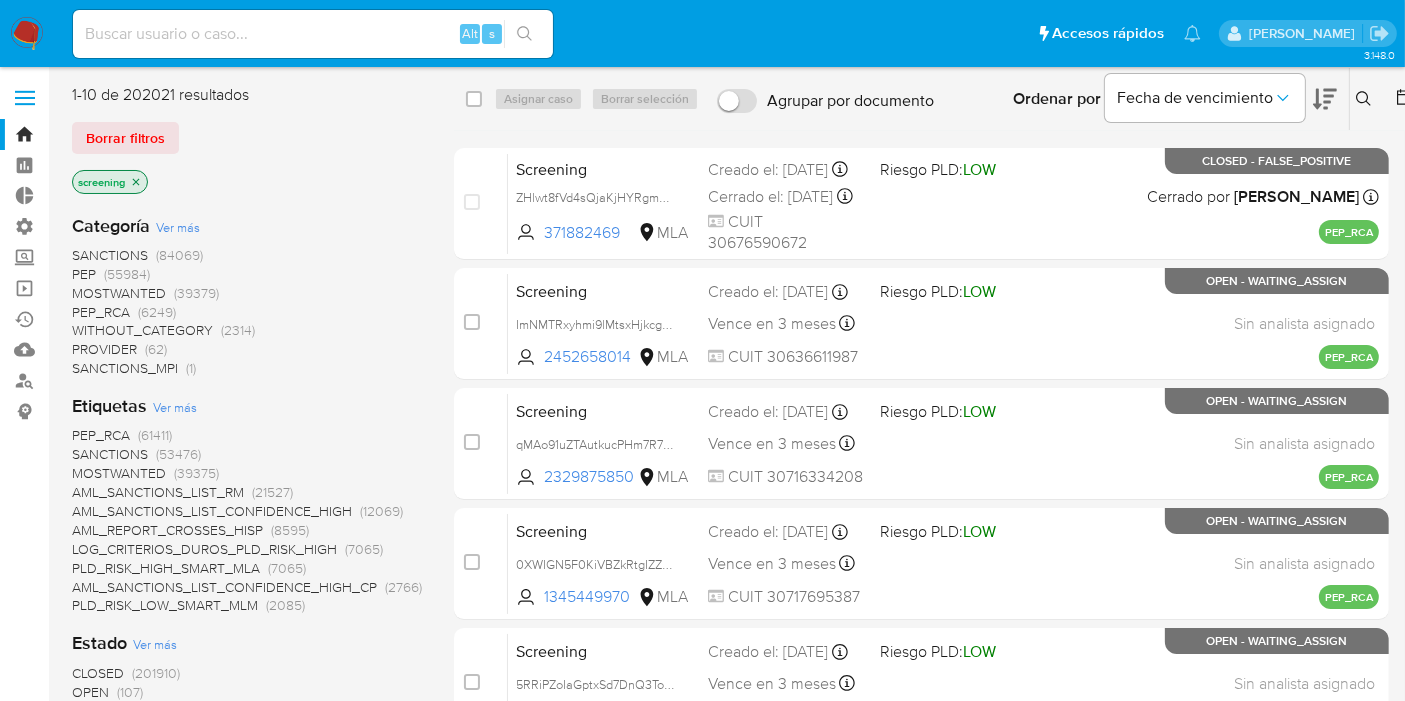click on "OPEN" at bounding box center (90, 692) 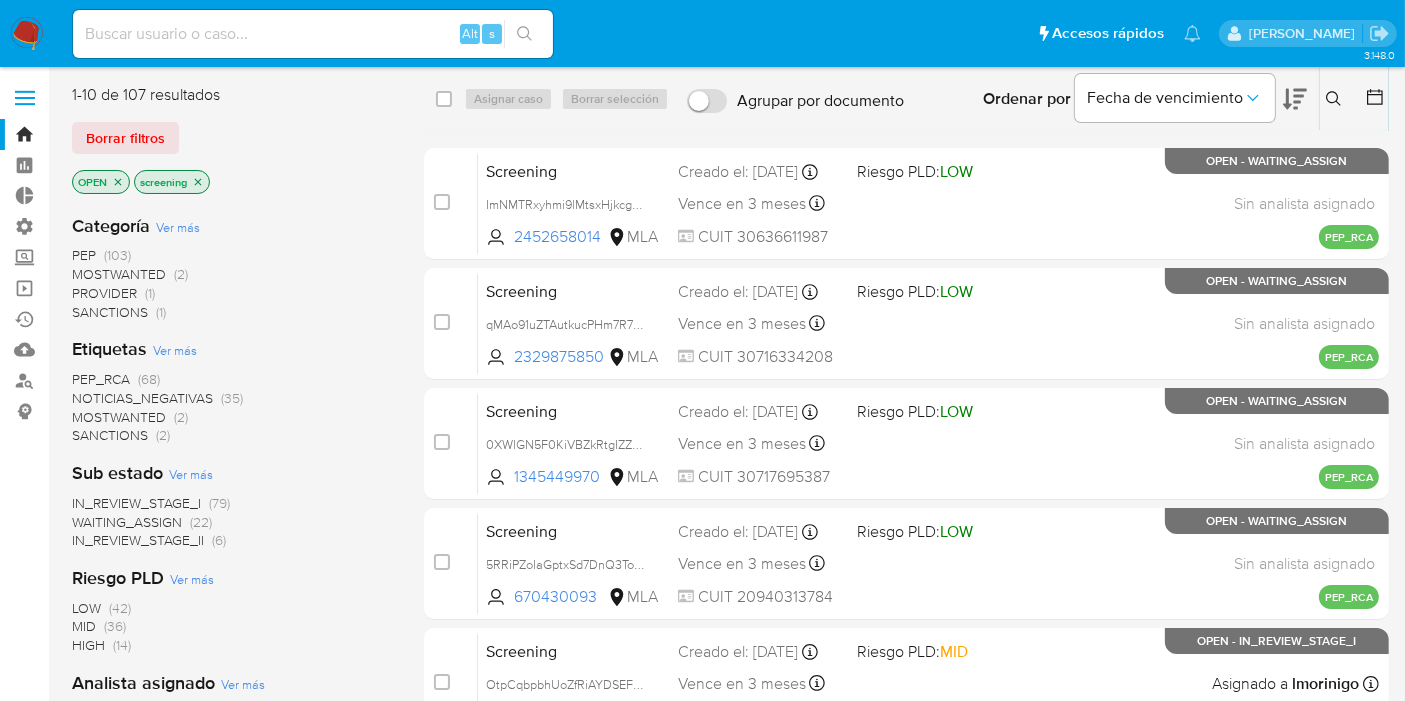 click 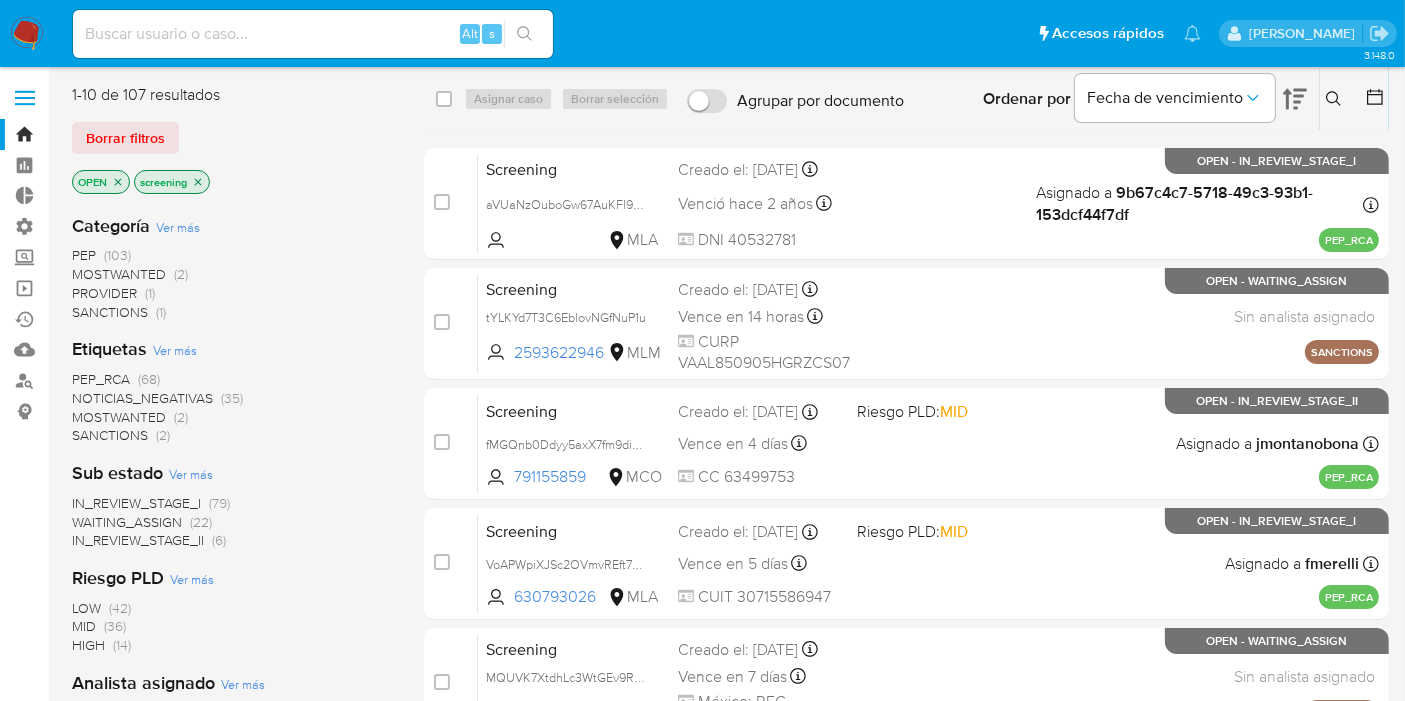 click on "Borrar filtros" at bounding box center (232, 138) 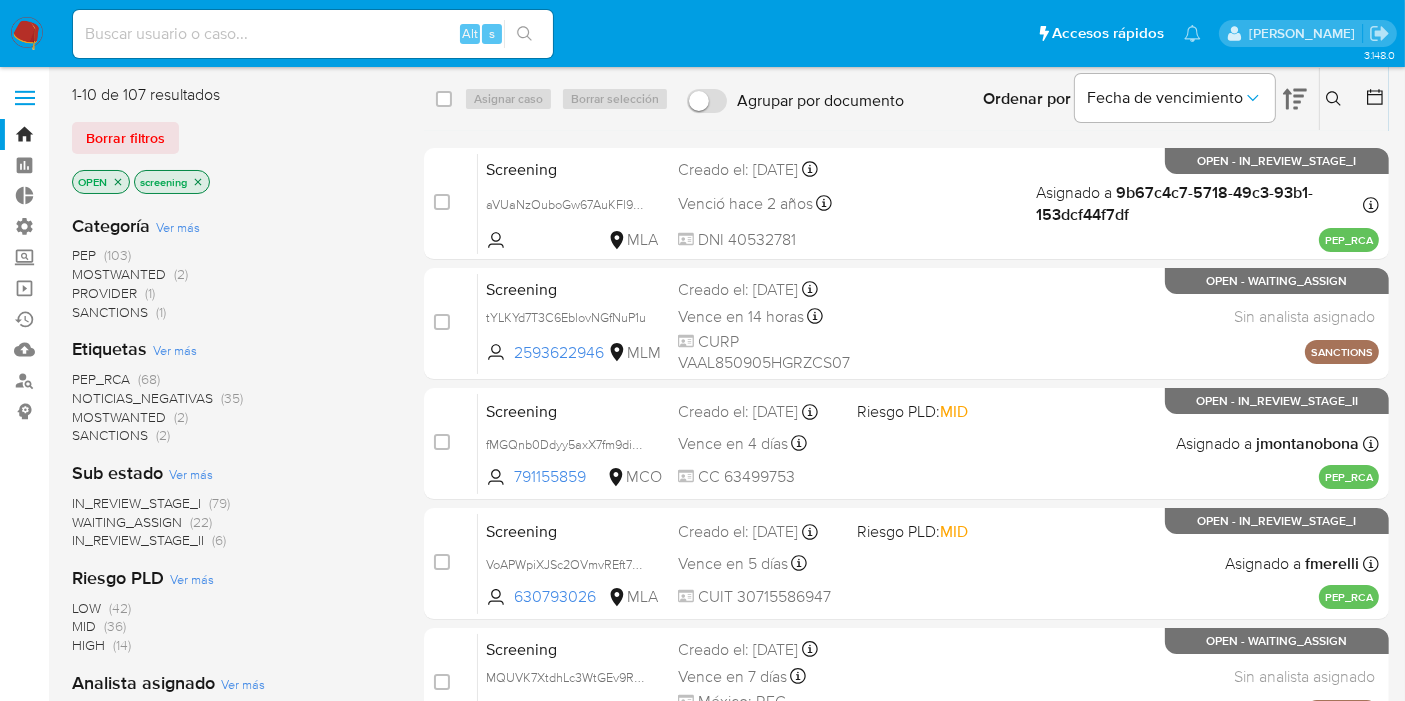 click on "Borrar filtros" at bounding box center (232, 138) 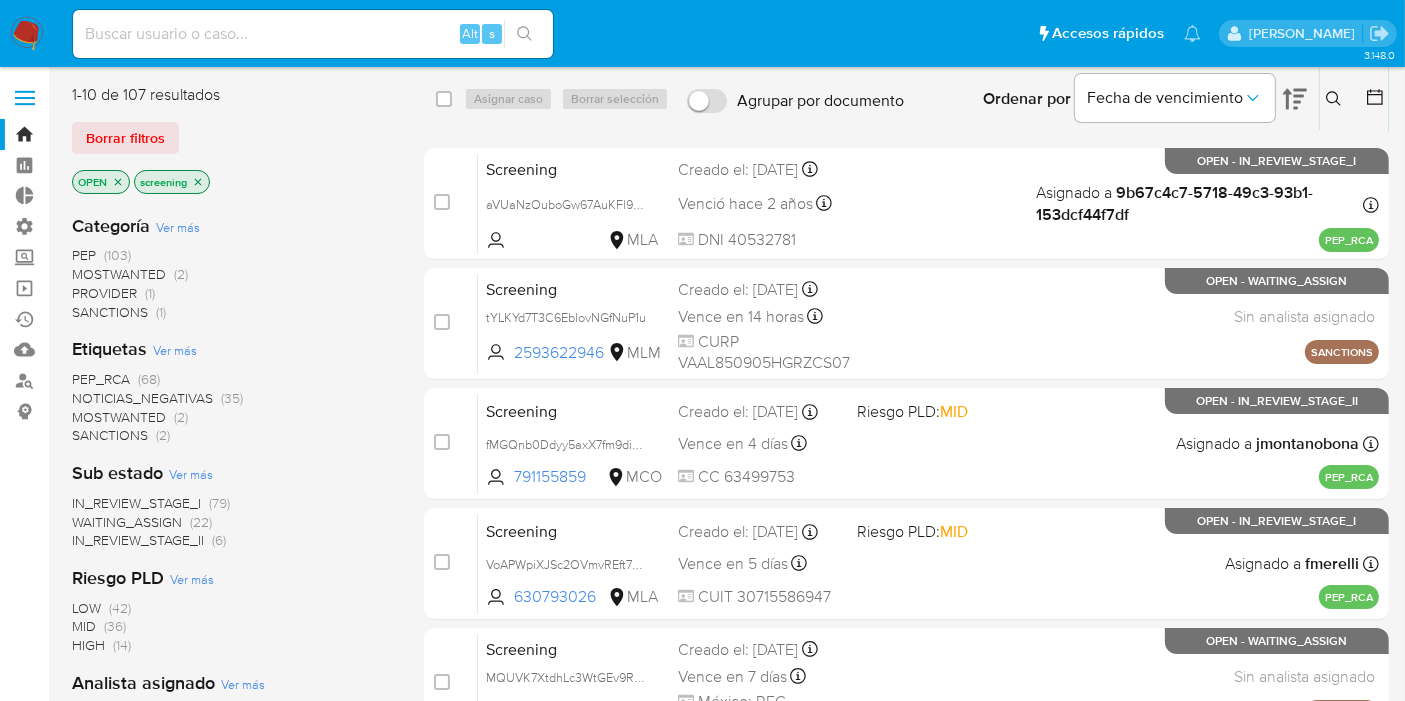 click on "Borrar filtros" at bounding box center [232, 138] 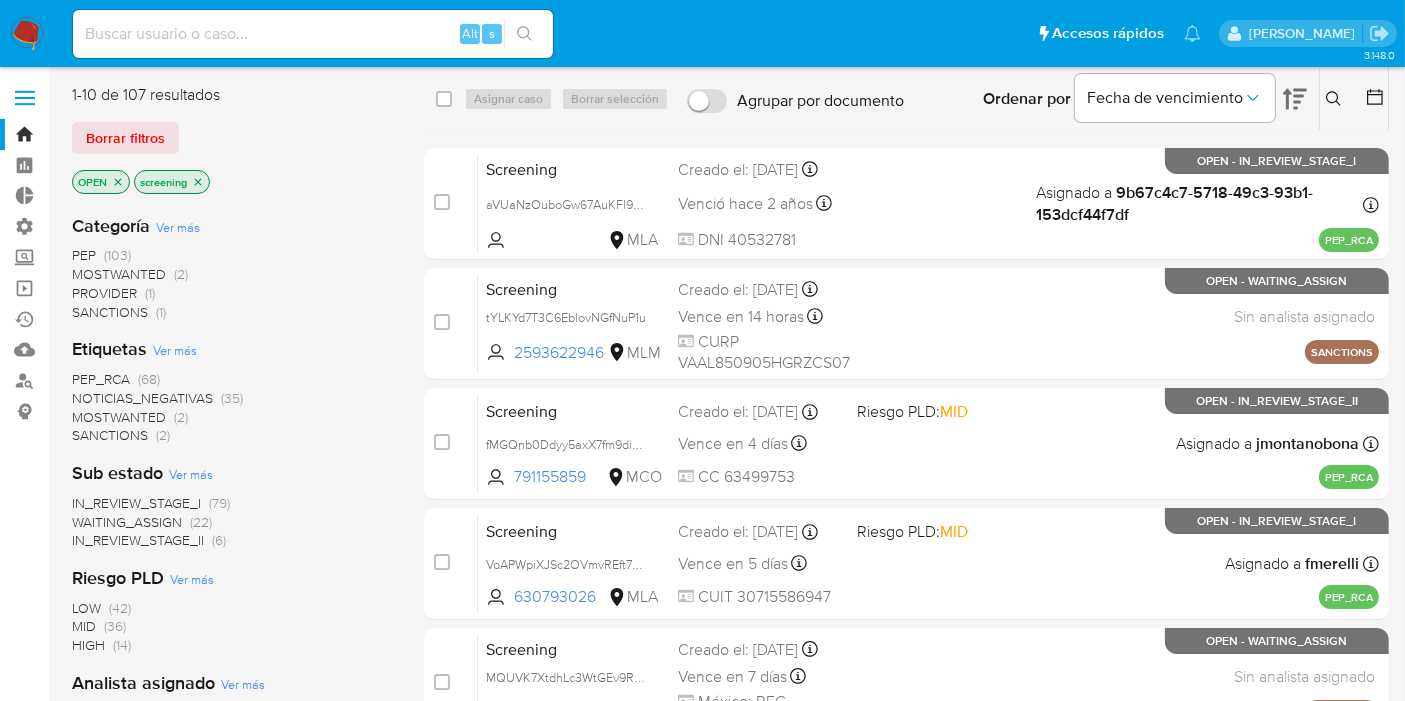 click on "Borrar filtros" at bounding box center (232, 138) 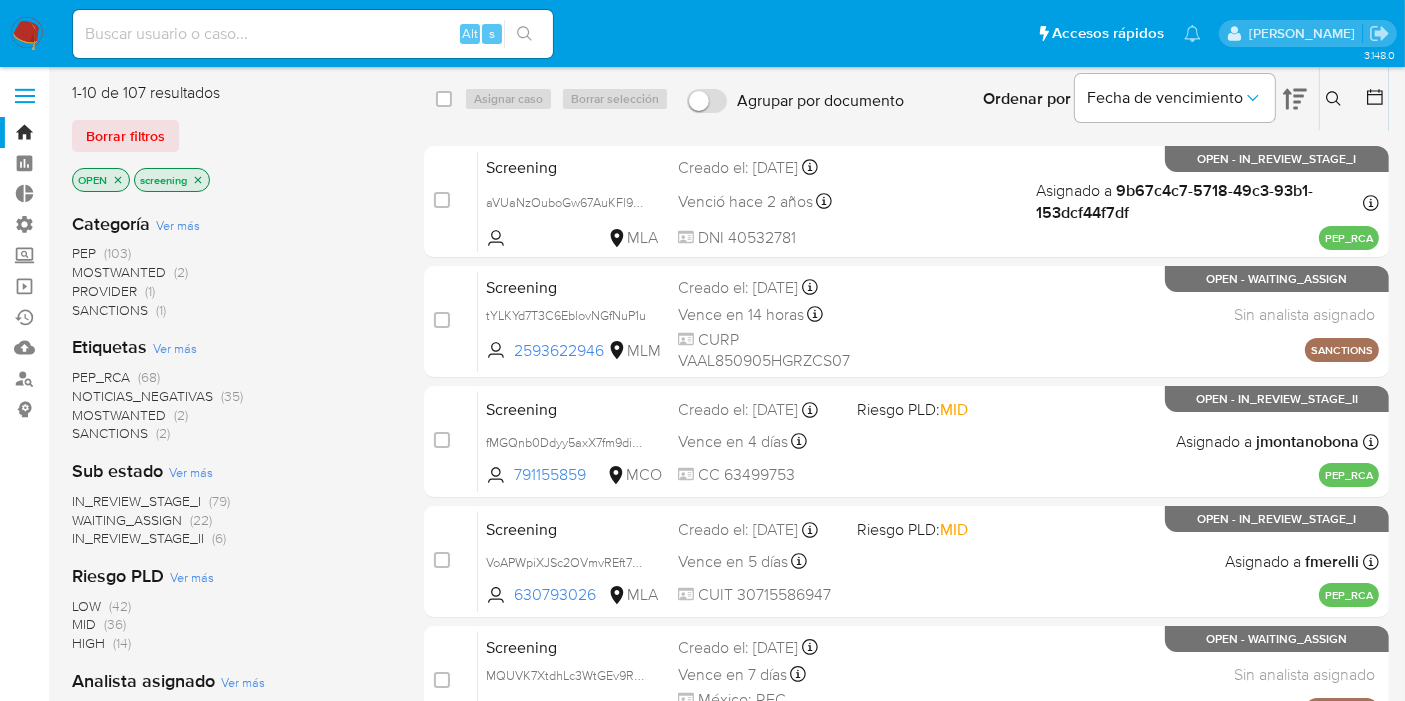 scroll, scrollTop: 0, scrollLeft: 0, axis: both 